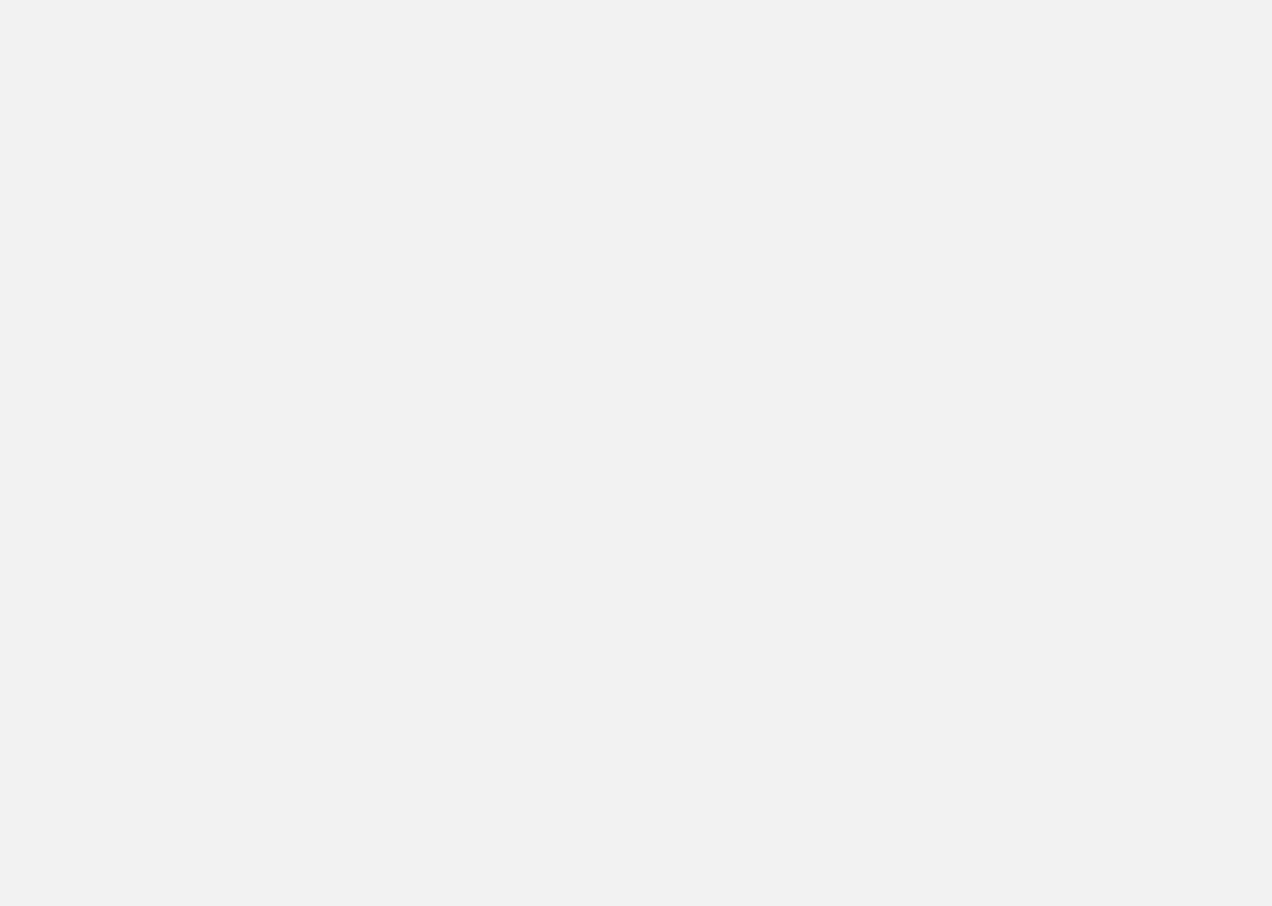 scroll, scrollTop: 0, scrollLeft: 0, axis: both 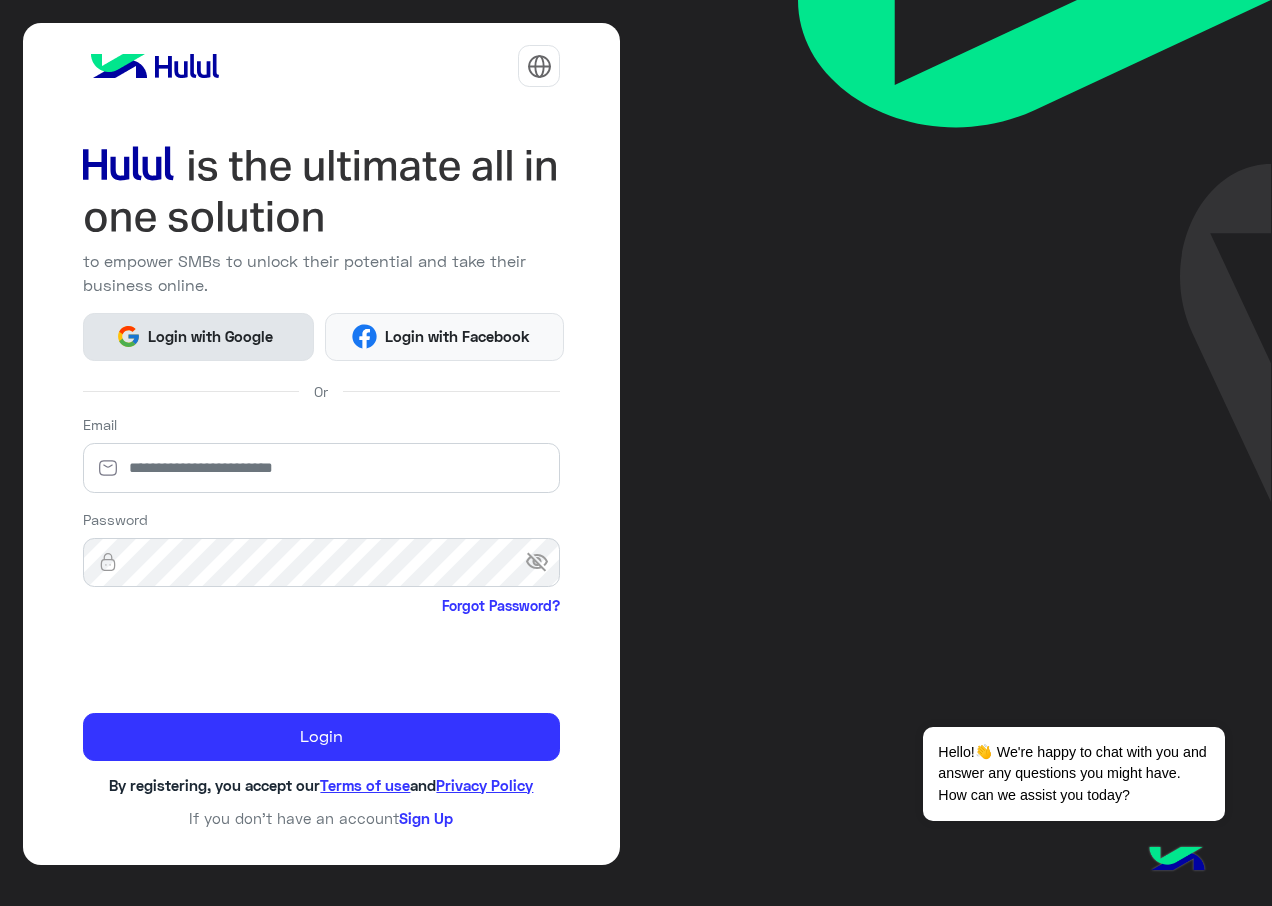 click on "Login with Google" 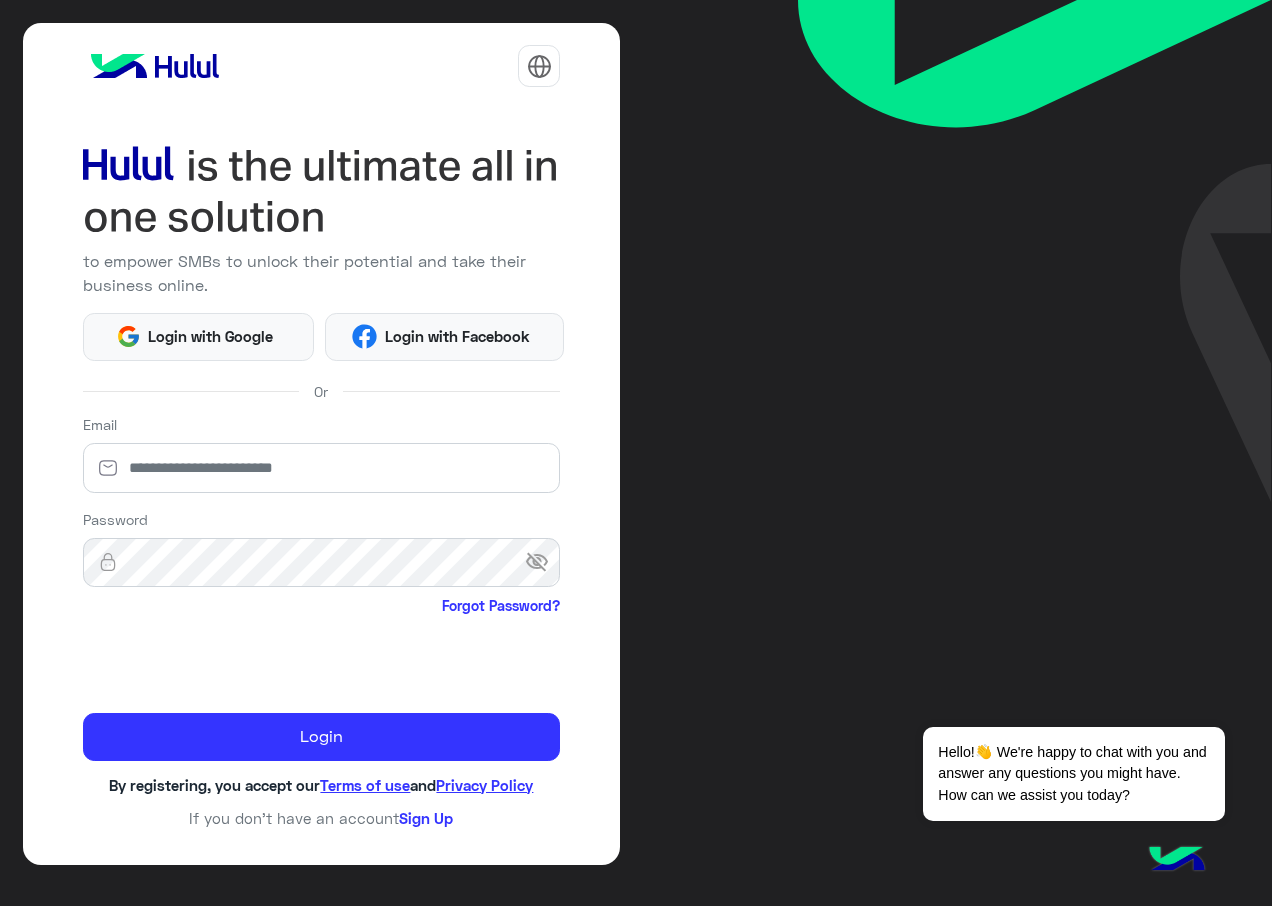 click on "to empower SMBs to unlock their potential and take their business online. Login with Google Login with Facebook Or Email  Password  visibility_off   Forgot Password?   Login  By registering, you accept our  Terms of use  and  Privacy Policy   If you don’t have an account  Sign Up" 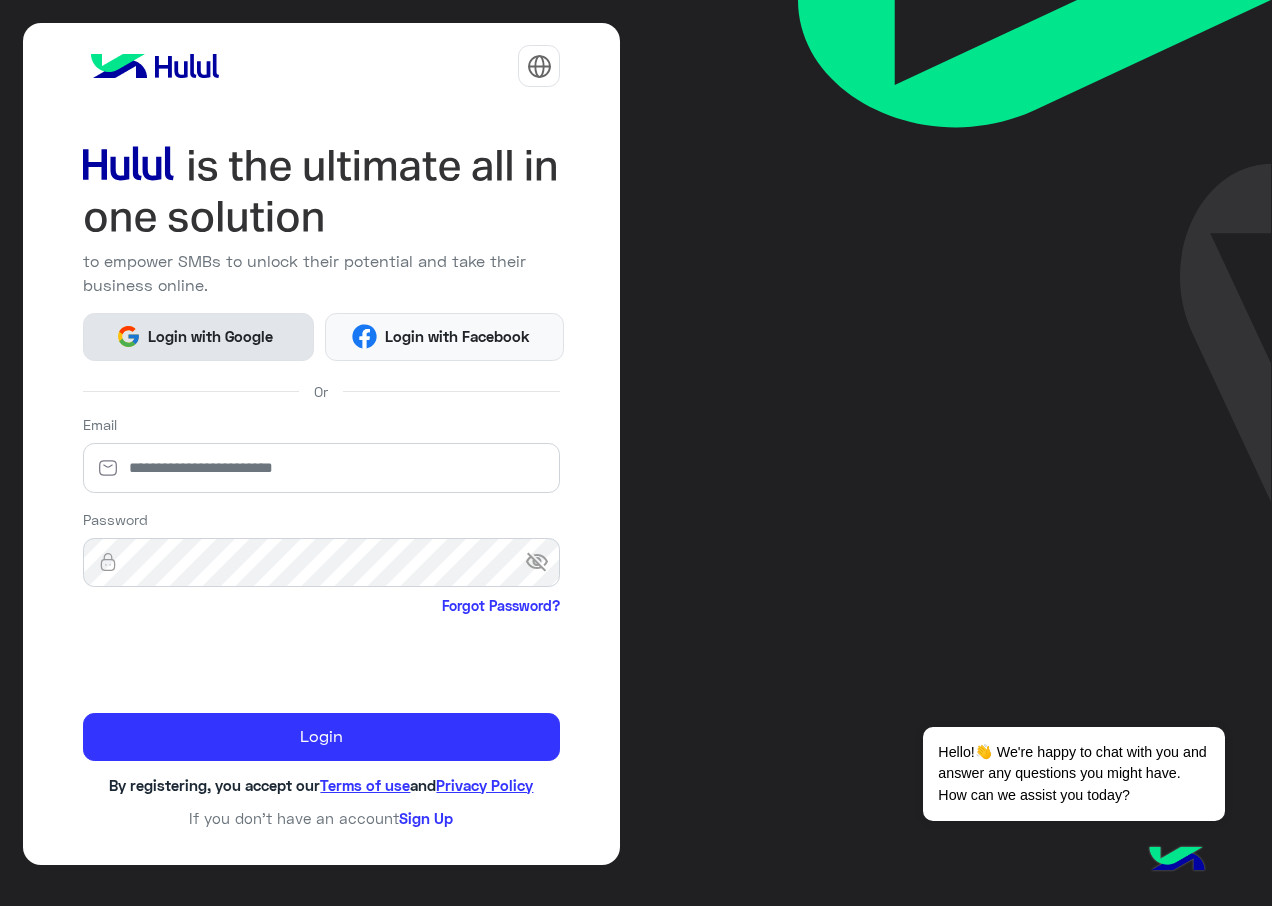 click 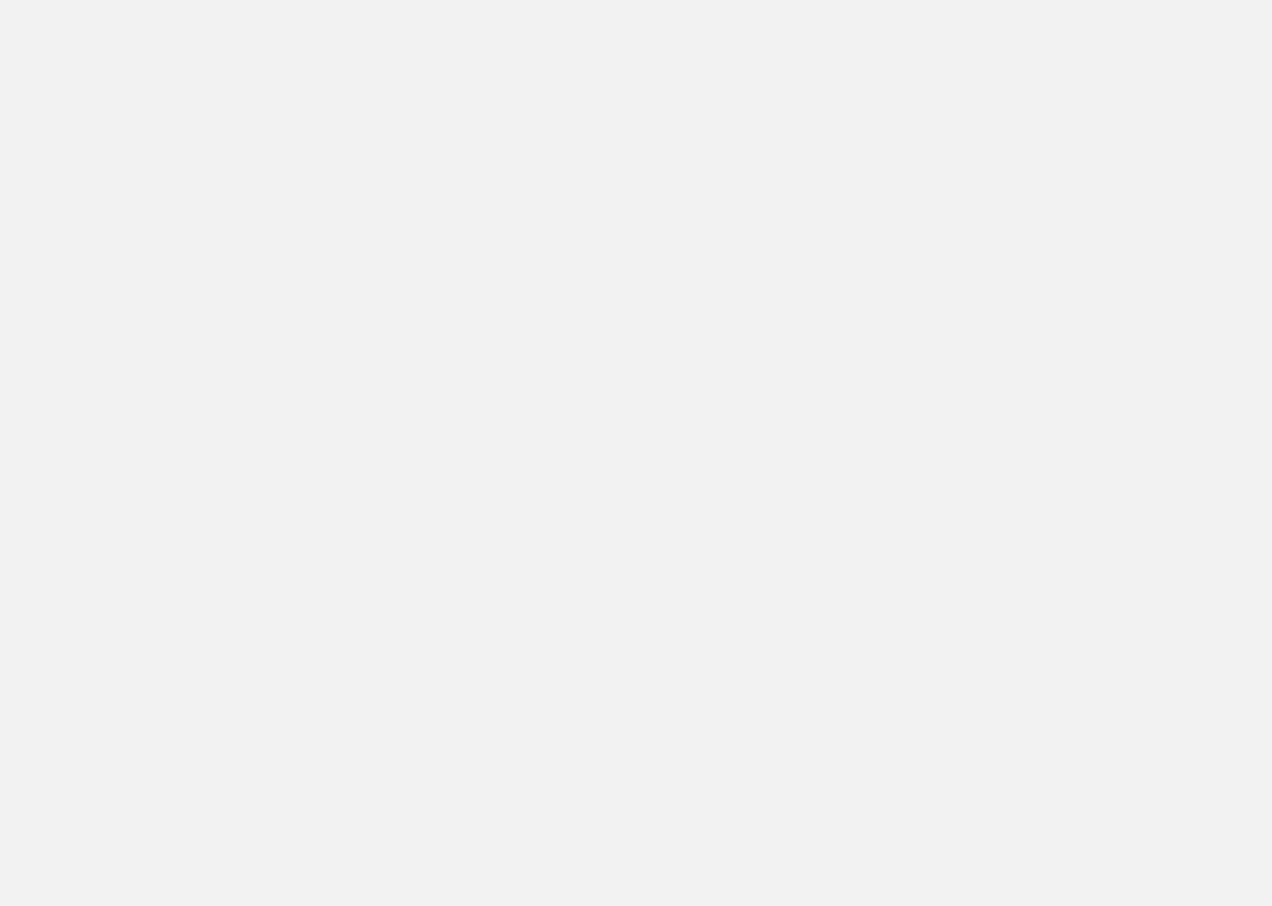 scroll, scrollTop: 0, scrollLeft: 0, axis: both 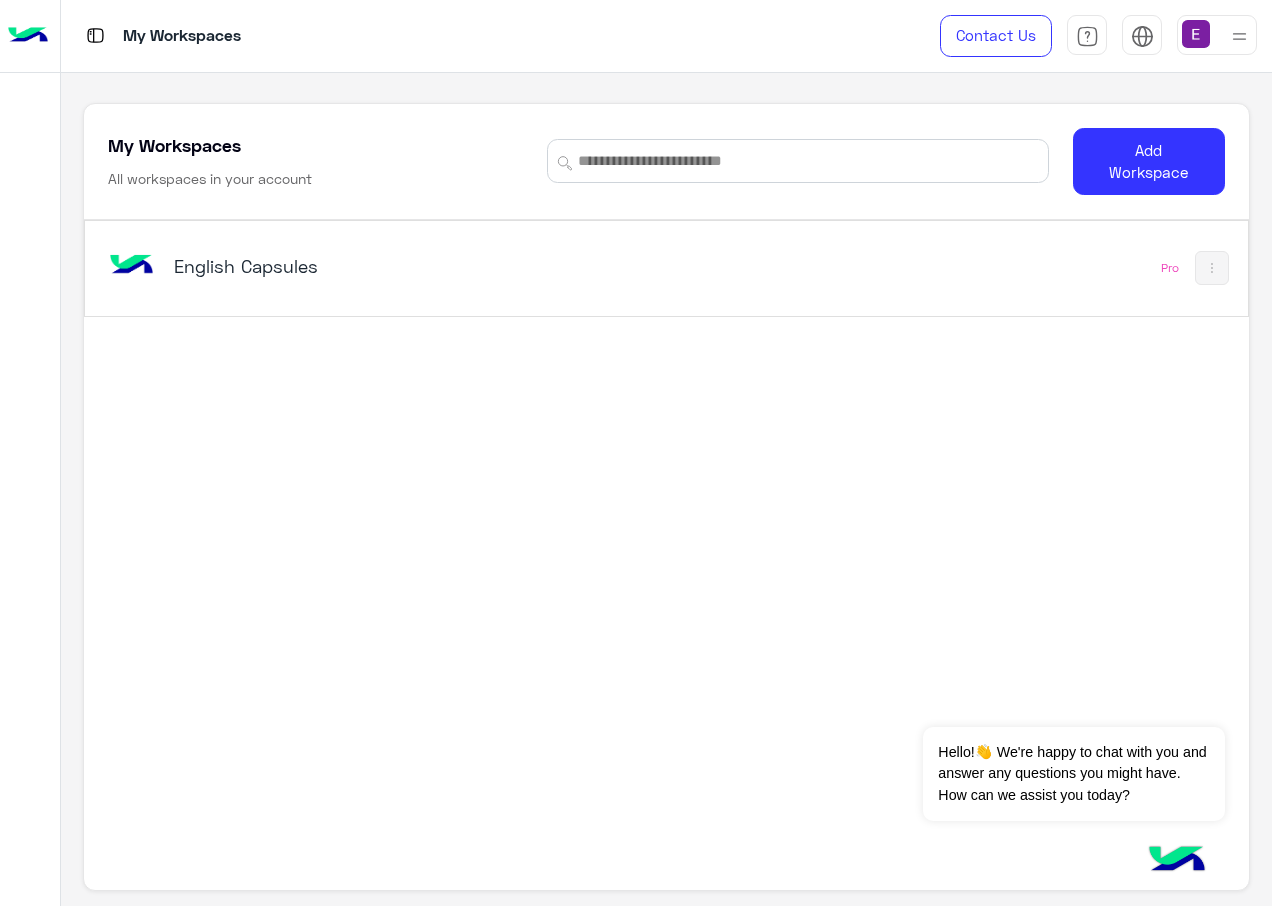 click on "English Capsules" at bounding box center (376, 268) 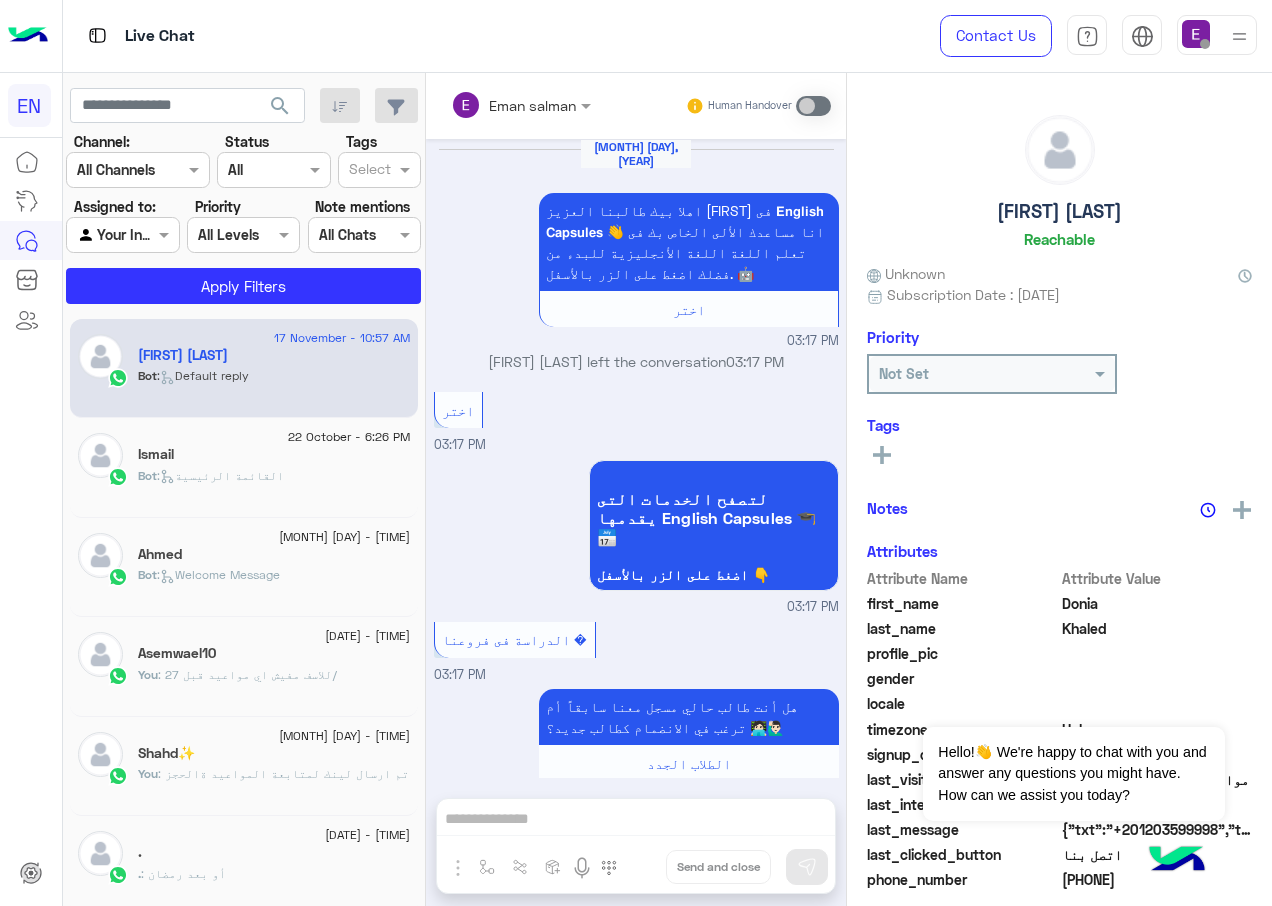 scroll, scrollTop: 1870, scrollLeft: 0, axis: vertical 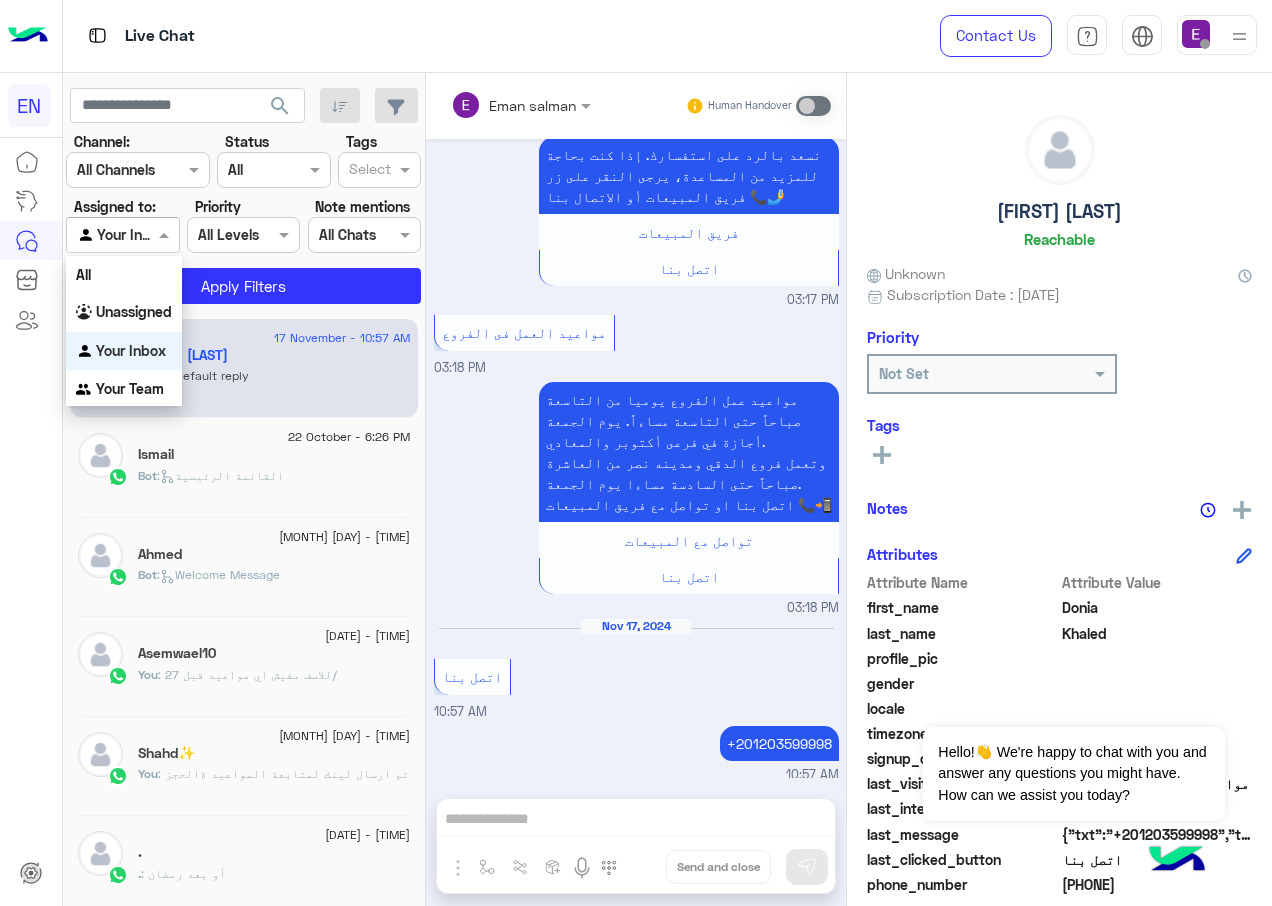 click at bounding box center (122, 234) 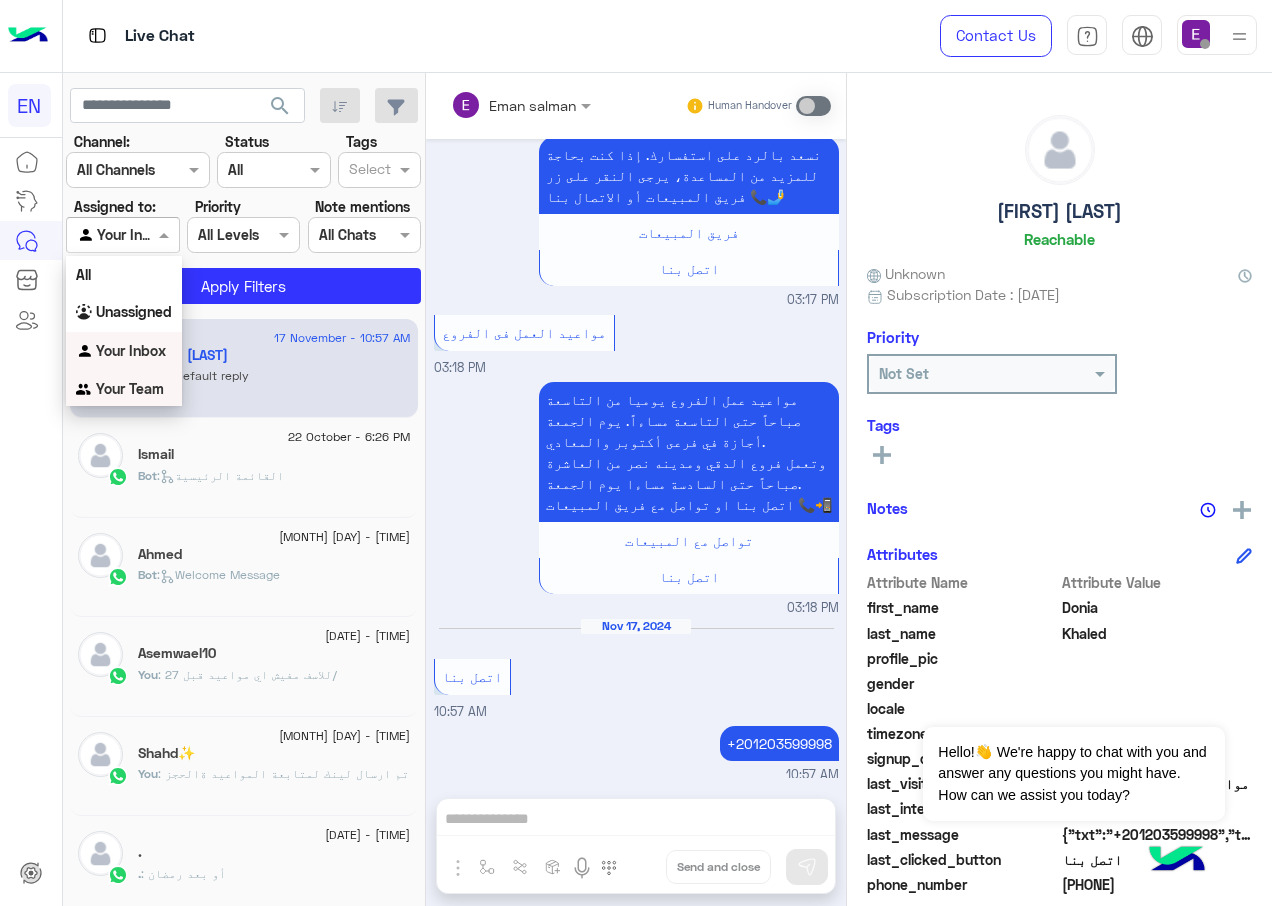 click on "Your Team" at bounding box center [130, 388] 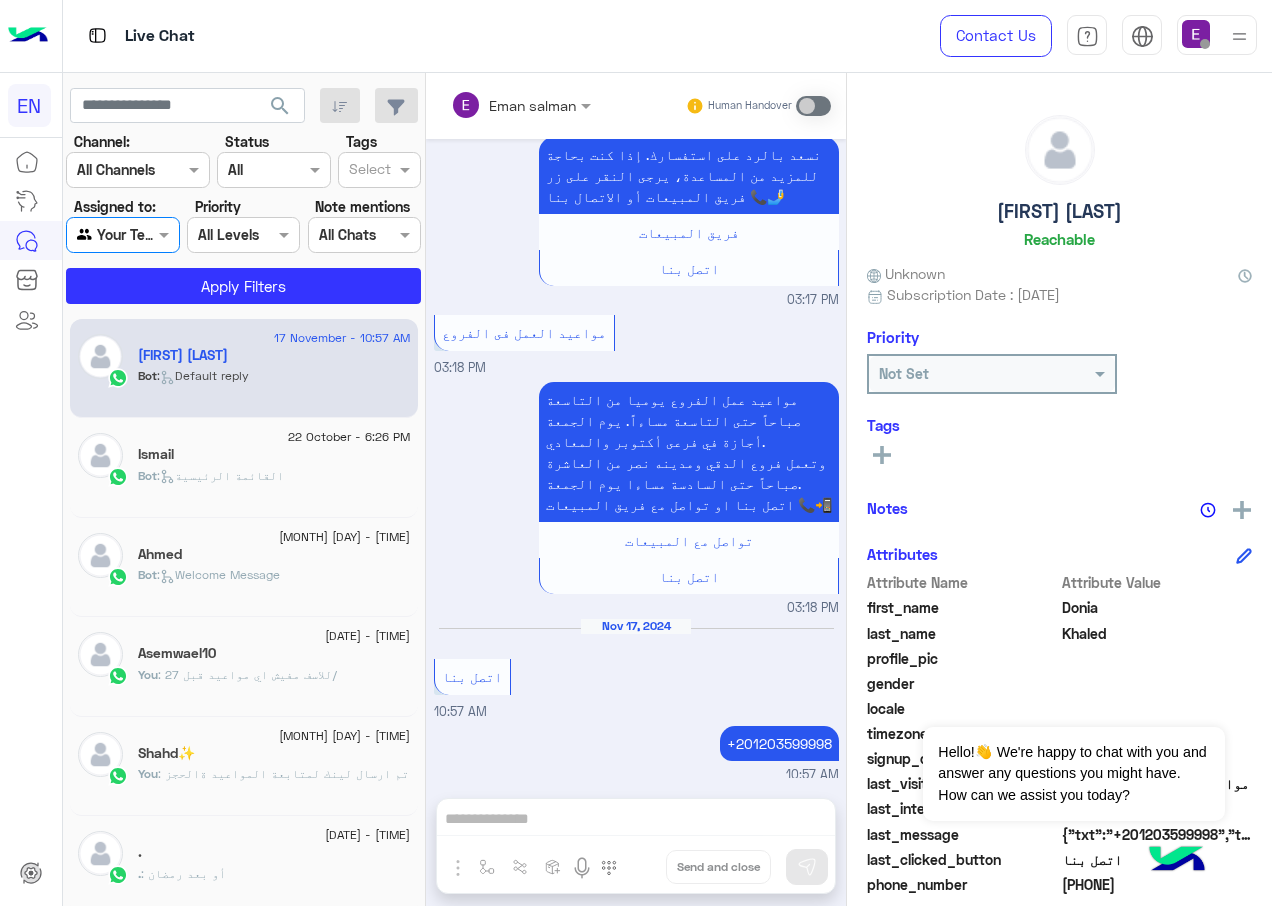 click on "Channel: Channel All Channels Status Channel All Tags Select Assigned to: Agent Filter Your Team Priority All Levels All Levels Note mentions Select All Chats Apply Filters" 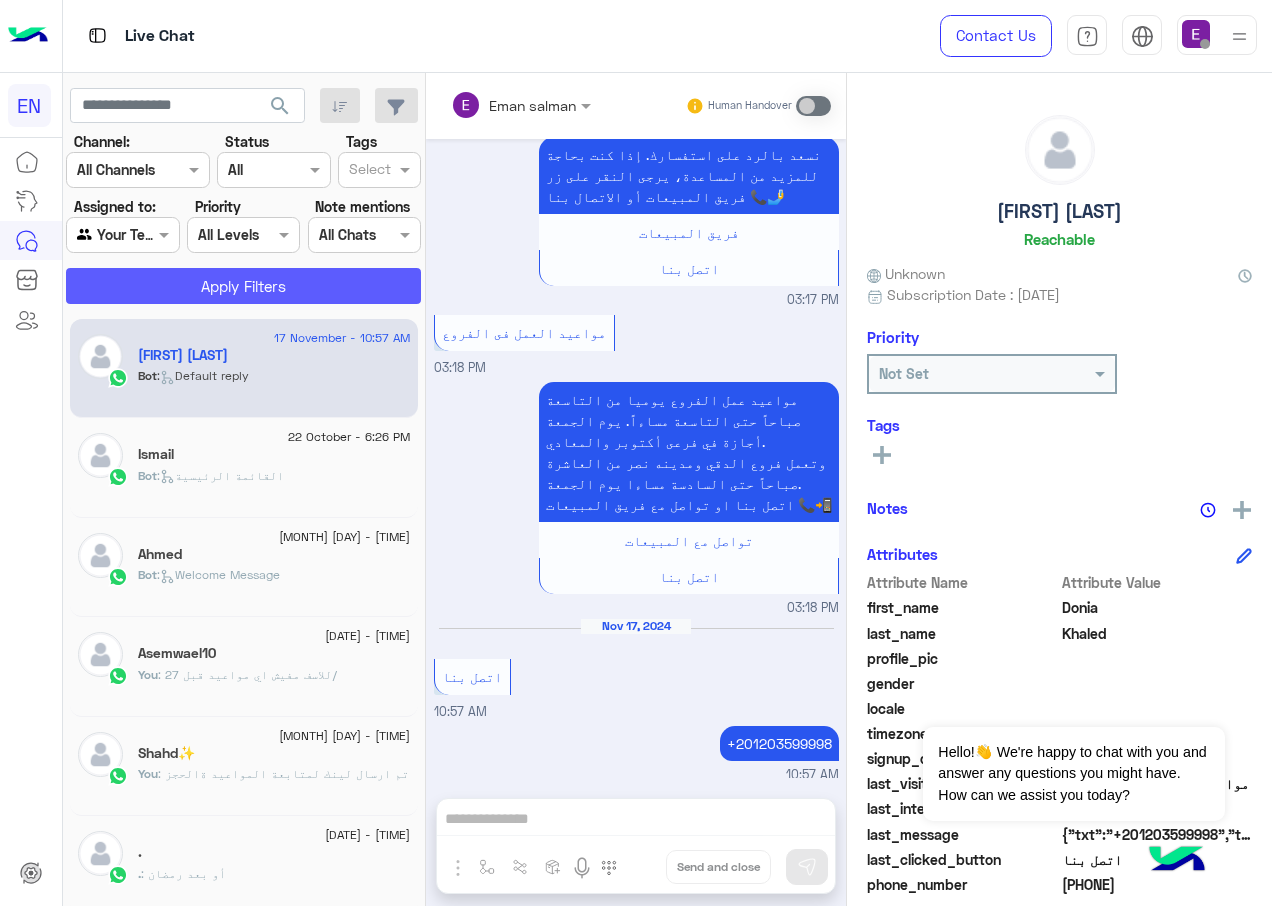 click on "Apply Filters" 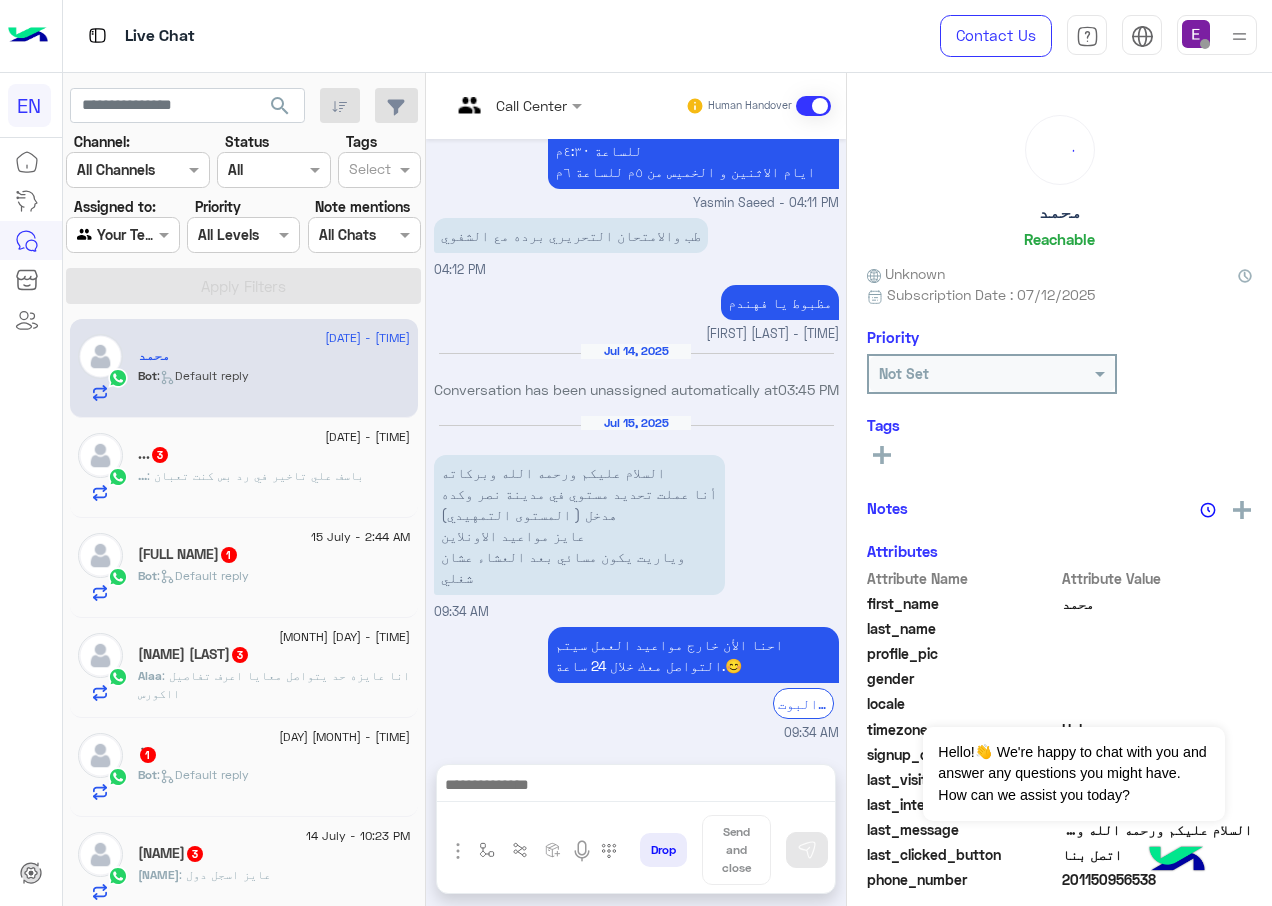 scroll, scrollTop: 1251, scrollLeft: 0, axis: vertical 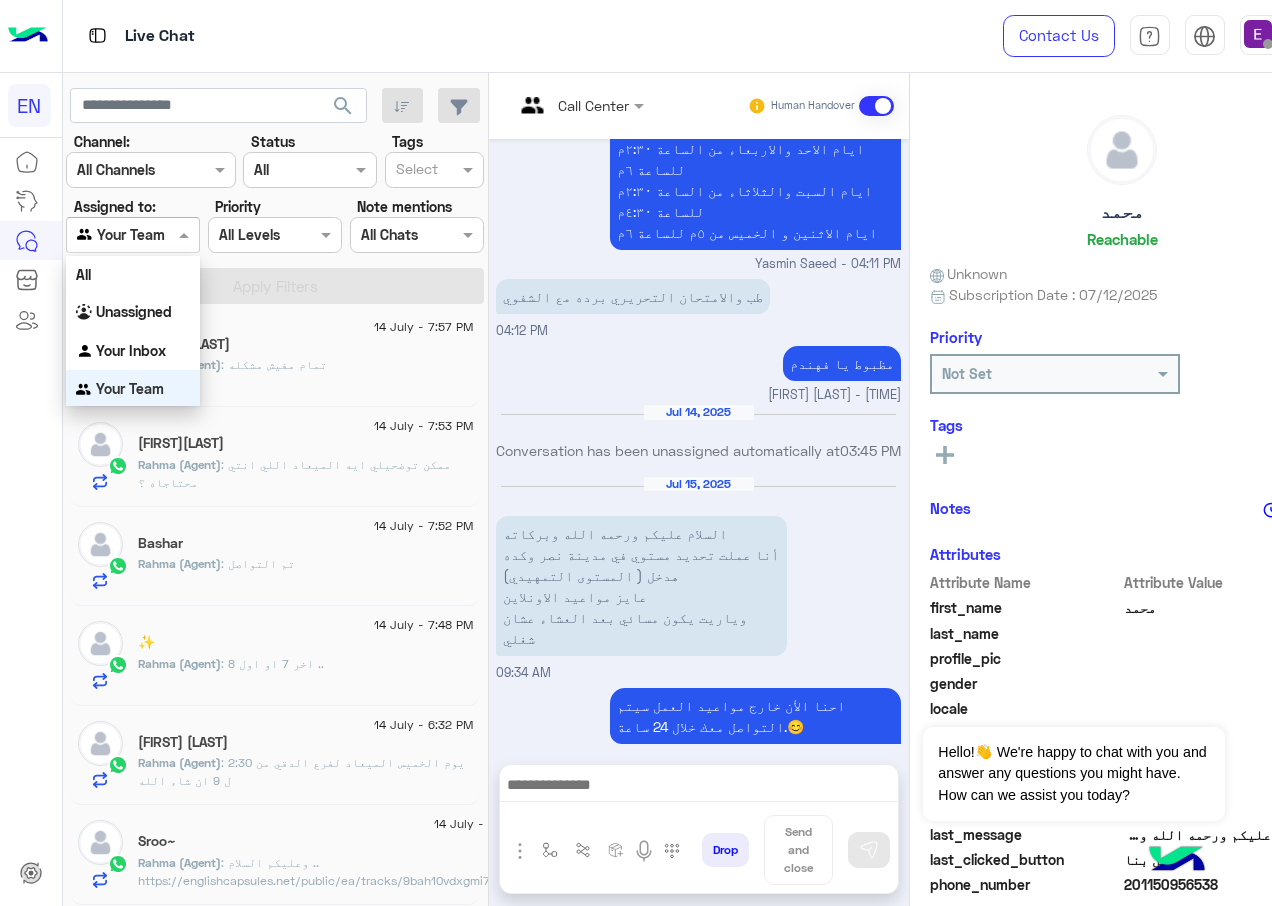 click at bounding box center (133, 234) 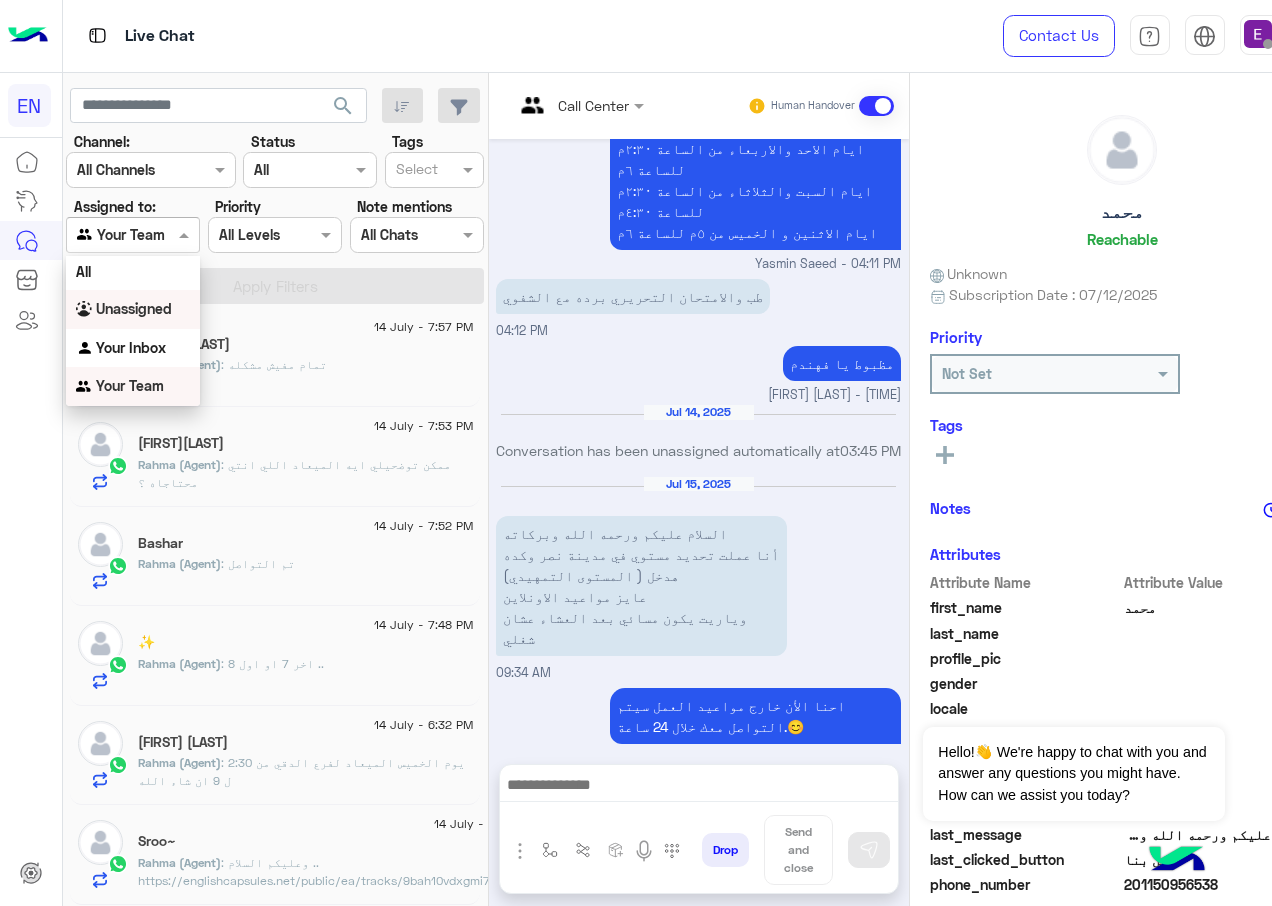drag, startPoint x: 159, startPoint y: 324, endPoint x: 170, endPoint y: 315, distance: 14.21267 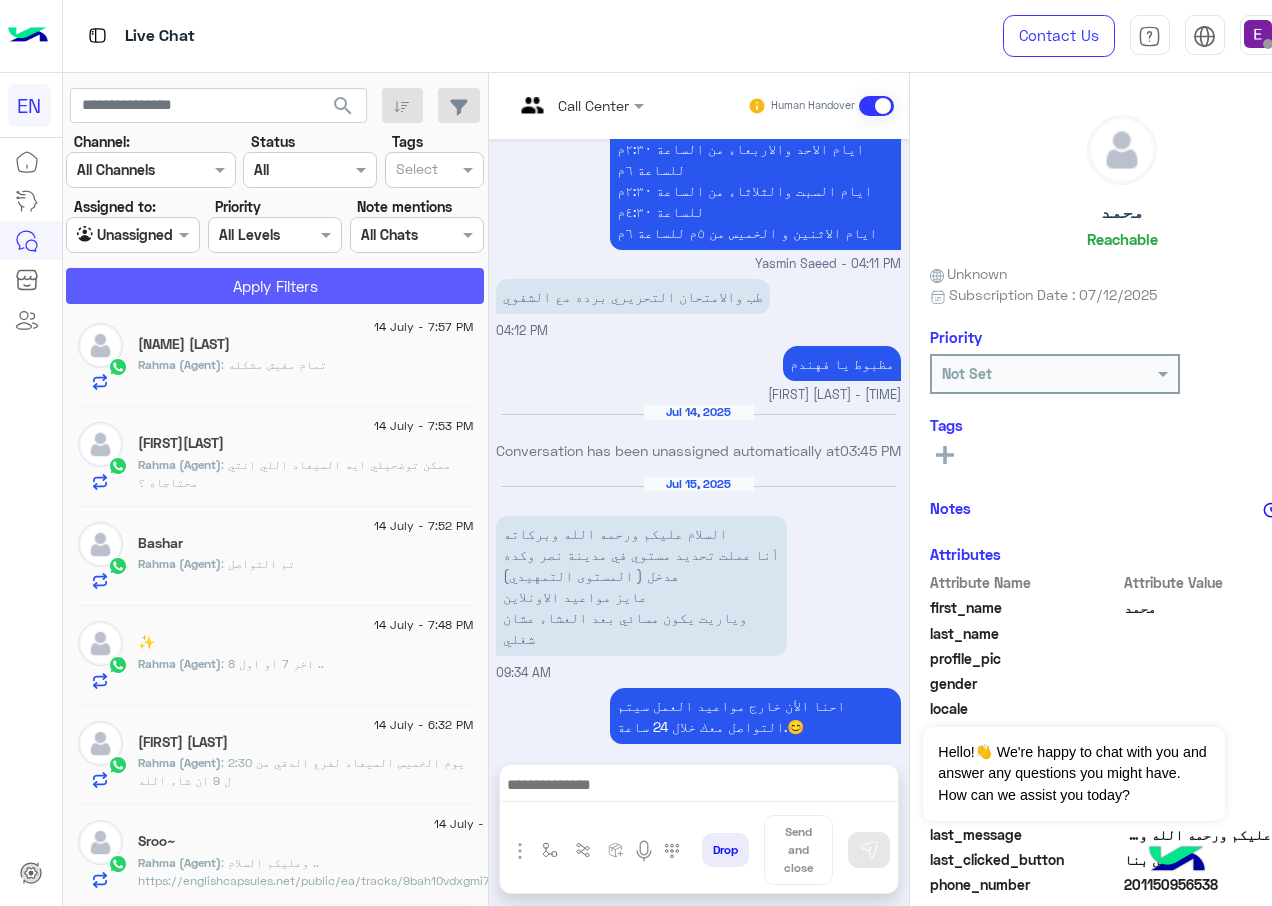 click on "Apply Filters" 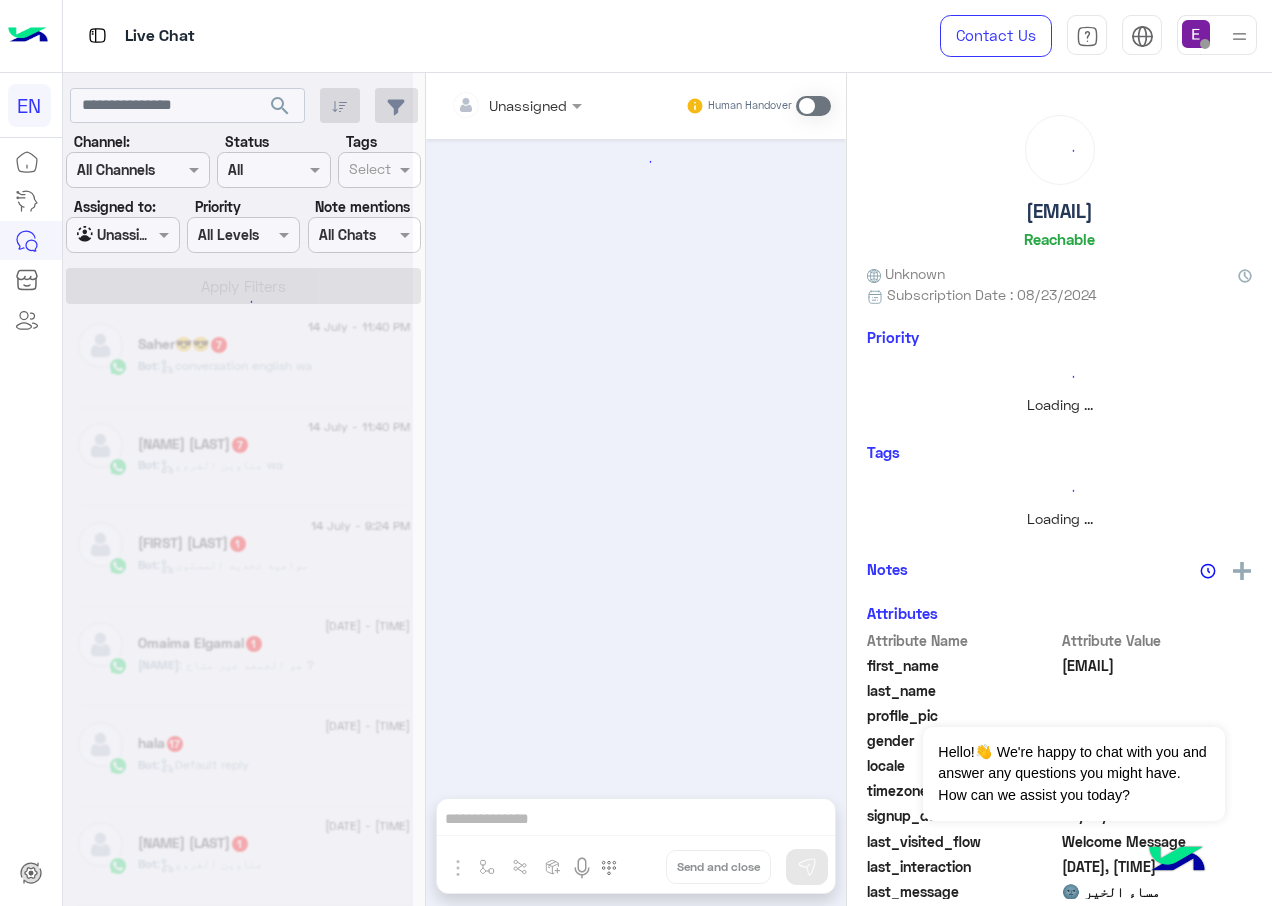 scroll, scrollTop: 0, scrollLeft: 0, axis: both 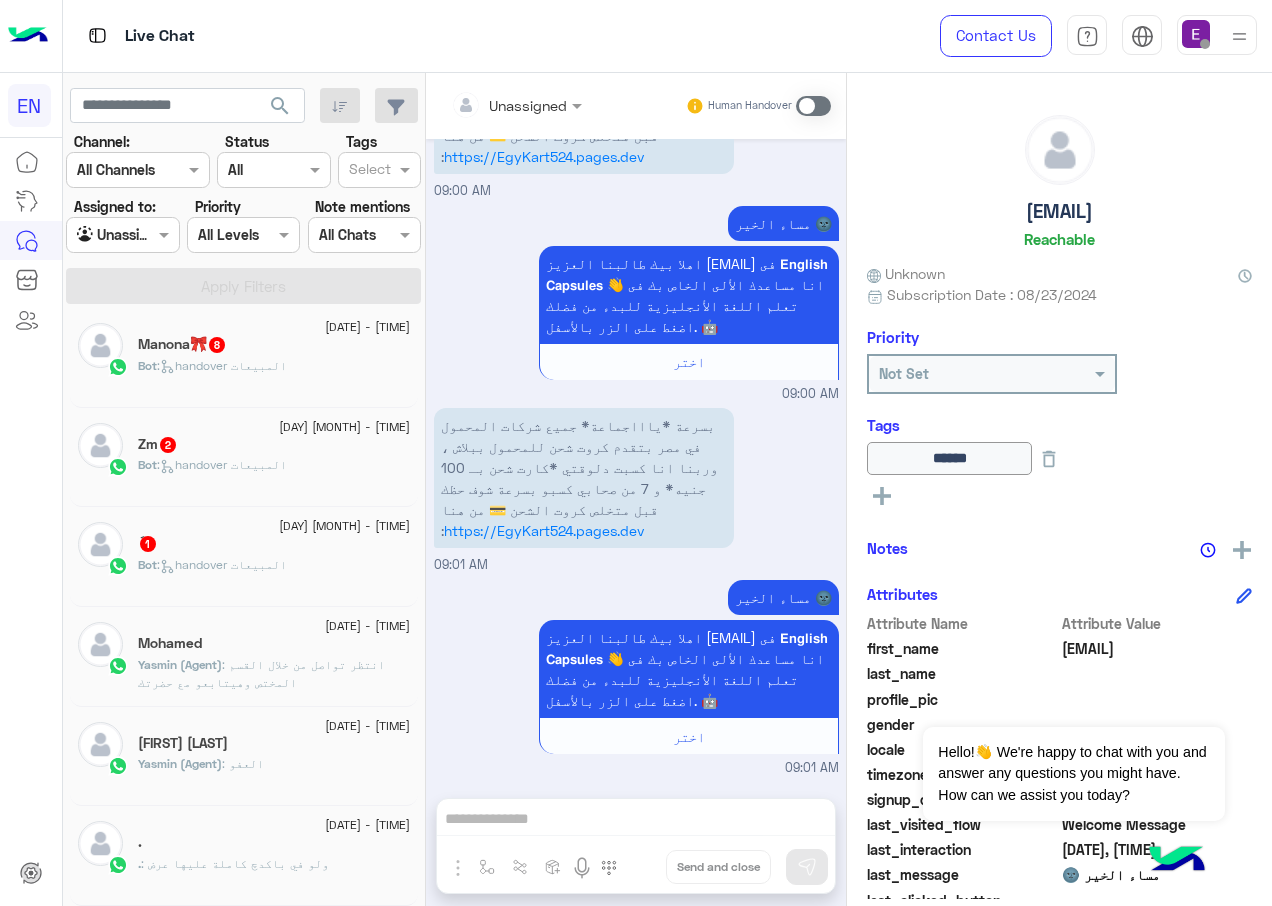 click on ":   handover المبيعات" 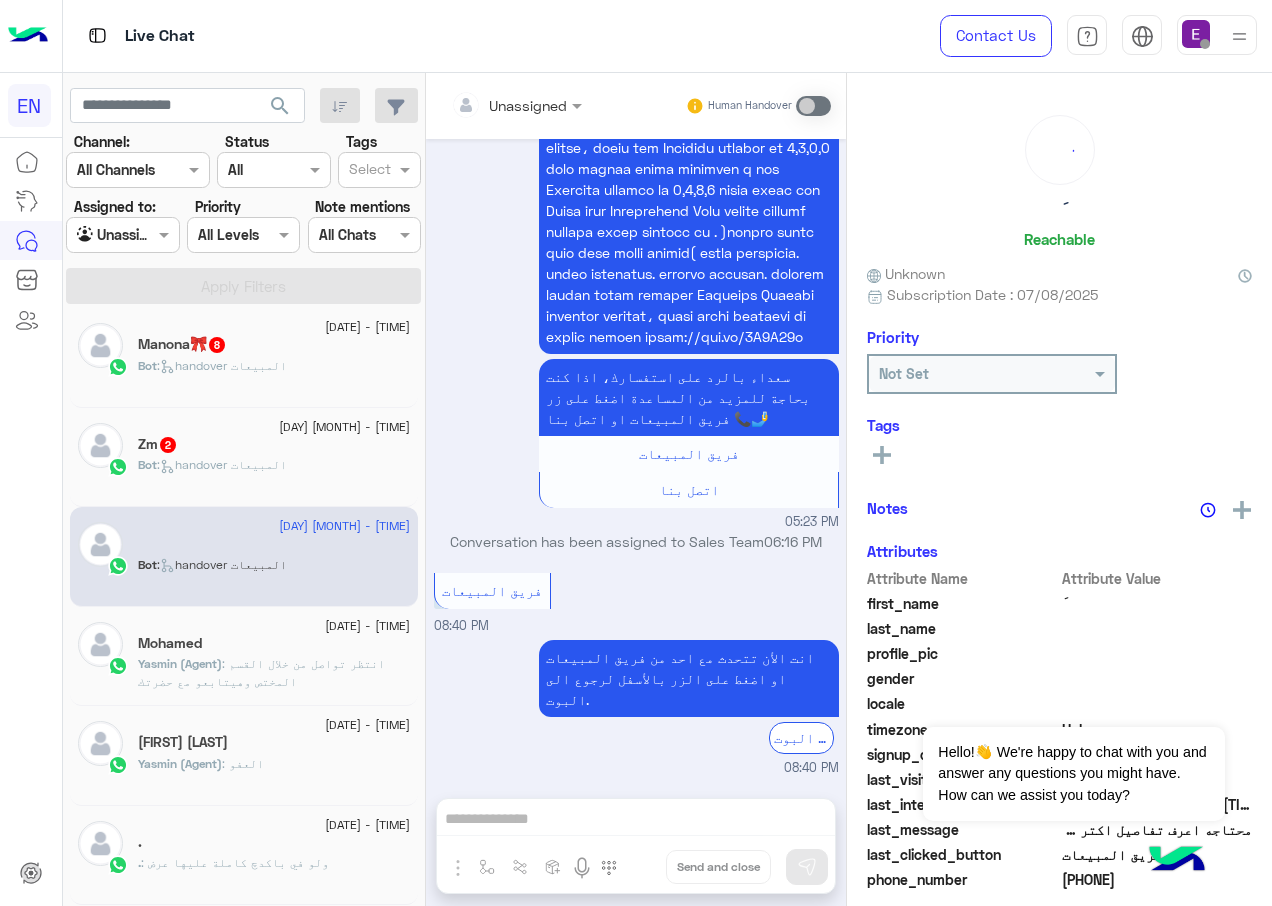 scroll, scrollTop: 2878, scrollLeft: 0, axis: vertical 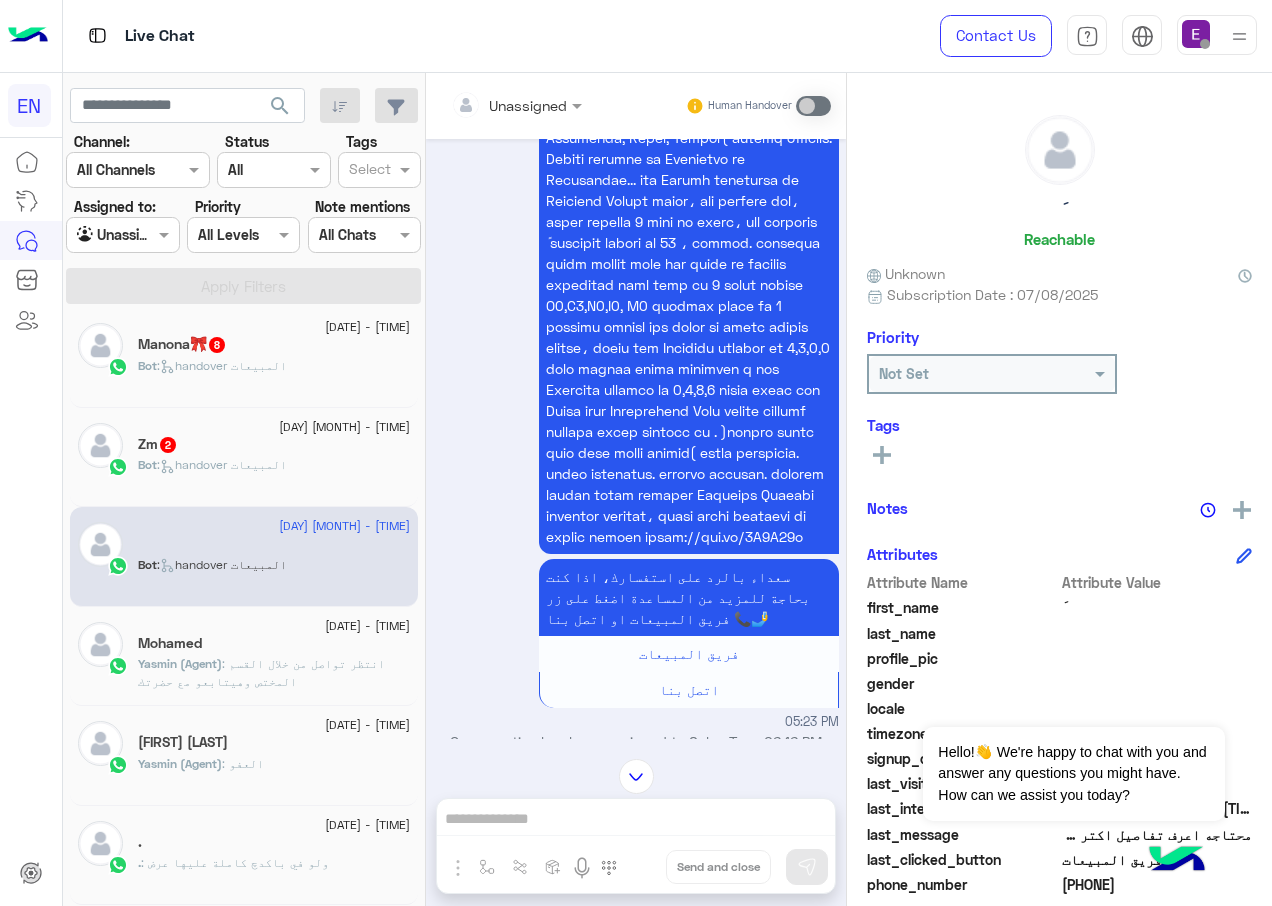 click at bounding box center (516, 104) 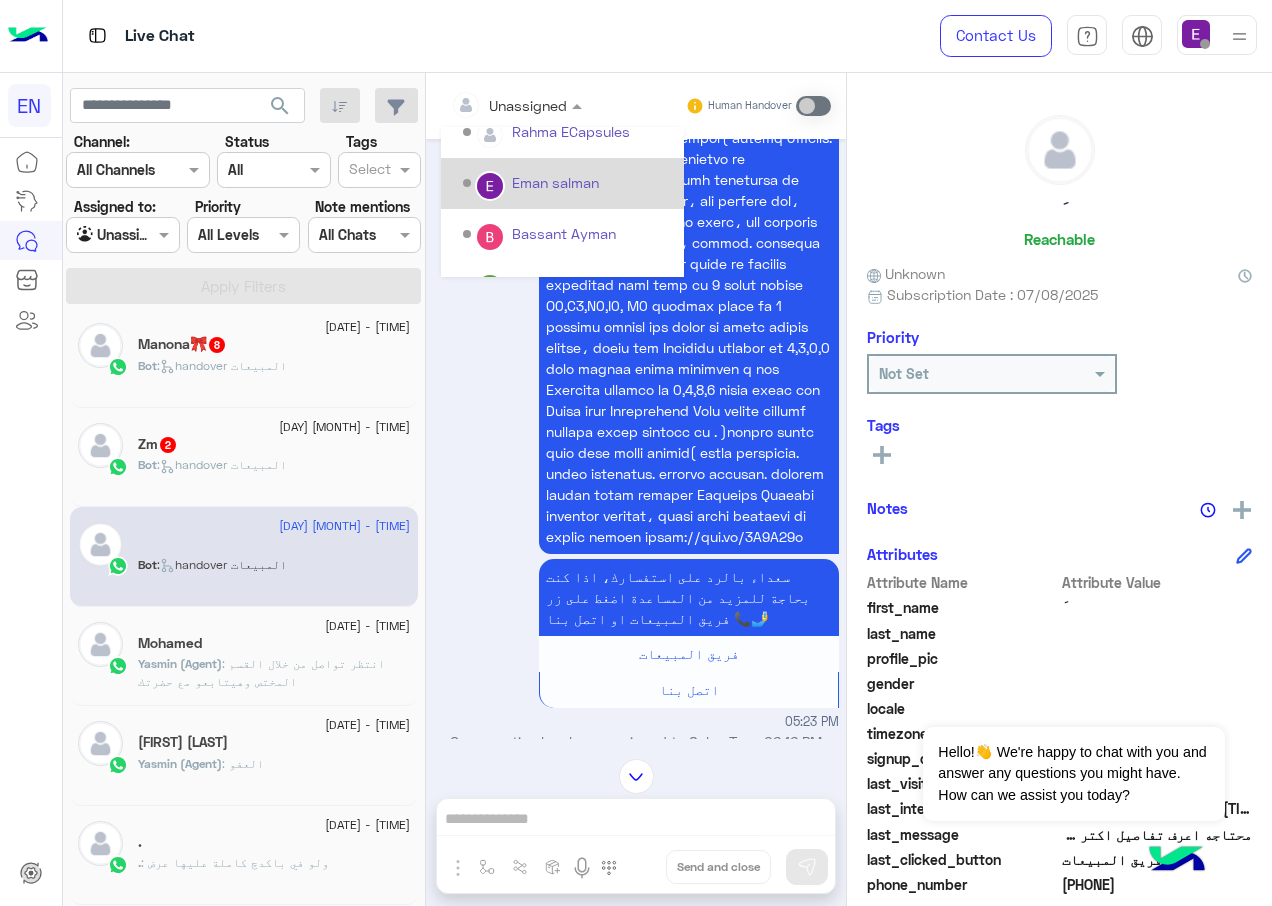 scroll, scrollTop: 332, scrollLeft: 0, axis: vertical 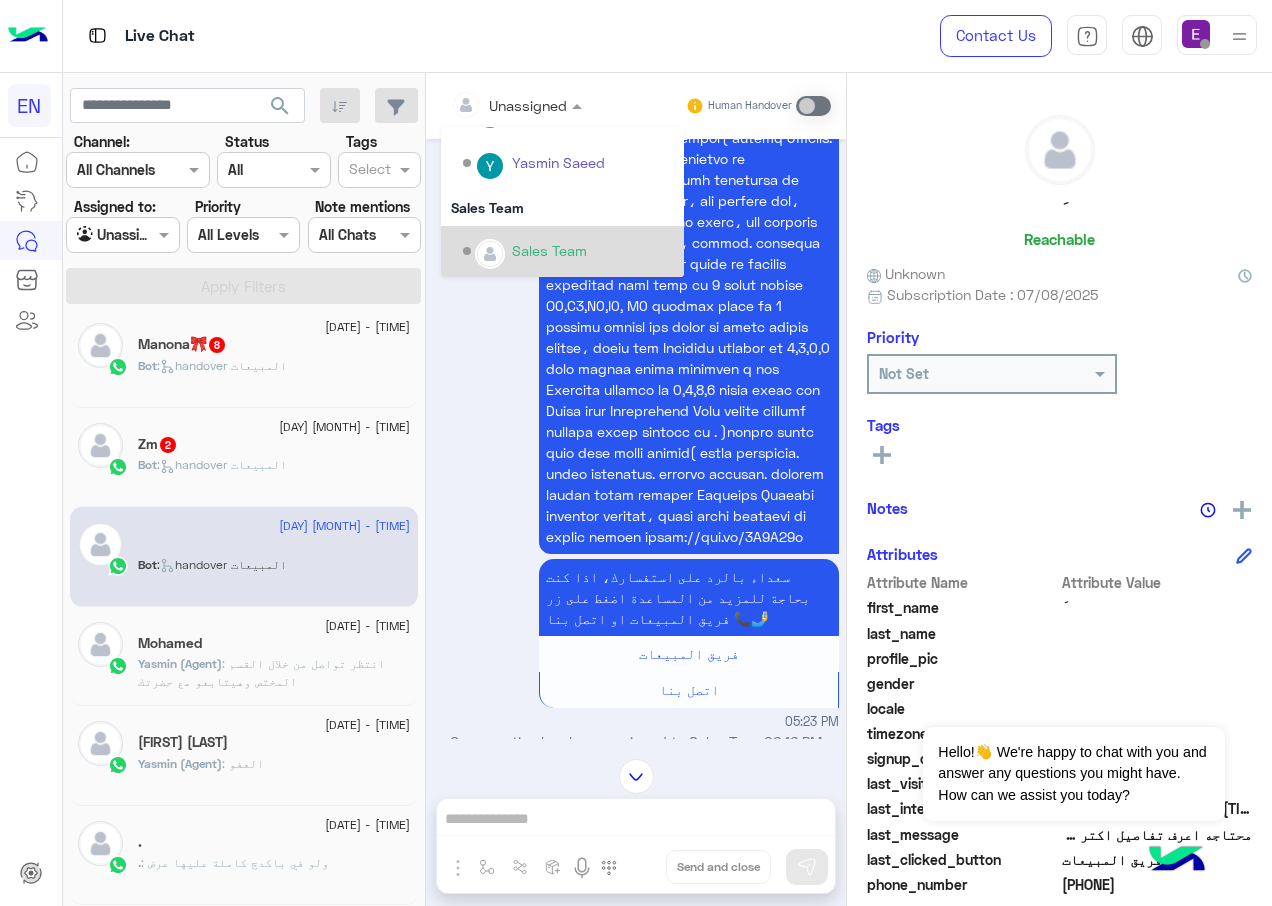 click on "Sales Team" at bounding box center [549, 250] 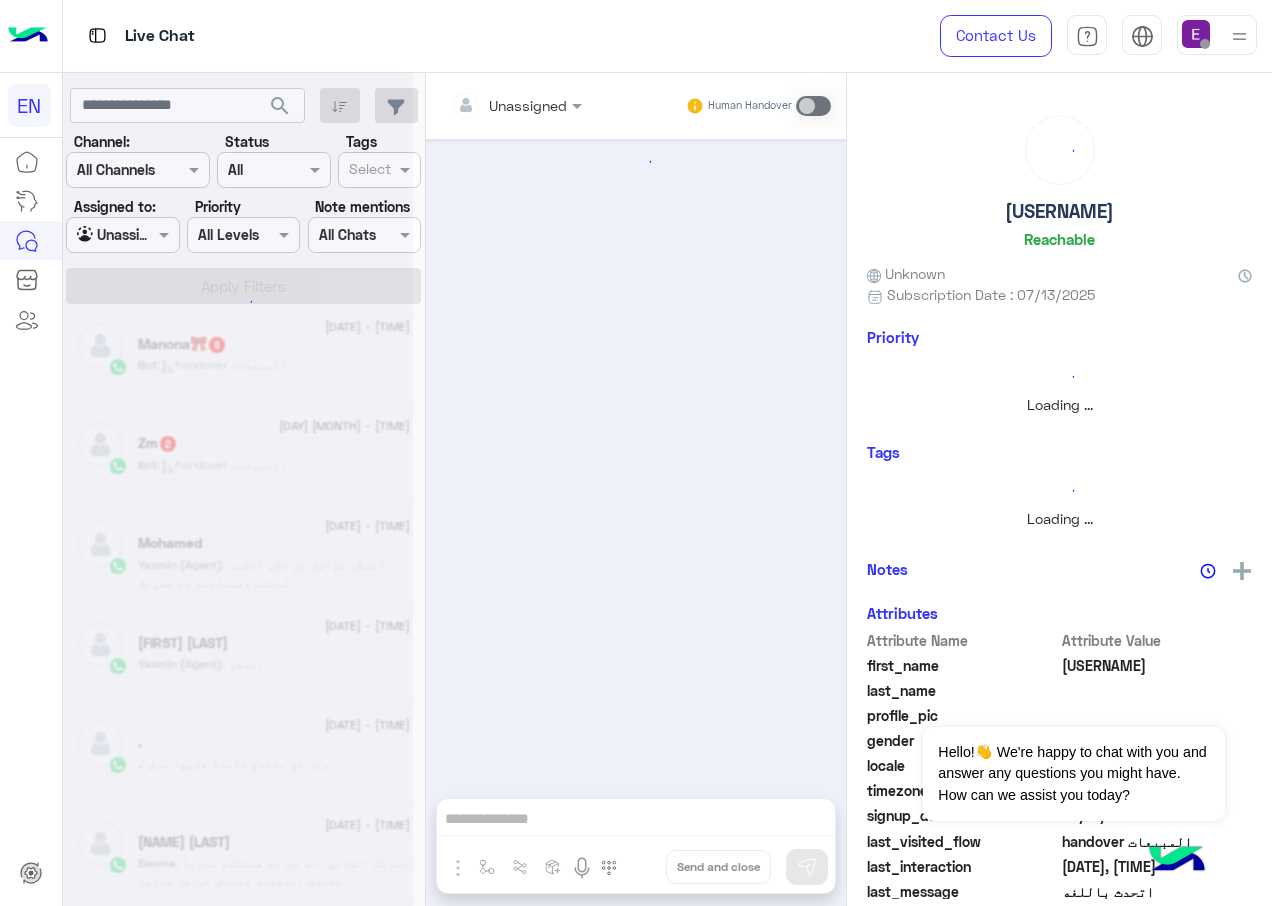 scroll, scrollTop: 0, scrollLeft: 0, axis: both 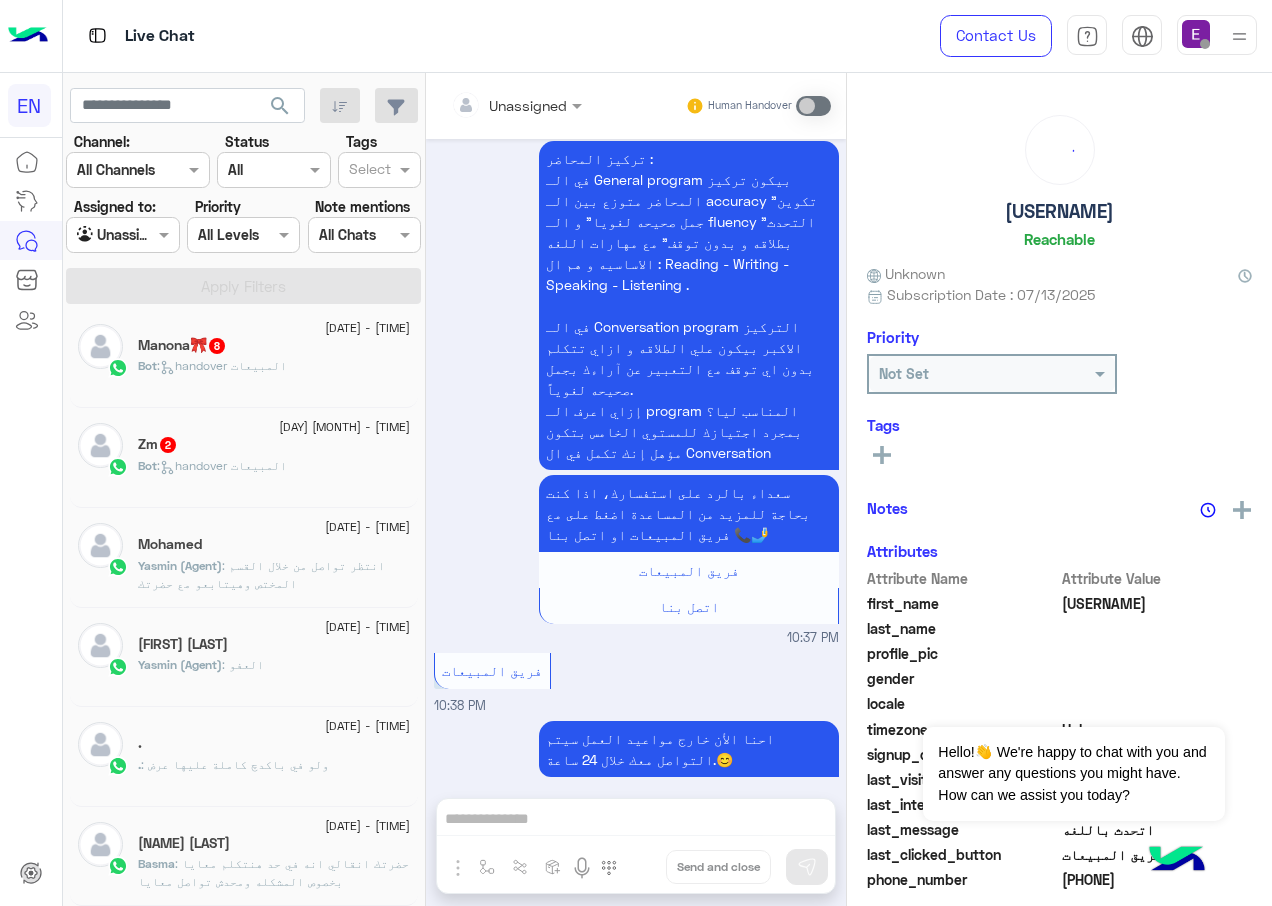 click on ":   handover المبيعات" 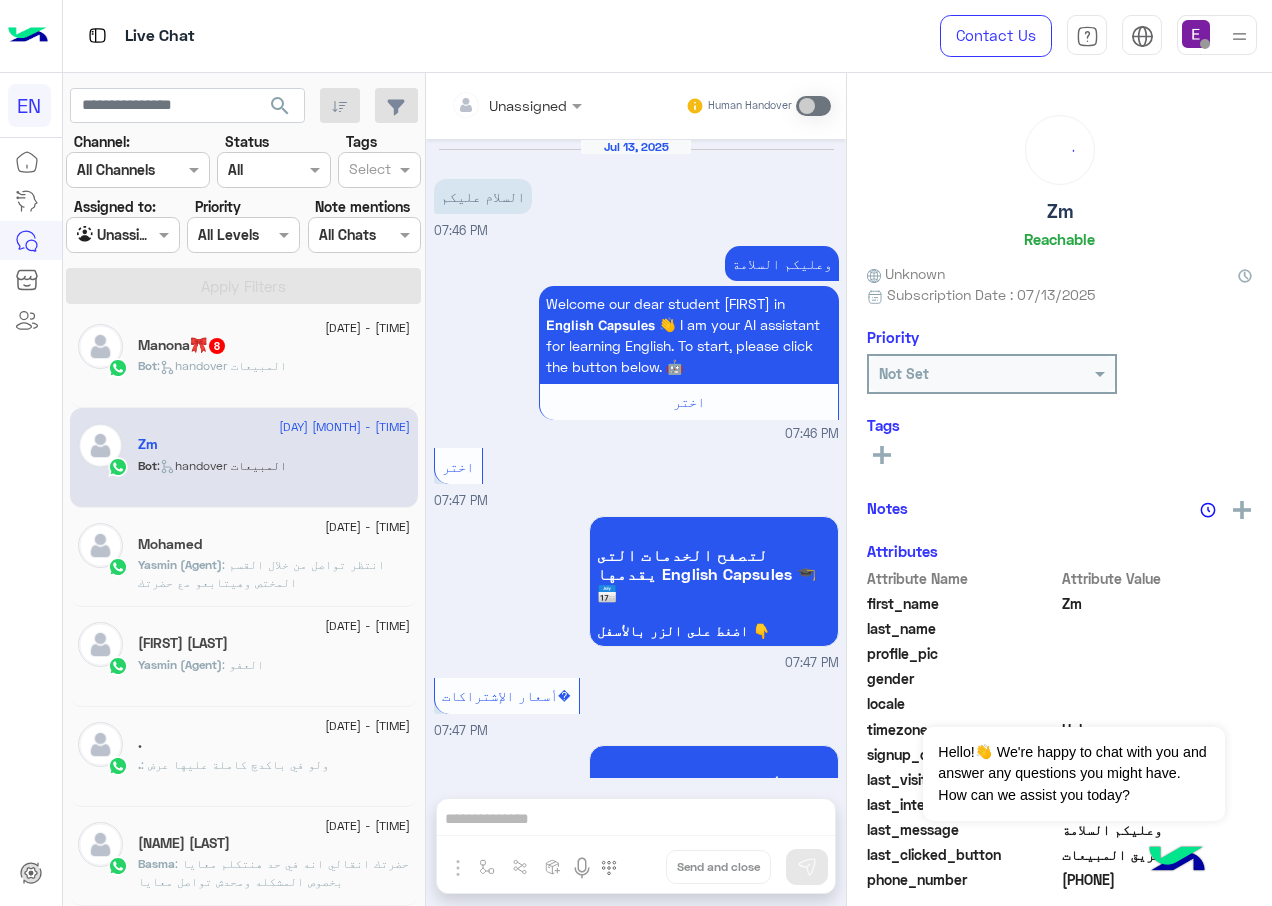 scroll, scrollTop: 1441, scrollLeft: 0, axis: vertical 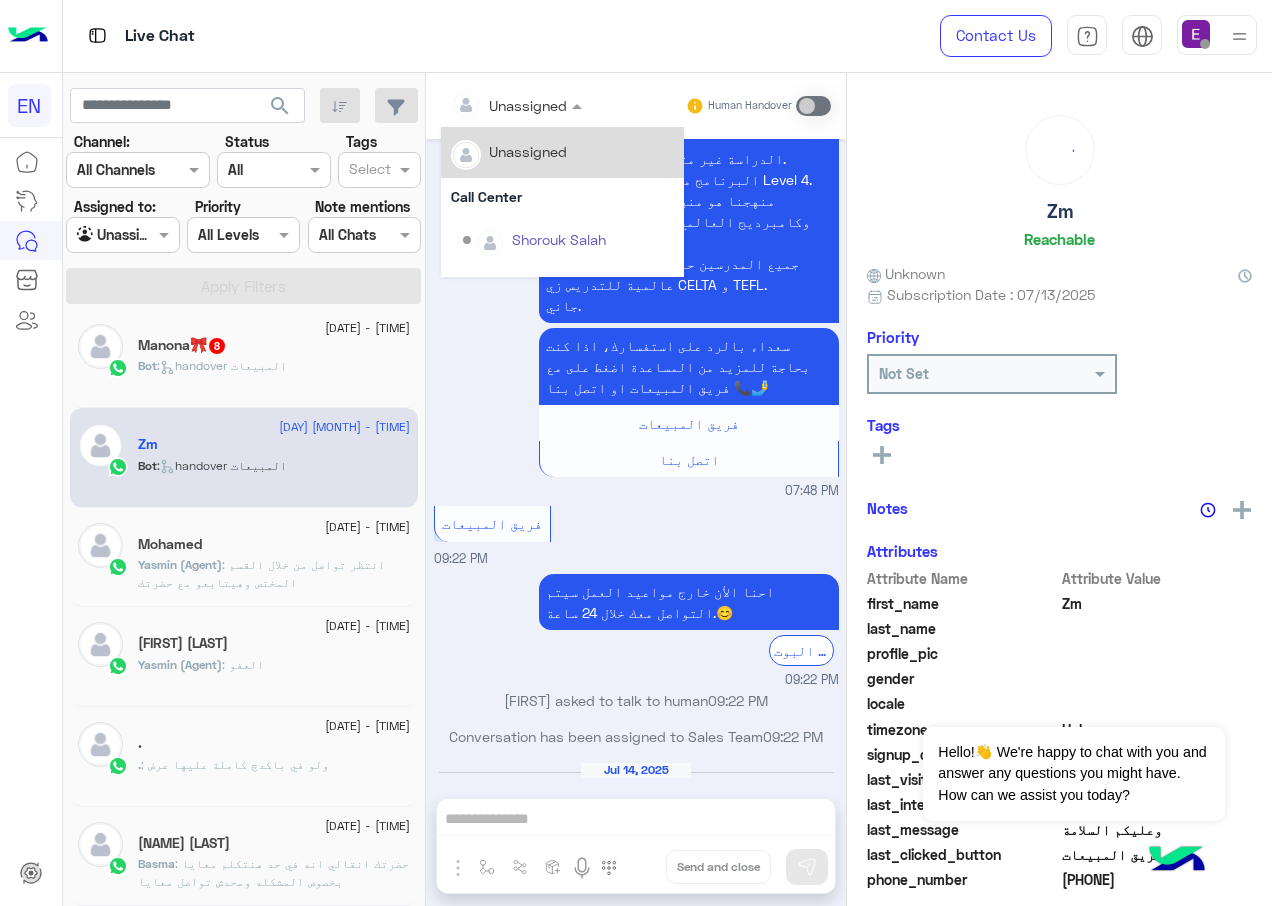 click at bounding box center (516, 104) 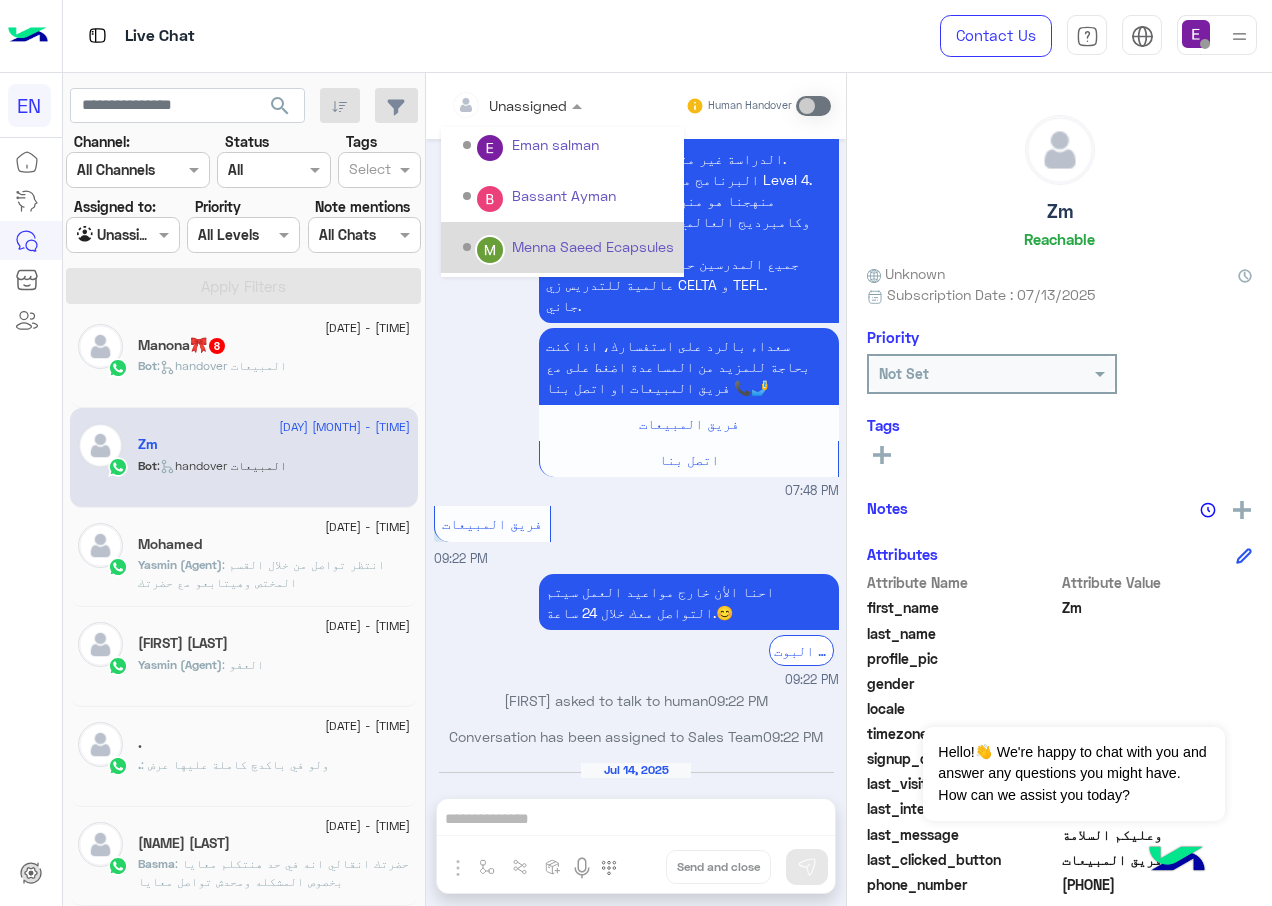 scroll, scrollTop: 332, scrollLeft: 0, axis: vertical 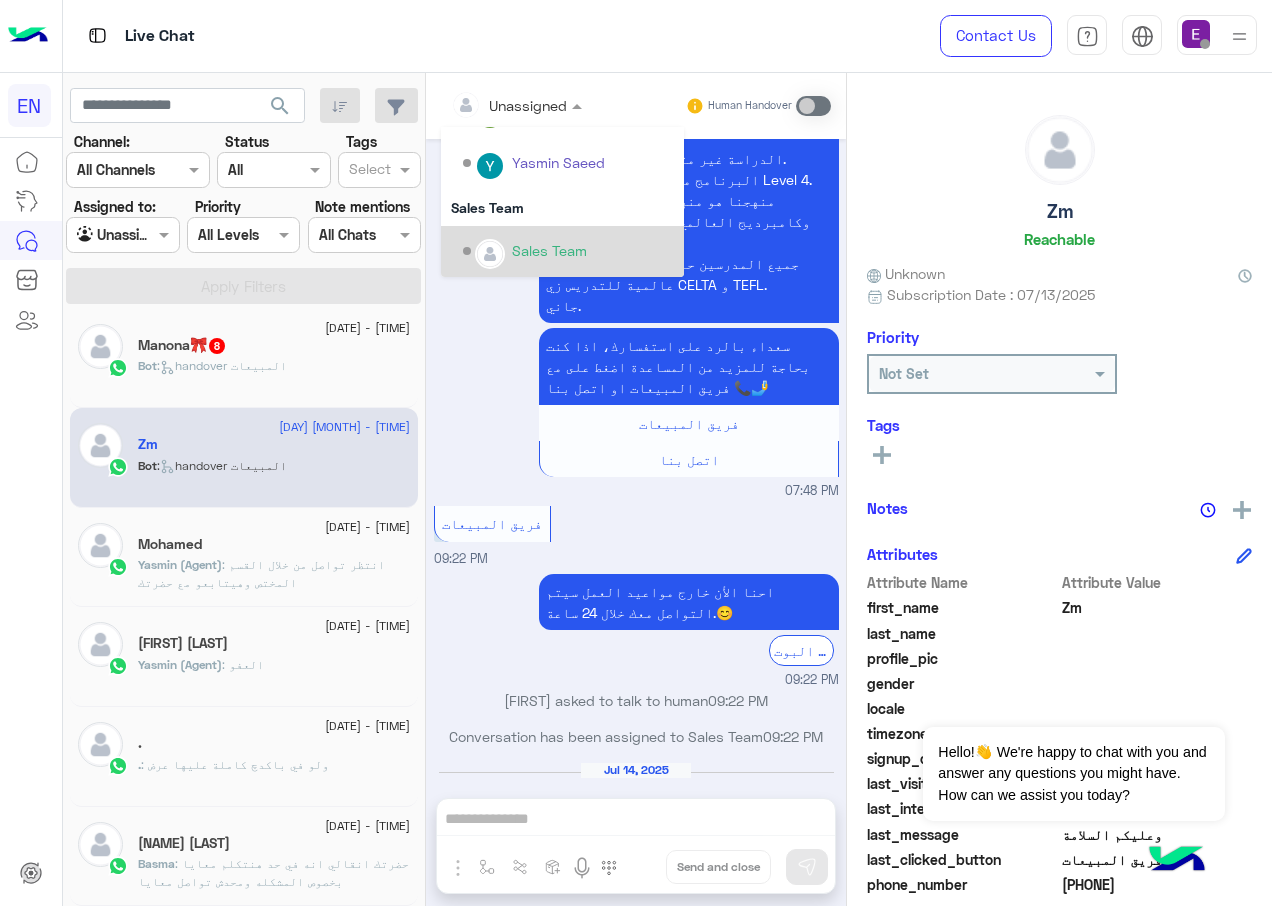 click on "Sales Team" at bounding box center [549, 250] 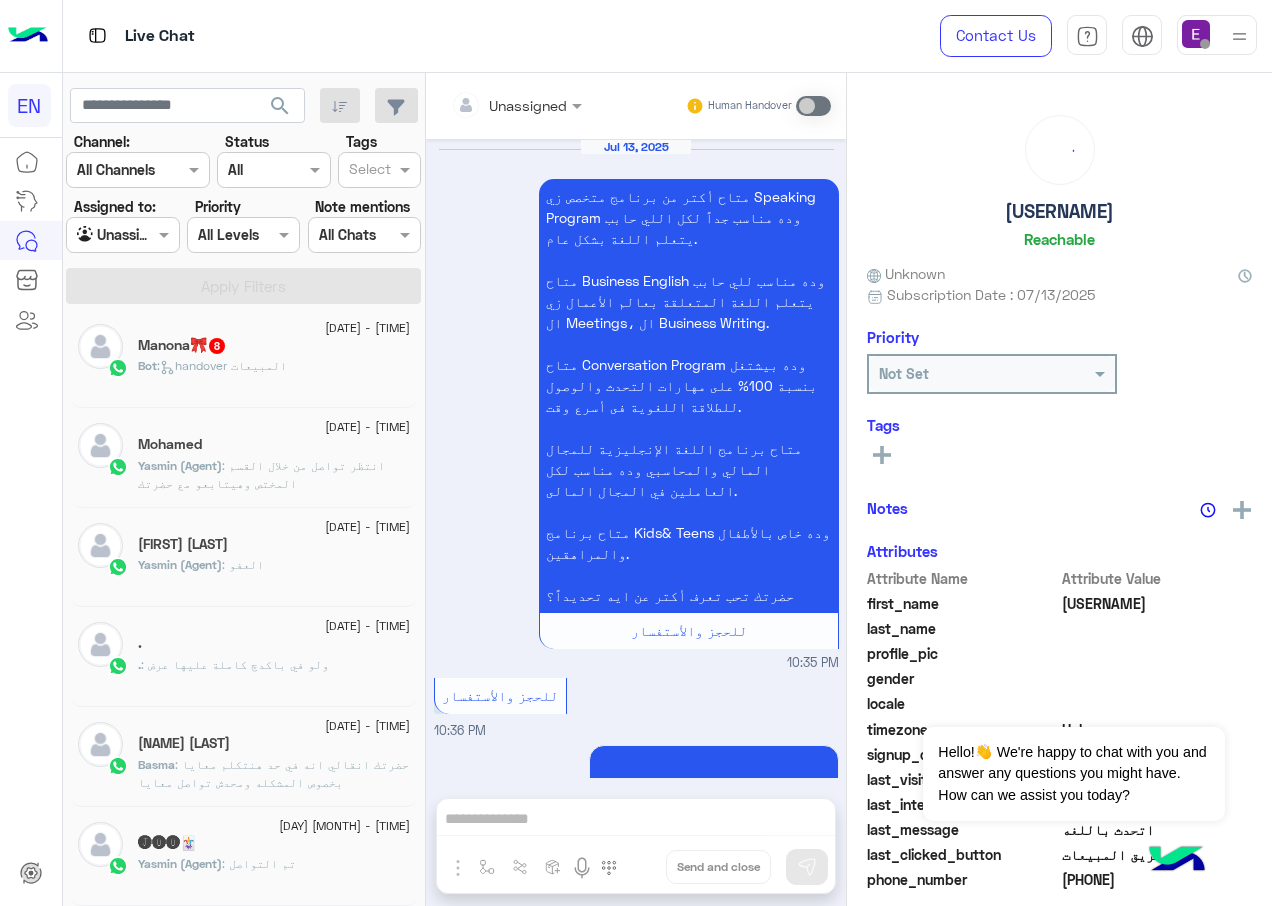 scroll, scrollTop: 3346, scrollLeft: 0, axis: vertical 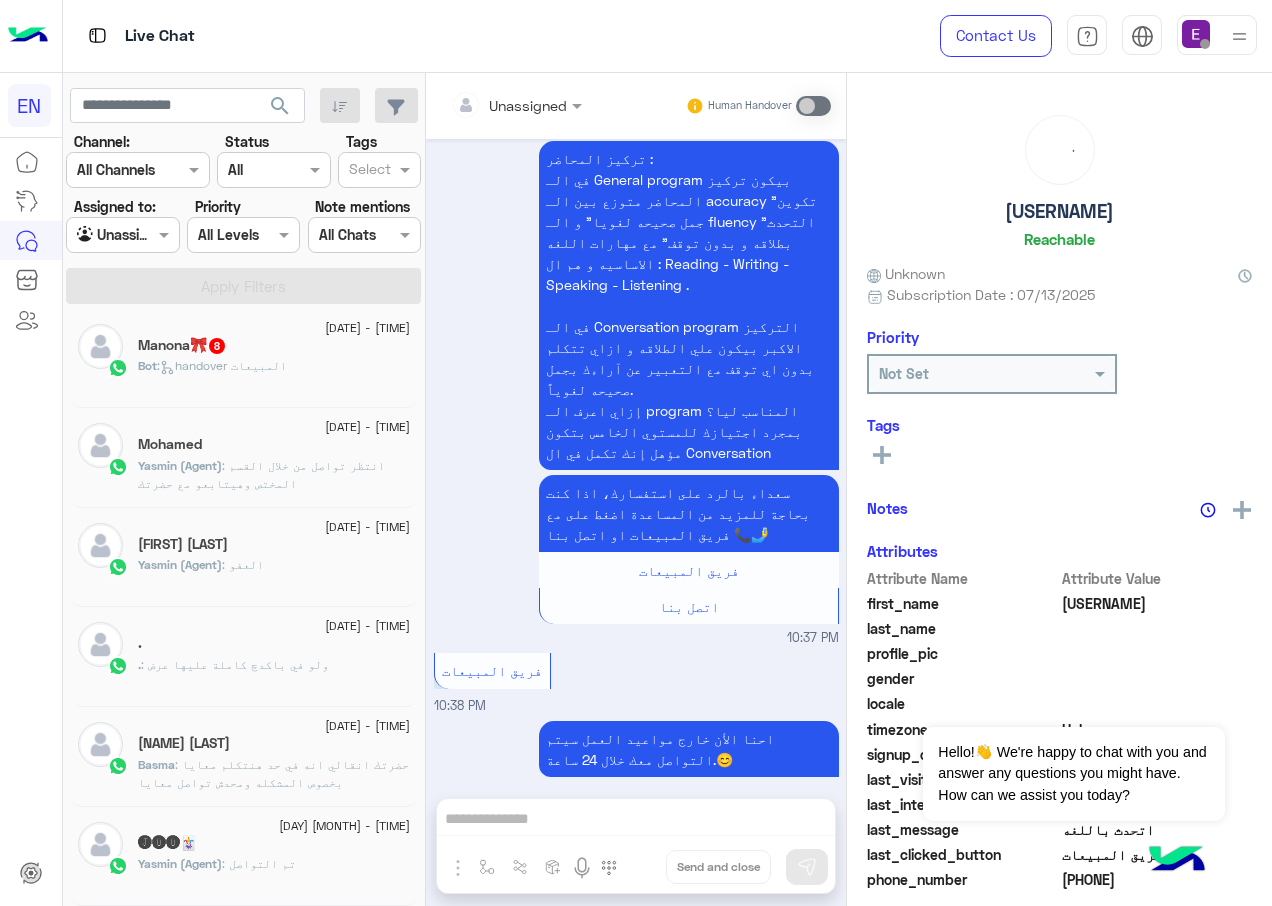 click on ":   handover المبيعات" 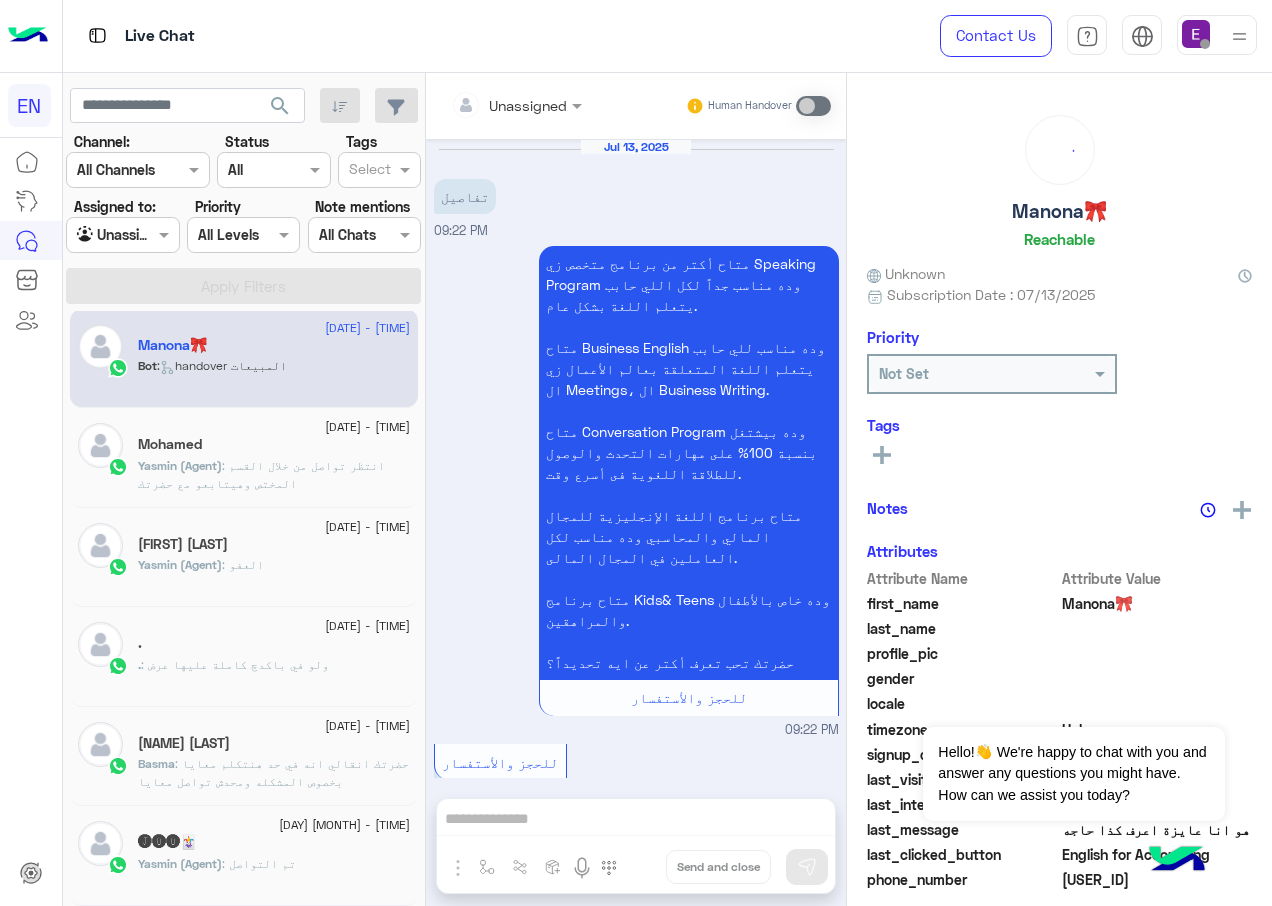 scroll, scrollTop: 1365, scrollLeft: 0, axis: vertical 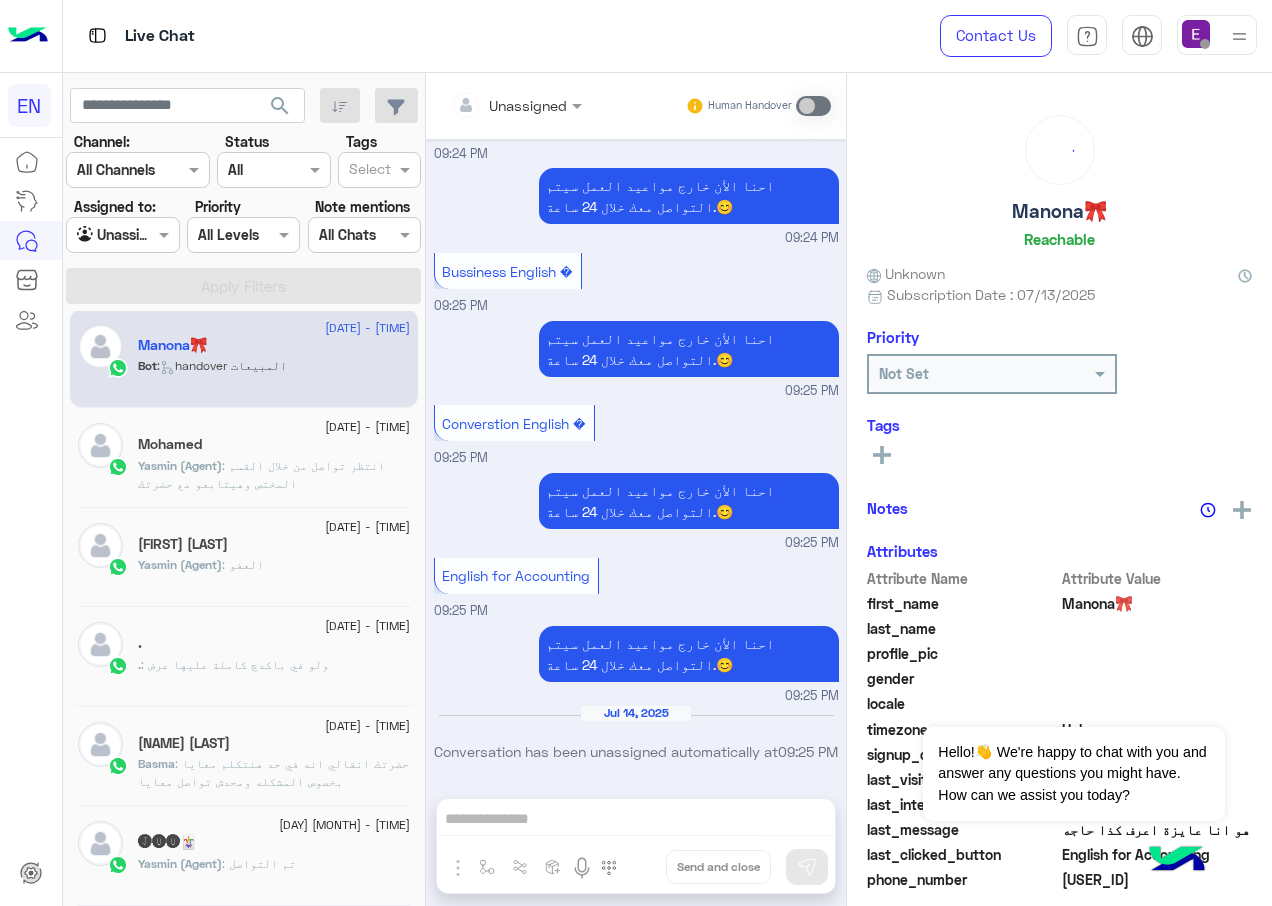 click at bounding box center (491, 105) 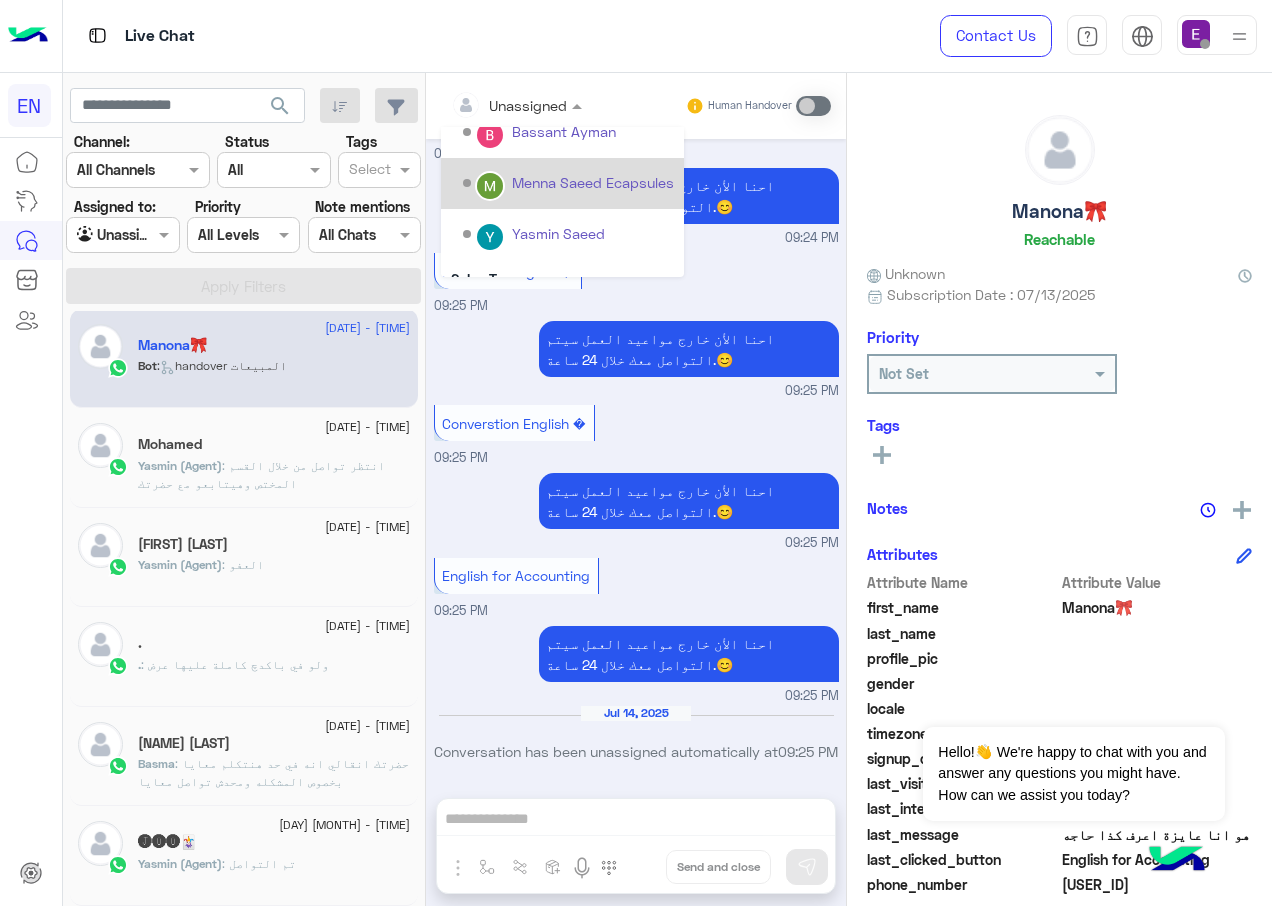 scroll, scrollTop: 332, scrollLeft: 0, axis: vertical 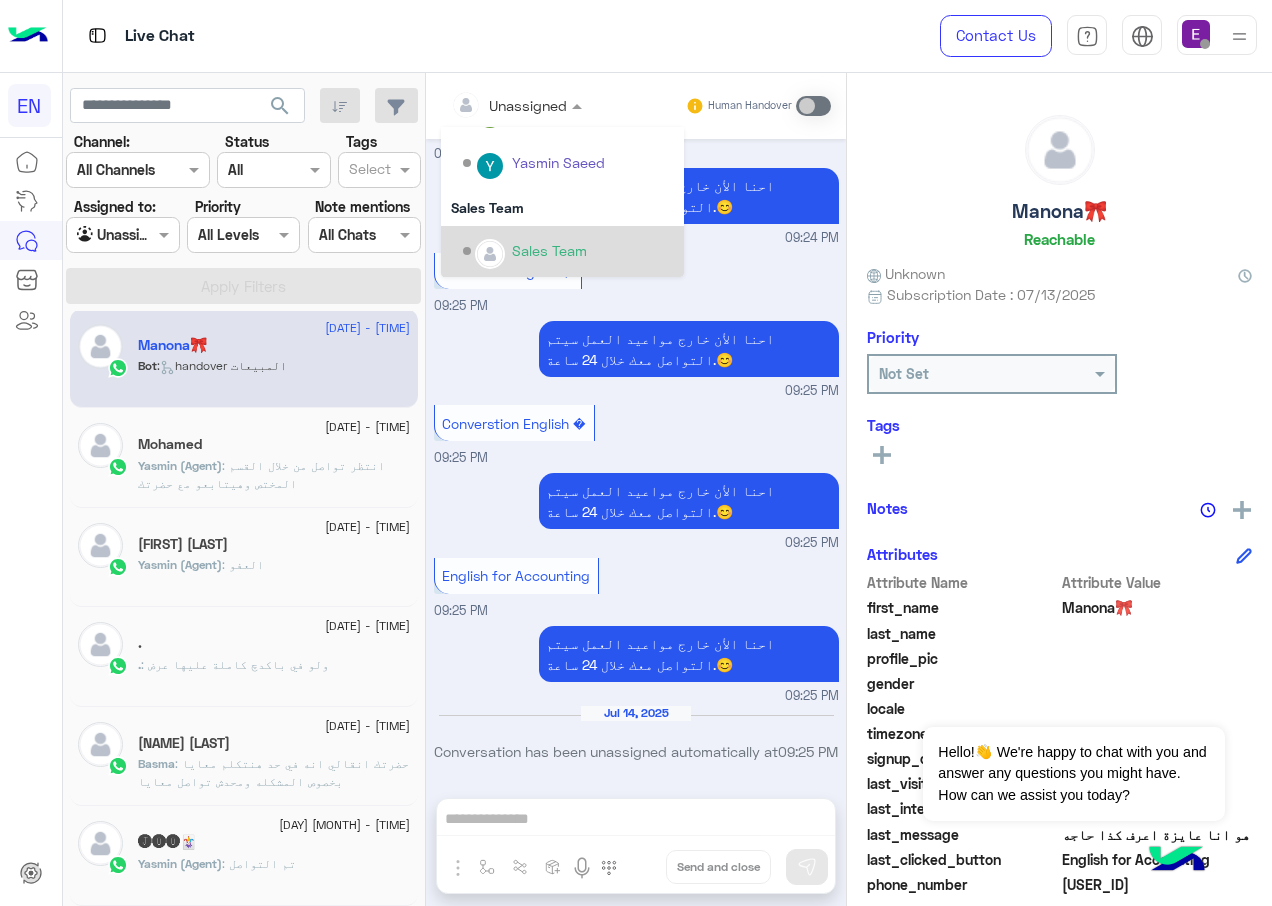 click on "Sales Team" at bounding box center [549, 250] 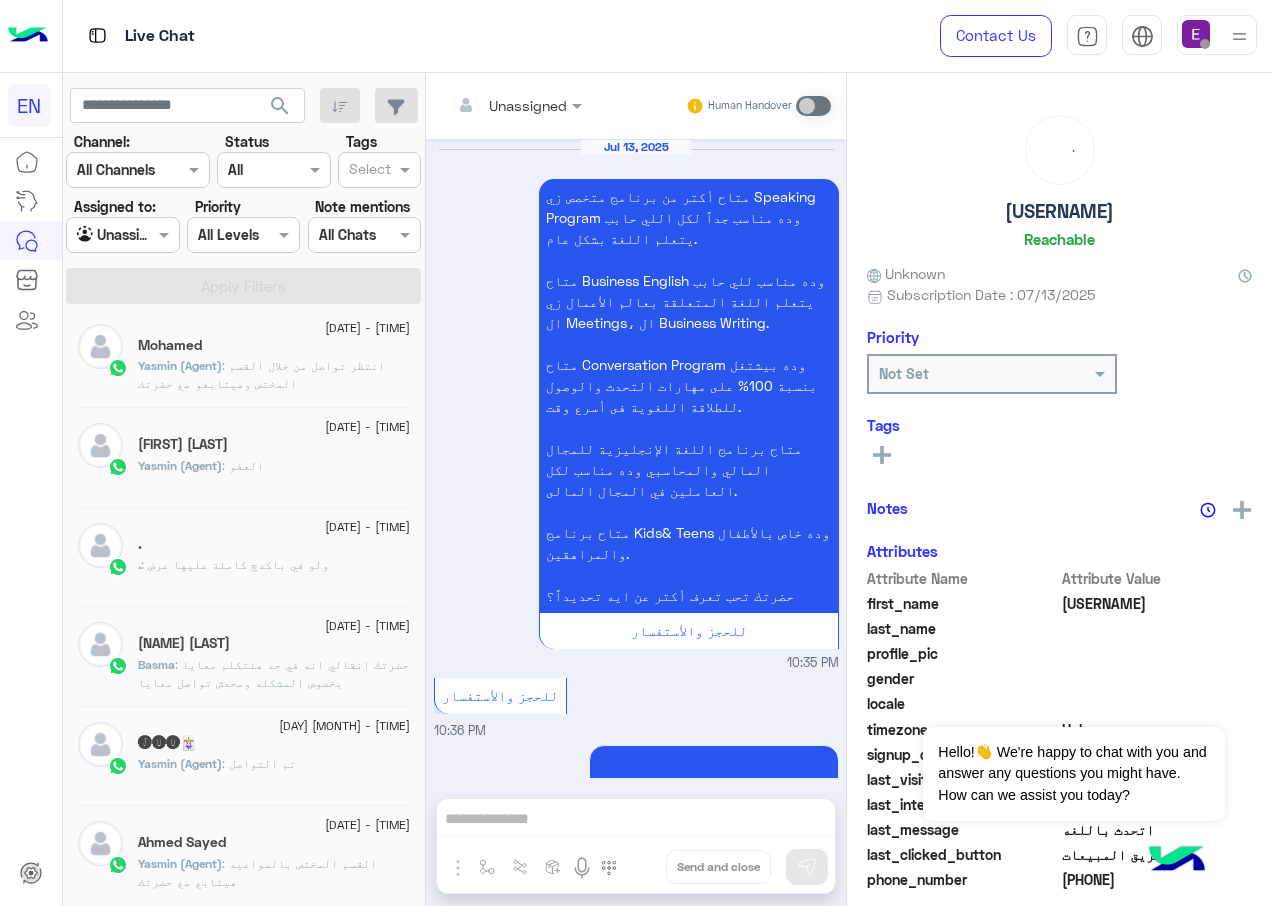 scroll, scrollTop: 3346, scrollLeft: 0, axis: vertical 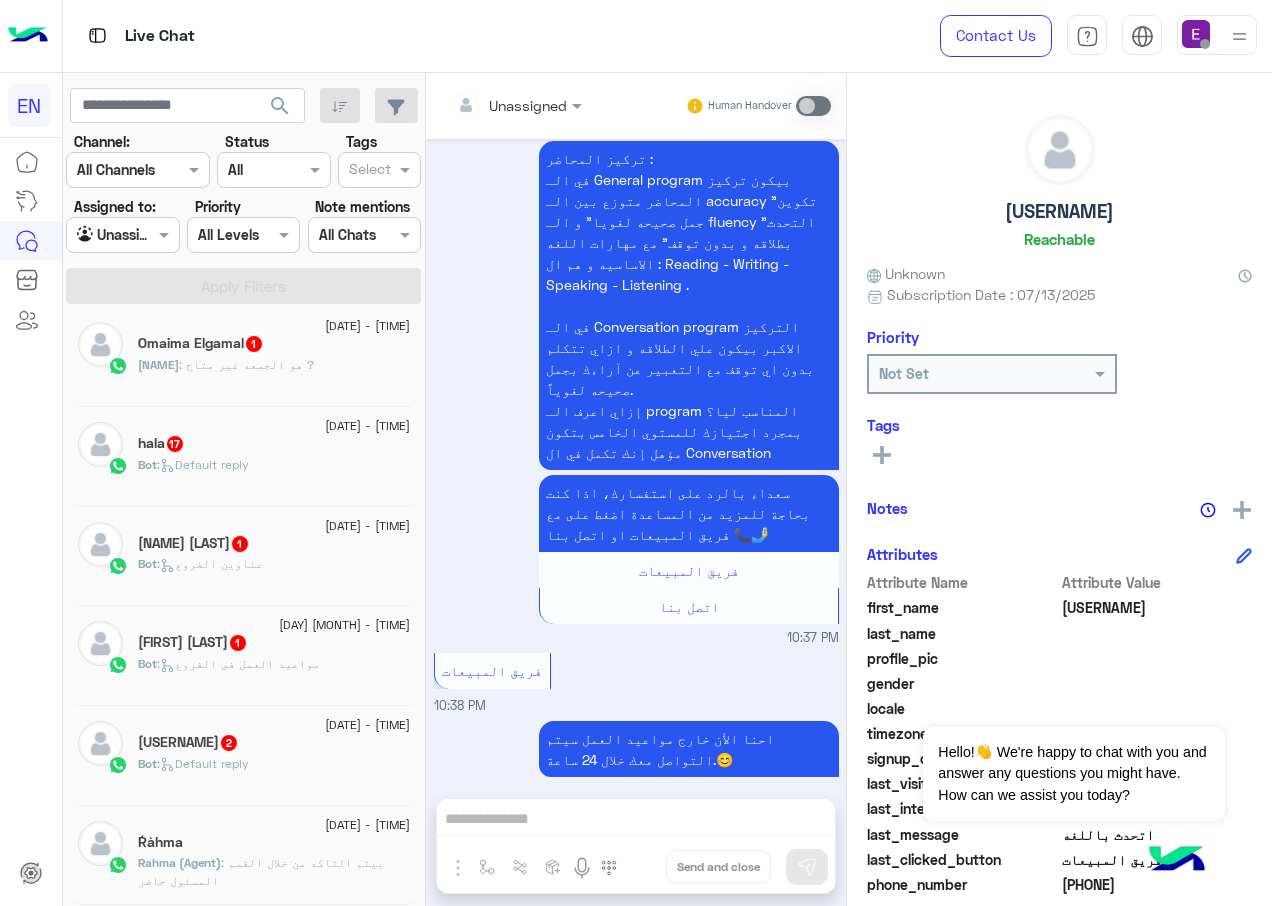click on "[USERNAME] [NUMBER]" 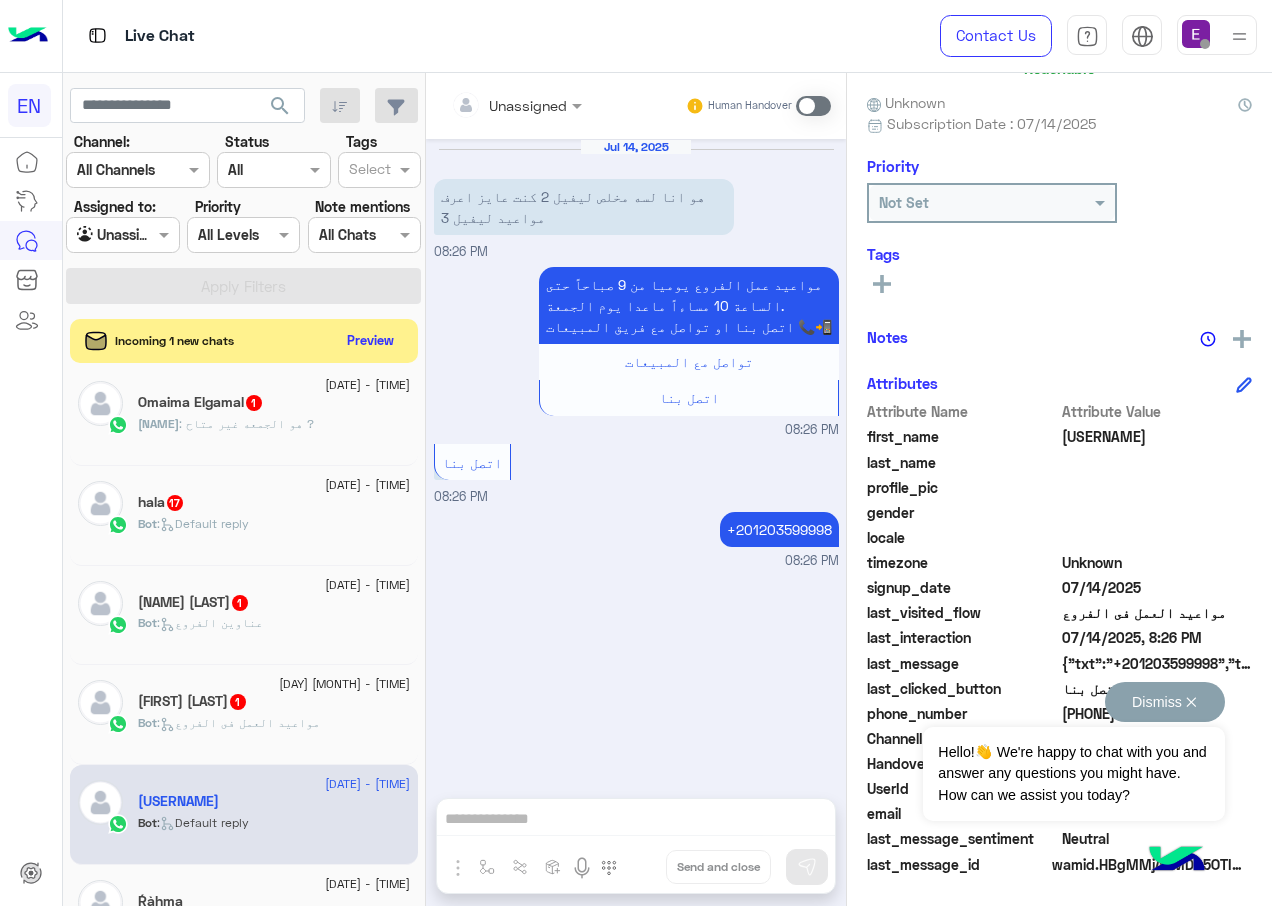 click on "Dismiss ✕" at bounding box center [1165, 702] 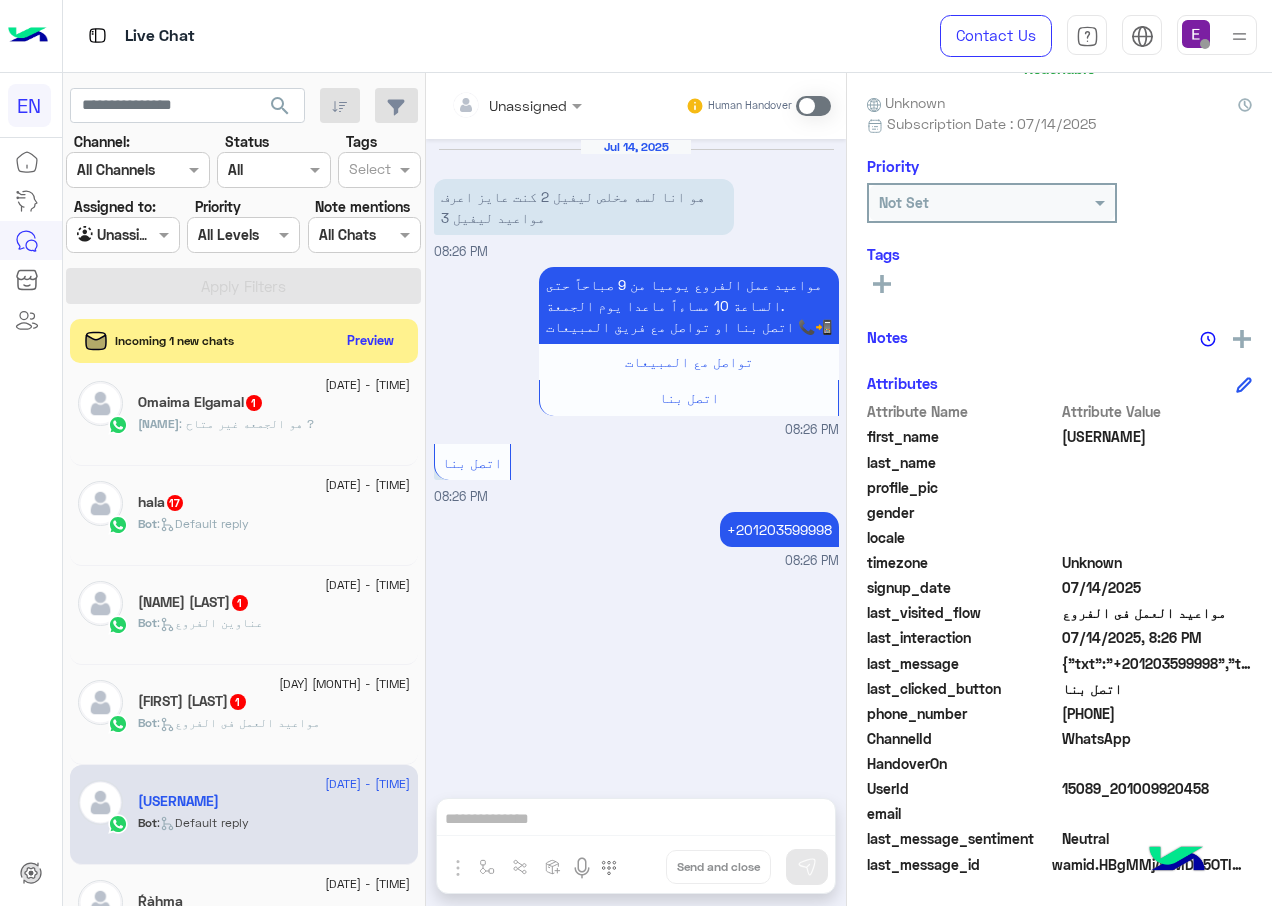 drag, startPoint x: 1185, startPoint y: 706, endPoint x: 1065, endPoint y: 706, distance: 120 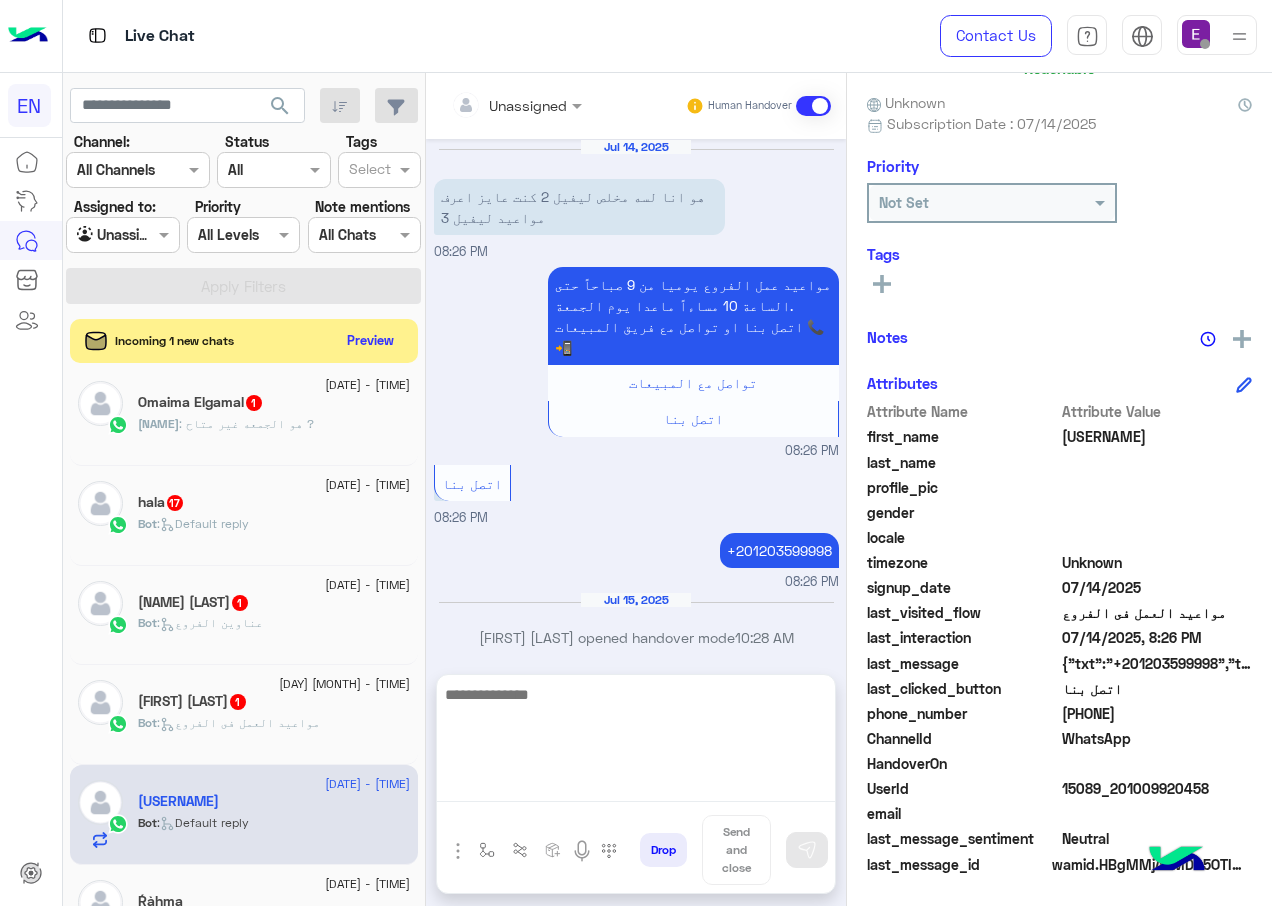 click at bounding box center (636, 742) 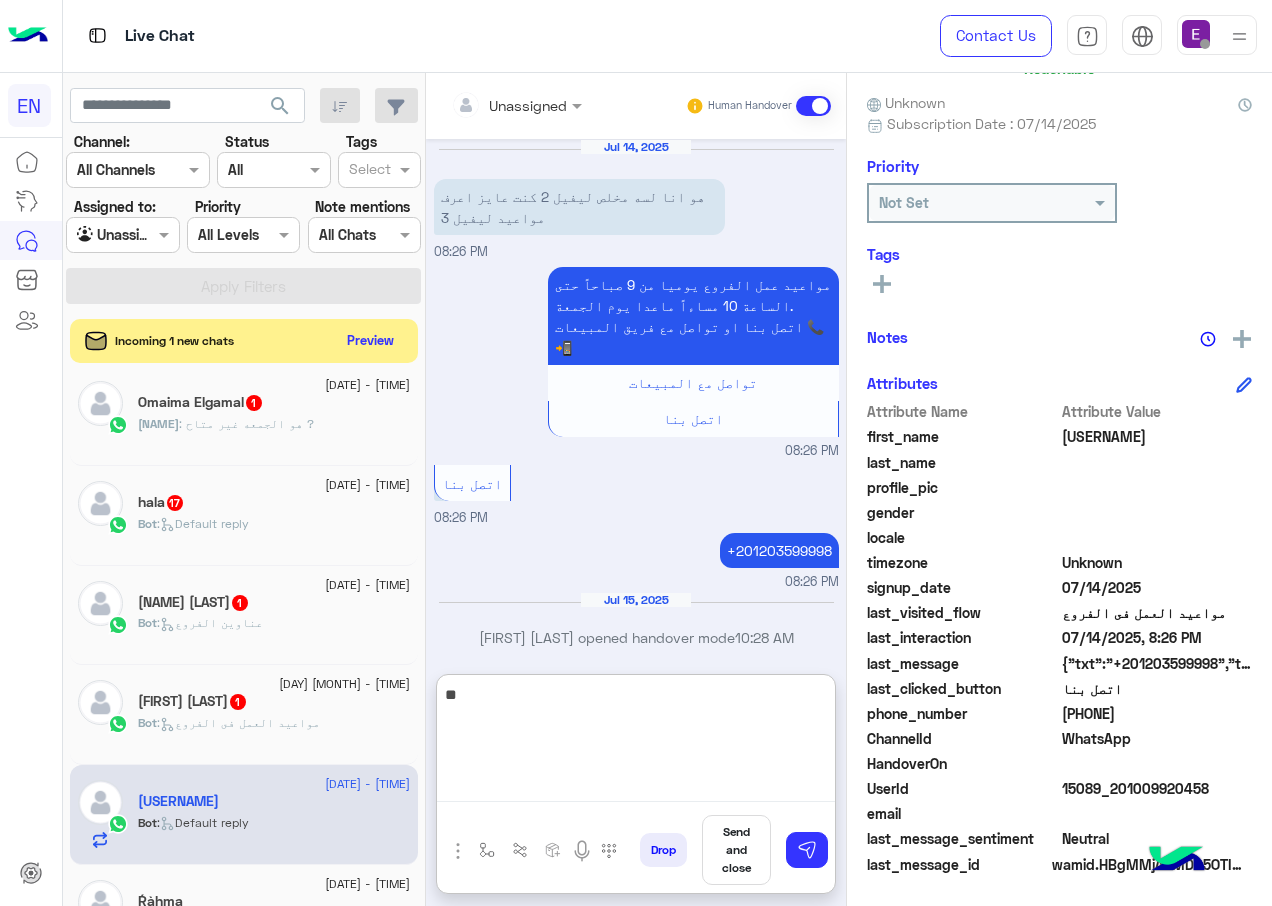 type on "*" 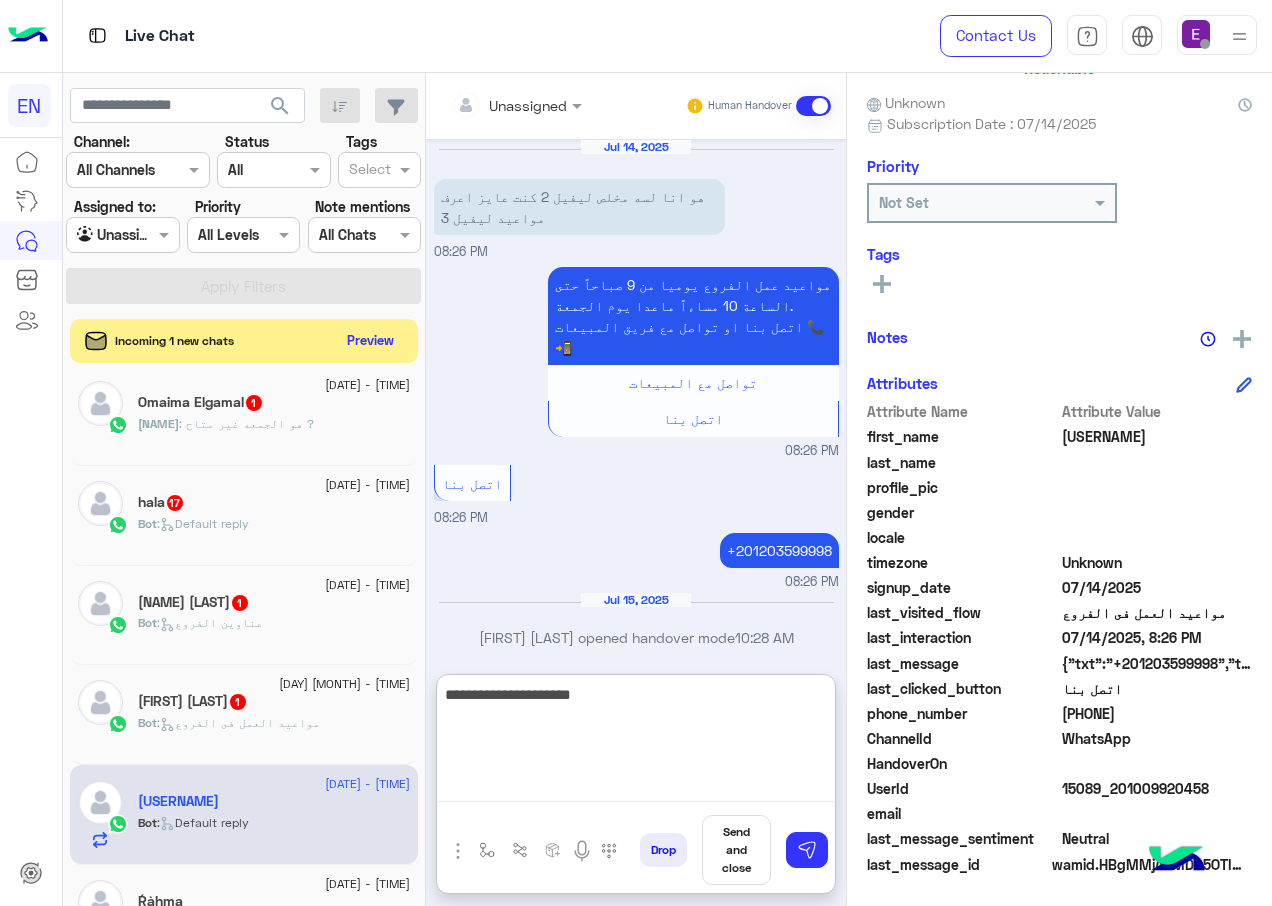 type on "**********" 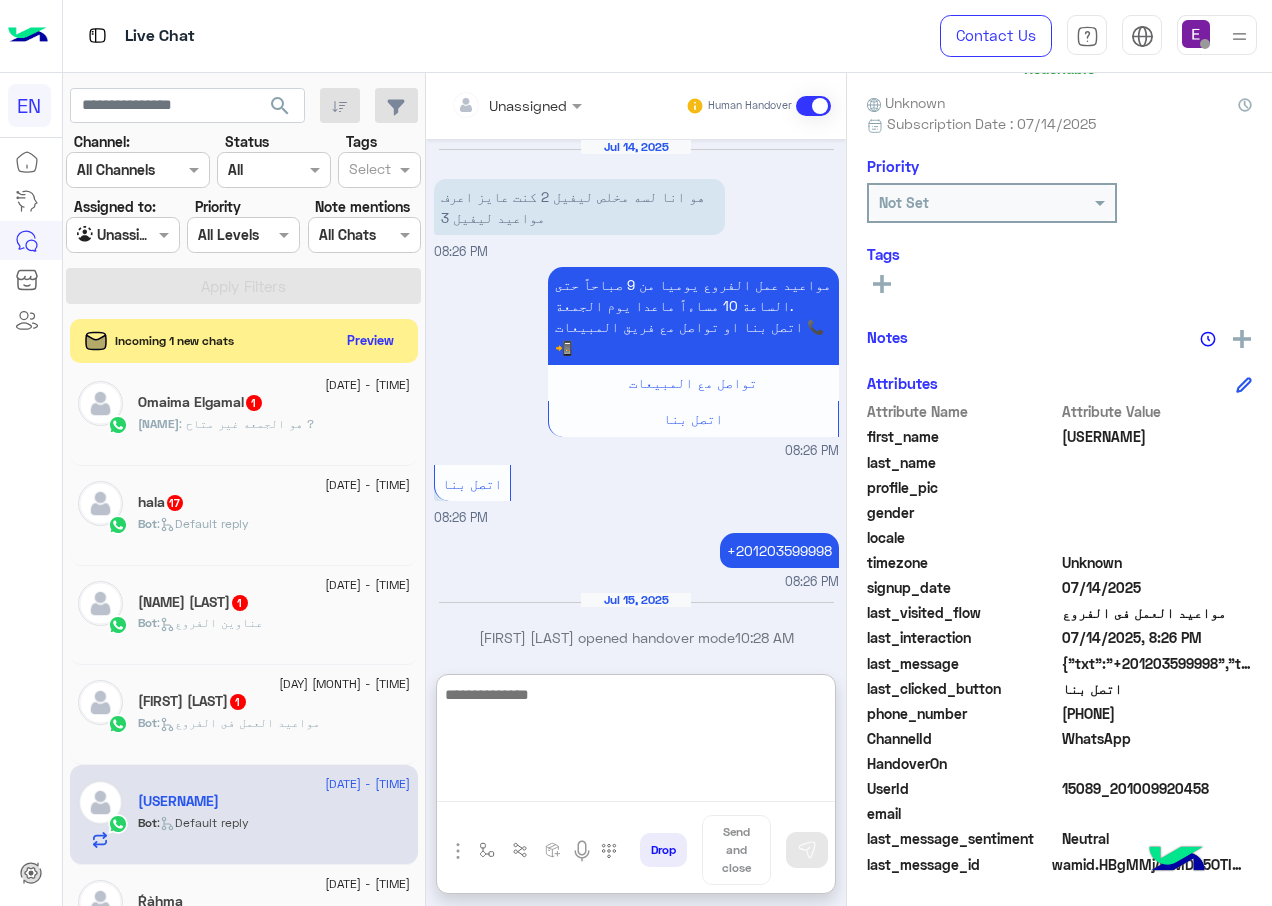 scroll, scrollTop: 53, scrollLeft: 0, axis: vertical 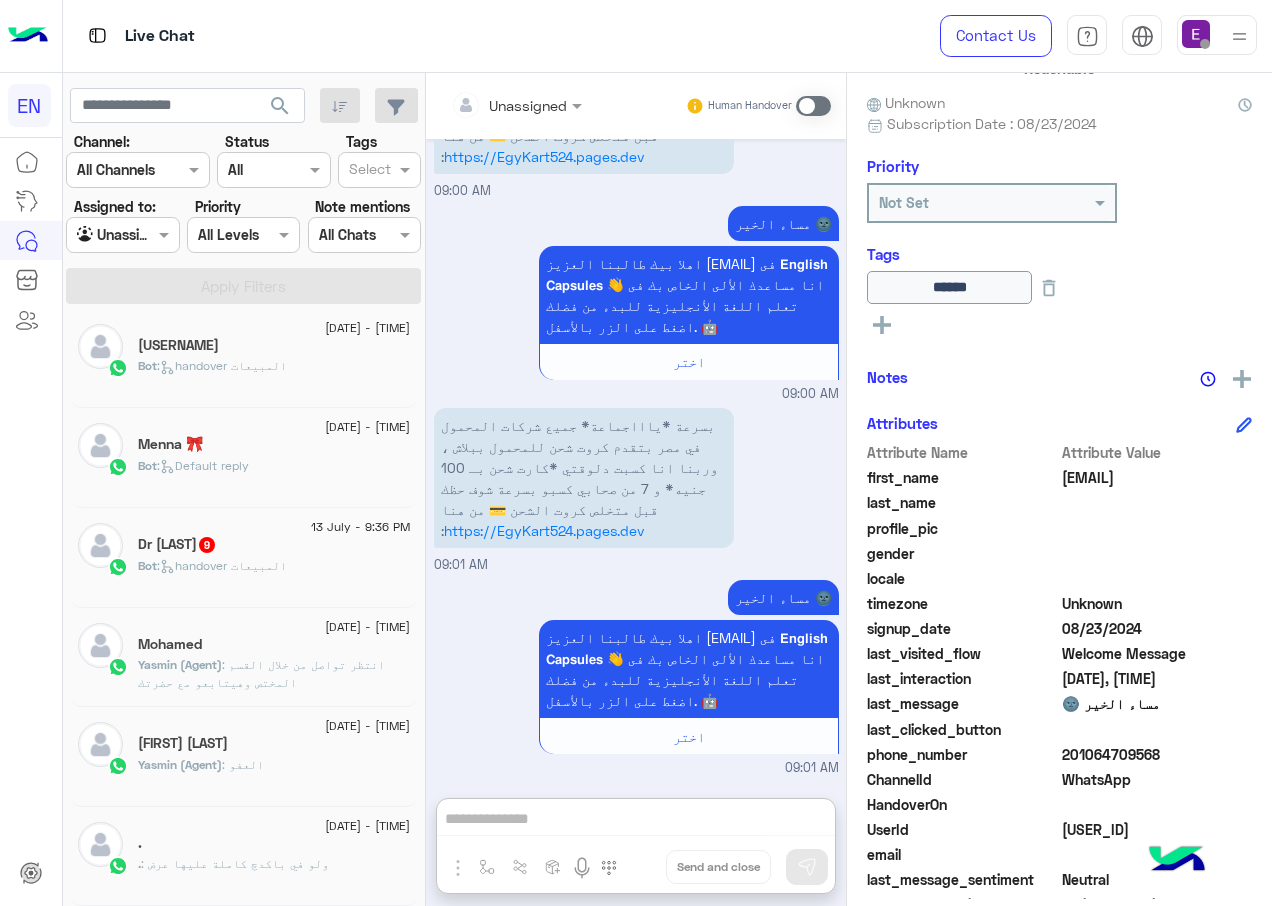 click on ":   handover المبيعات" 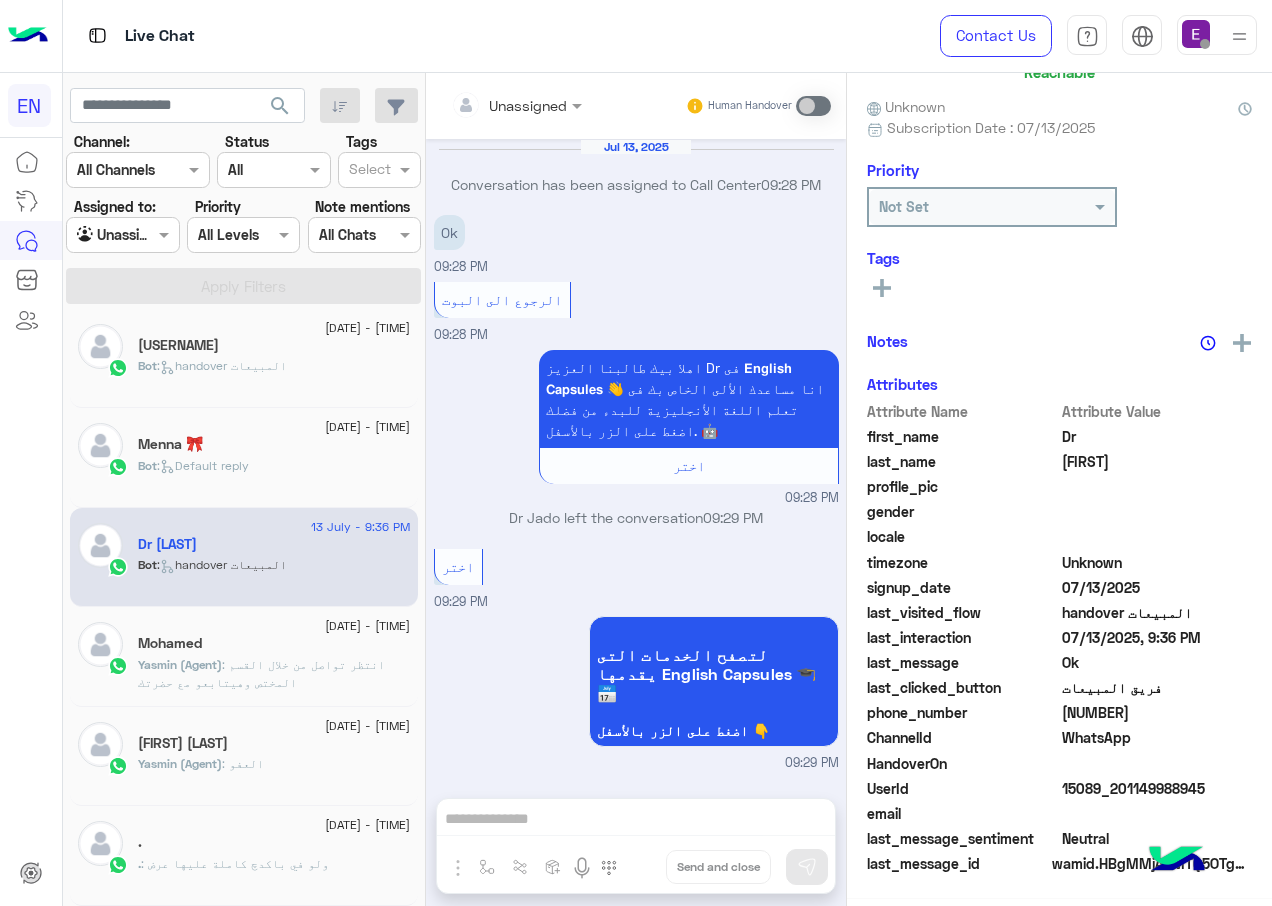 scroll, scrollTop: 2233, scrollLeft: 0, axis: vertical 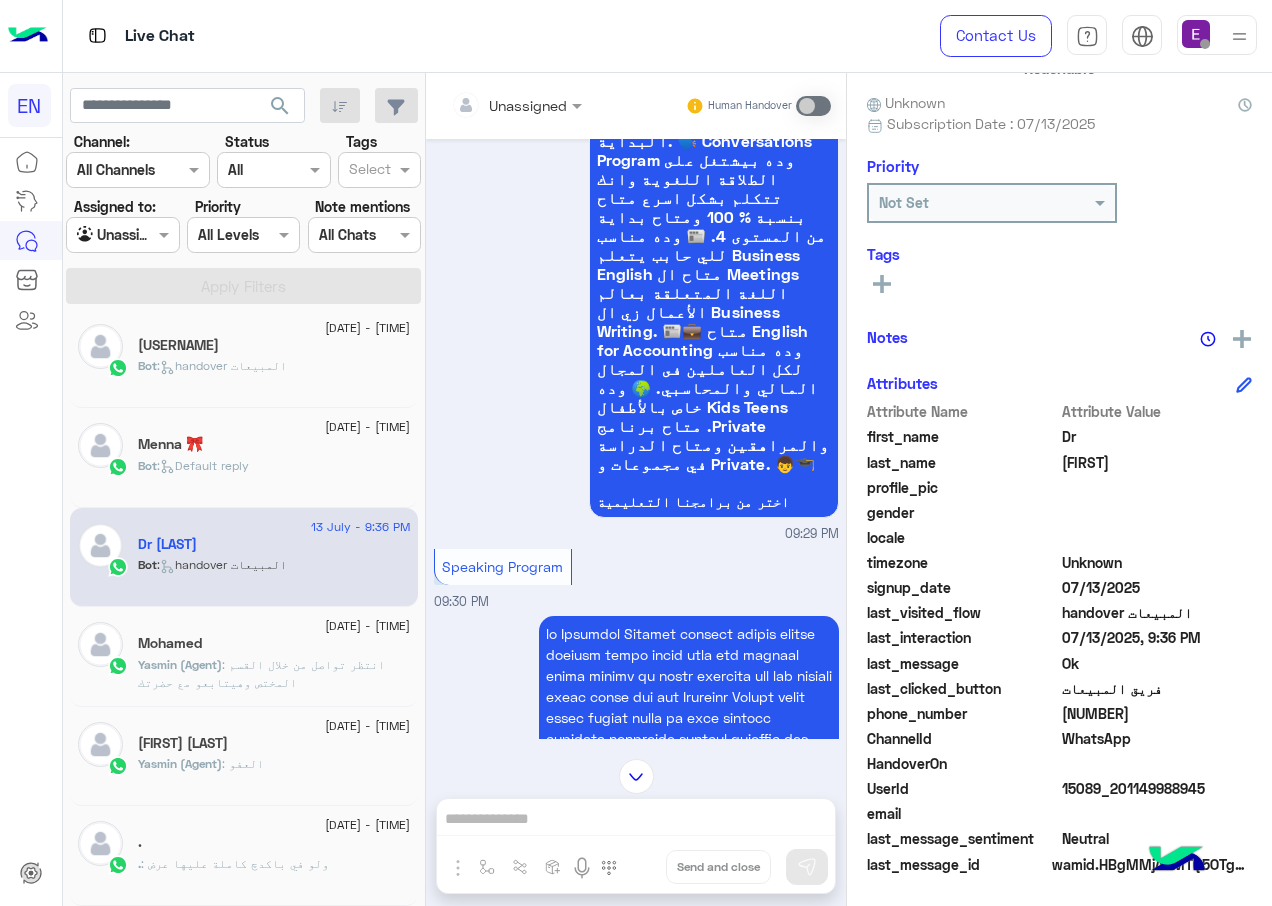 click on "Unassigned" at bounding box center (509, 105) 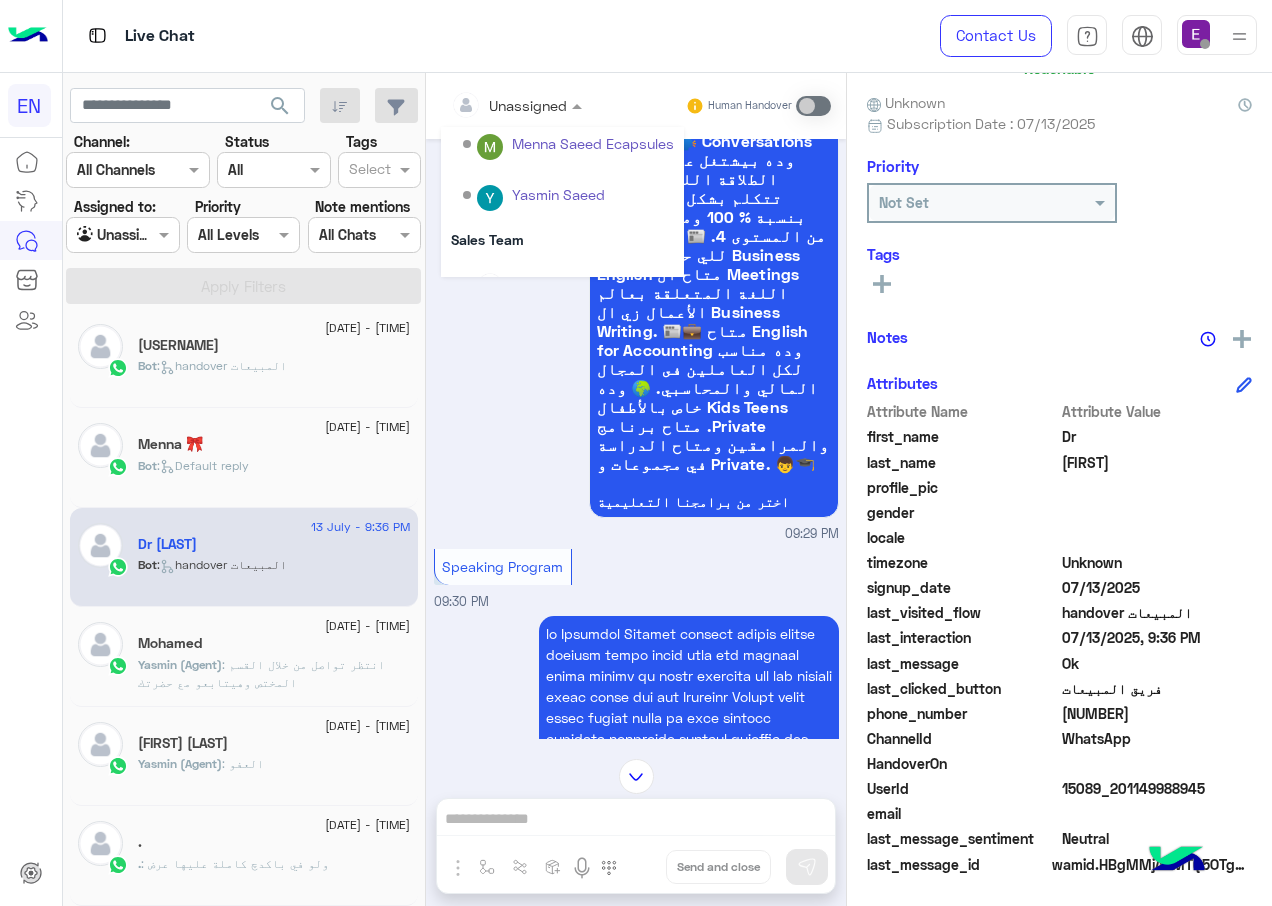 scroll, scrollTop: 332, scrollLeft: 0, axis: vertical 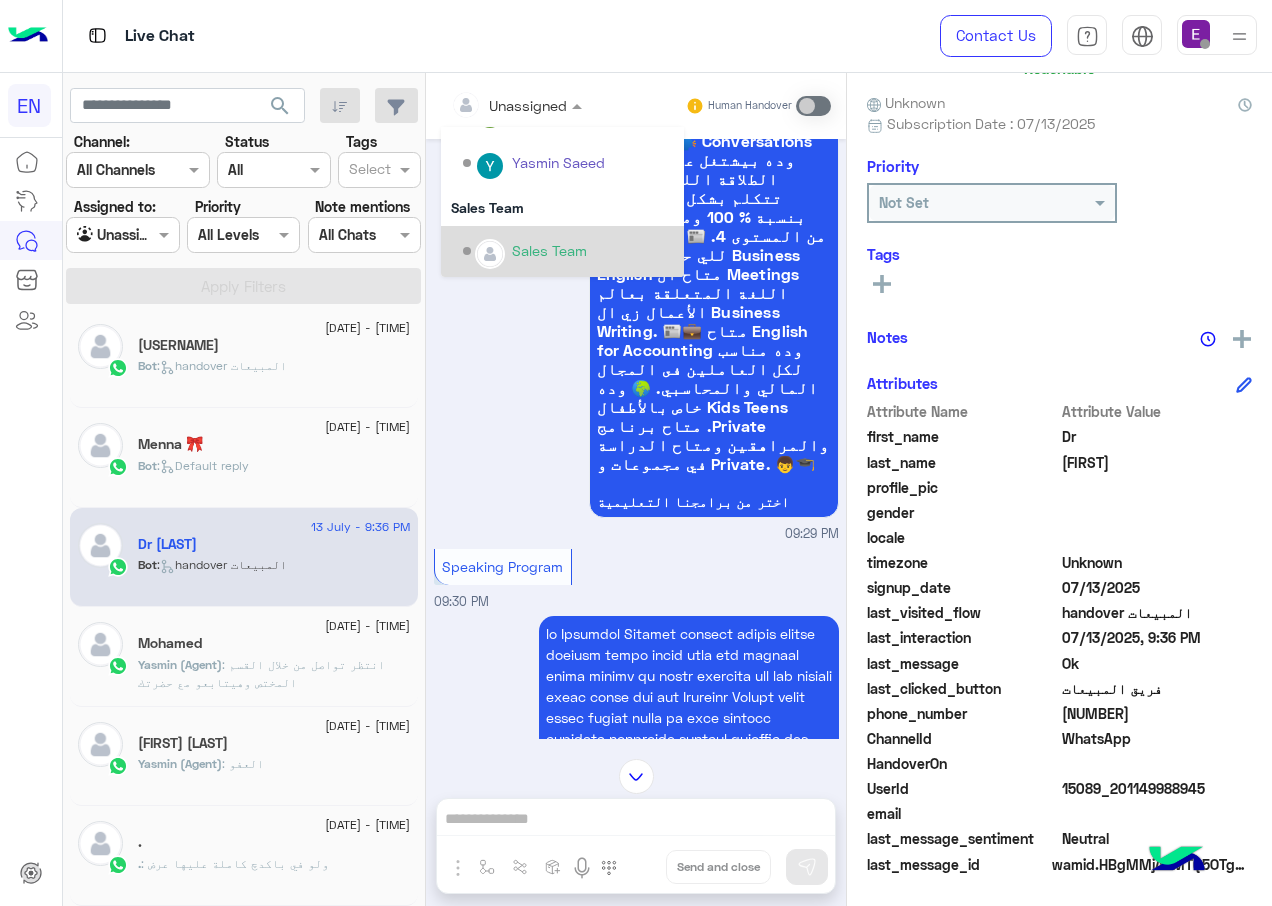 click on "Sales Team" at bounding box center [549, 250] 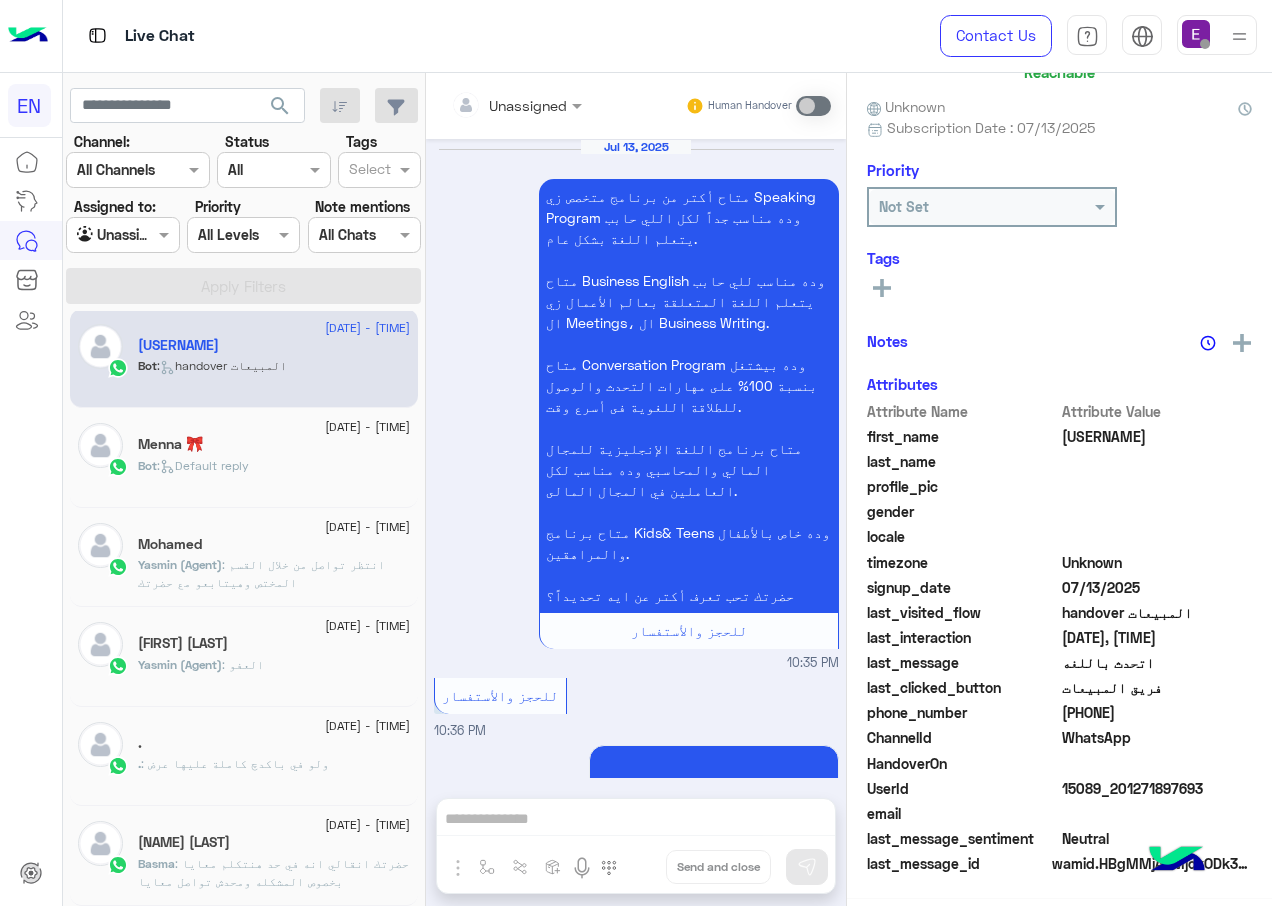 scroll, scrollTop: 3346, scrollLeft: 0, axis: vertical 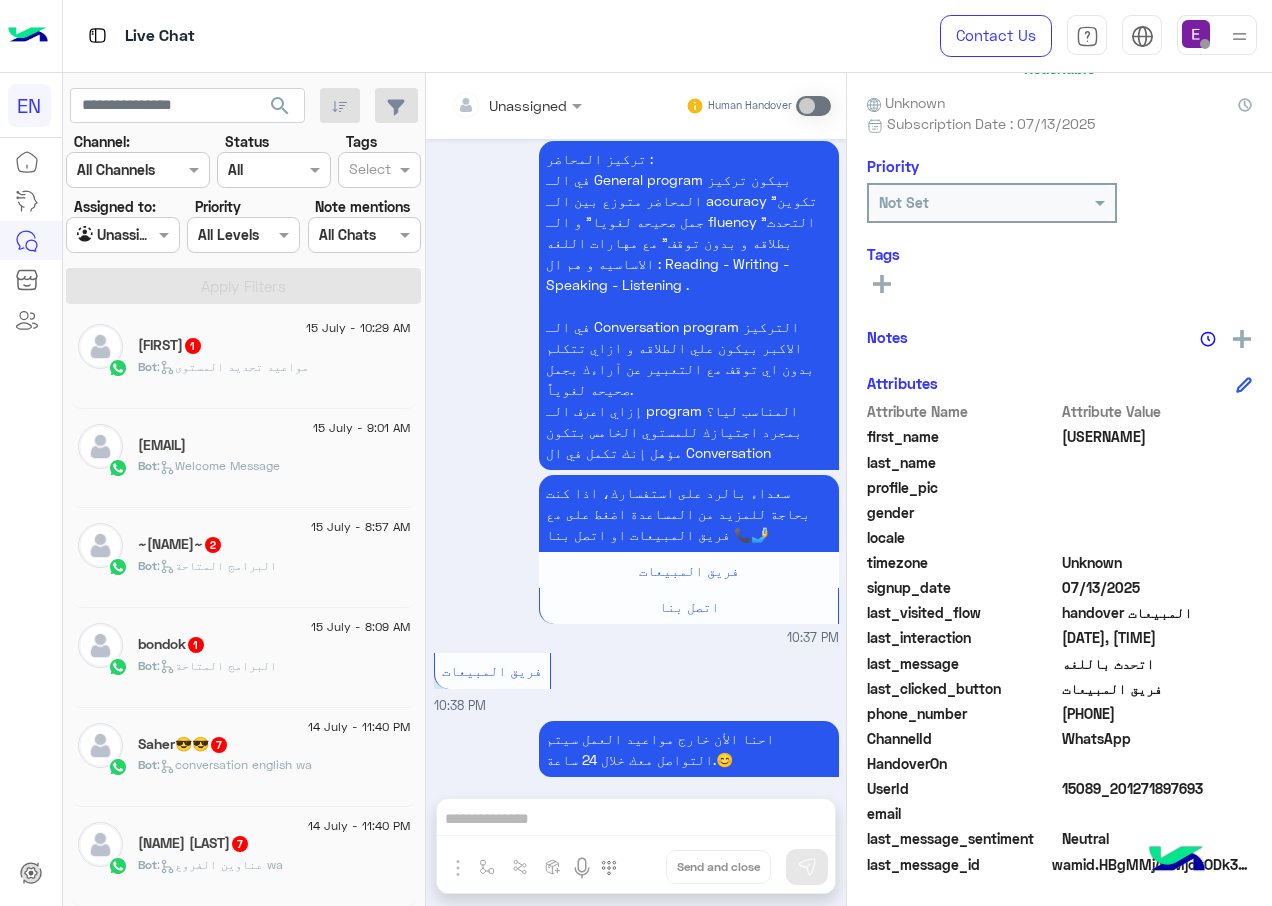 click on ":   عناوين الفروع wa" 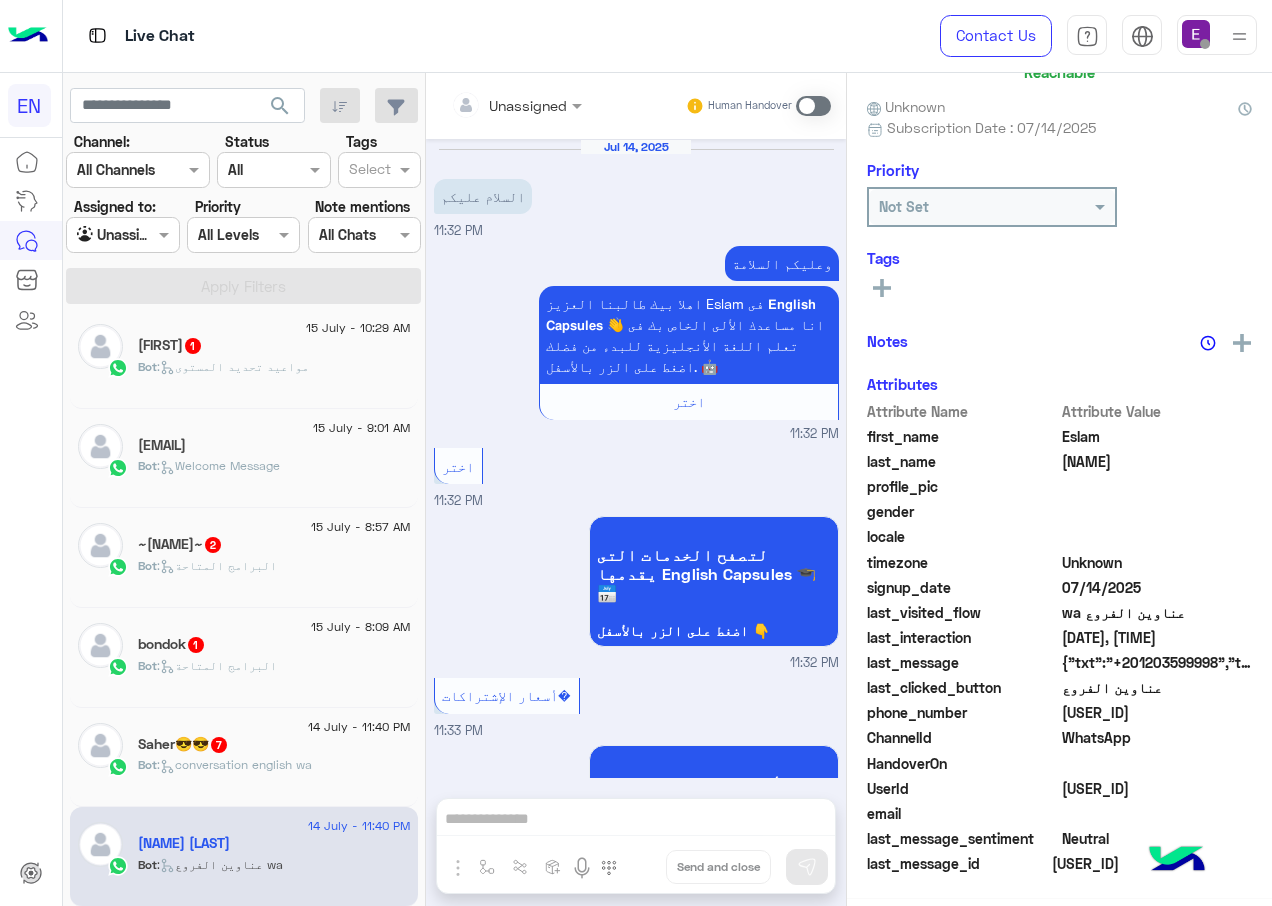 scroll, scrollTop: 167, scrollLeft: 0, axis: vertical 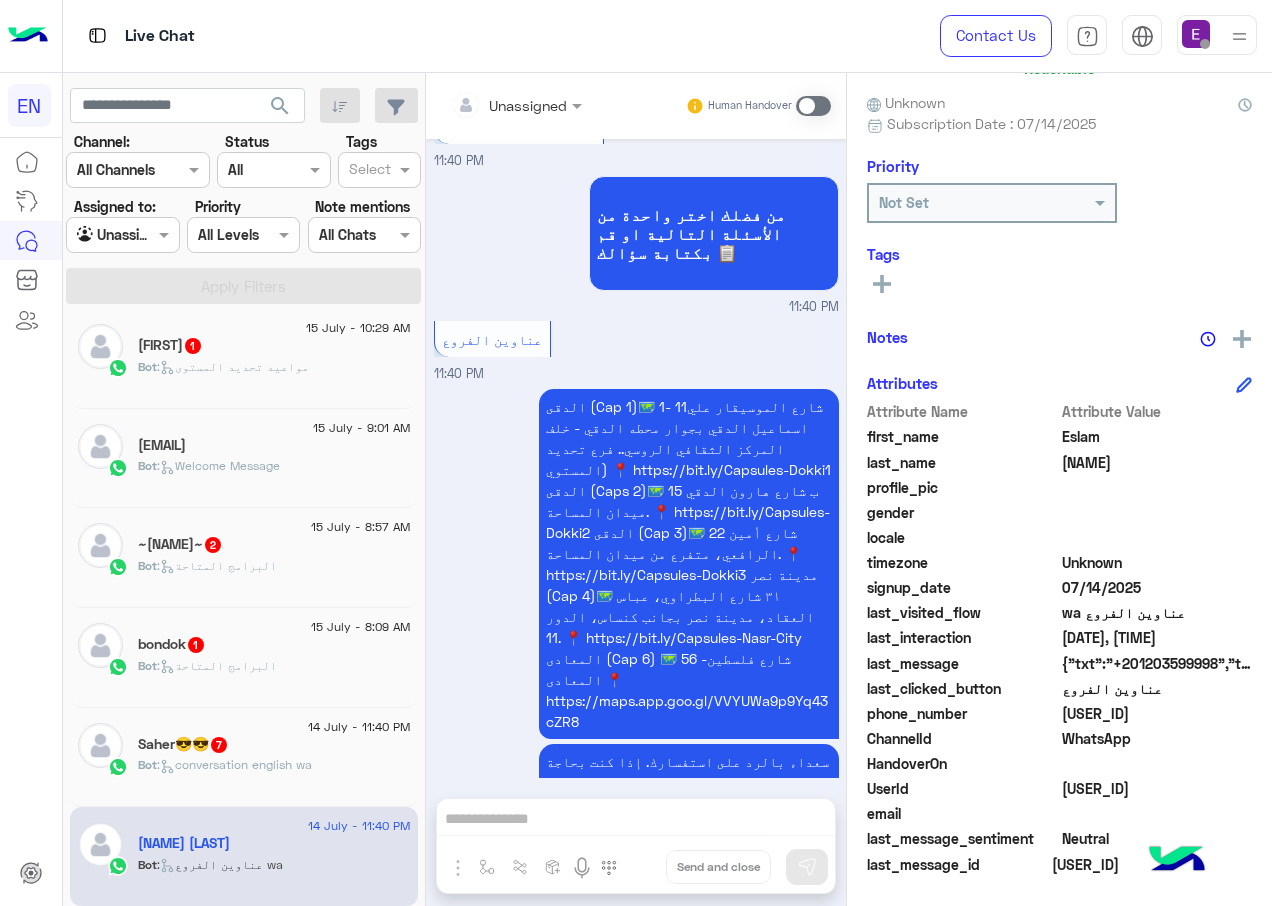 click on "[FIRST] 7" 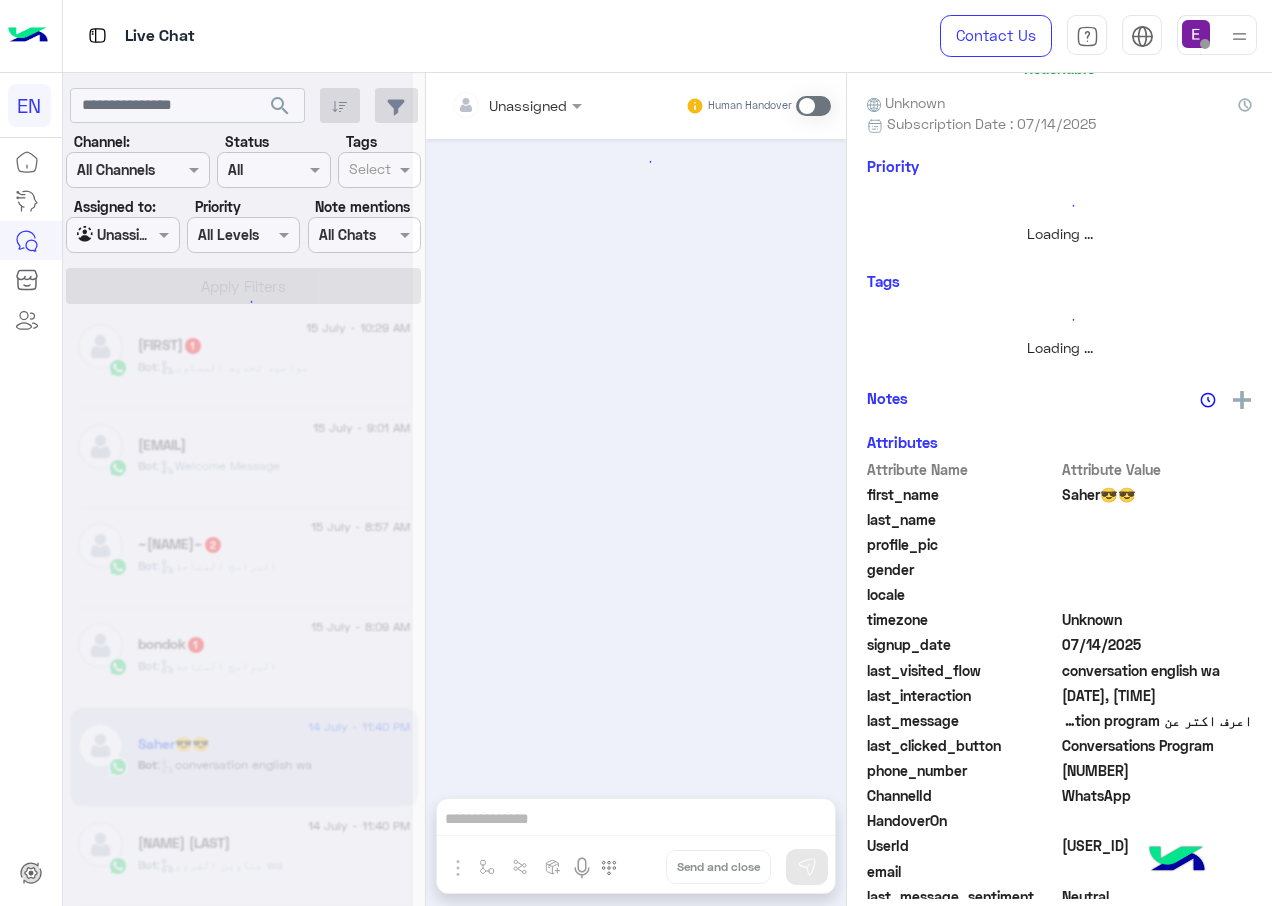 scroll, scrollTop: 0, scrollLeft: 0, axis: both 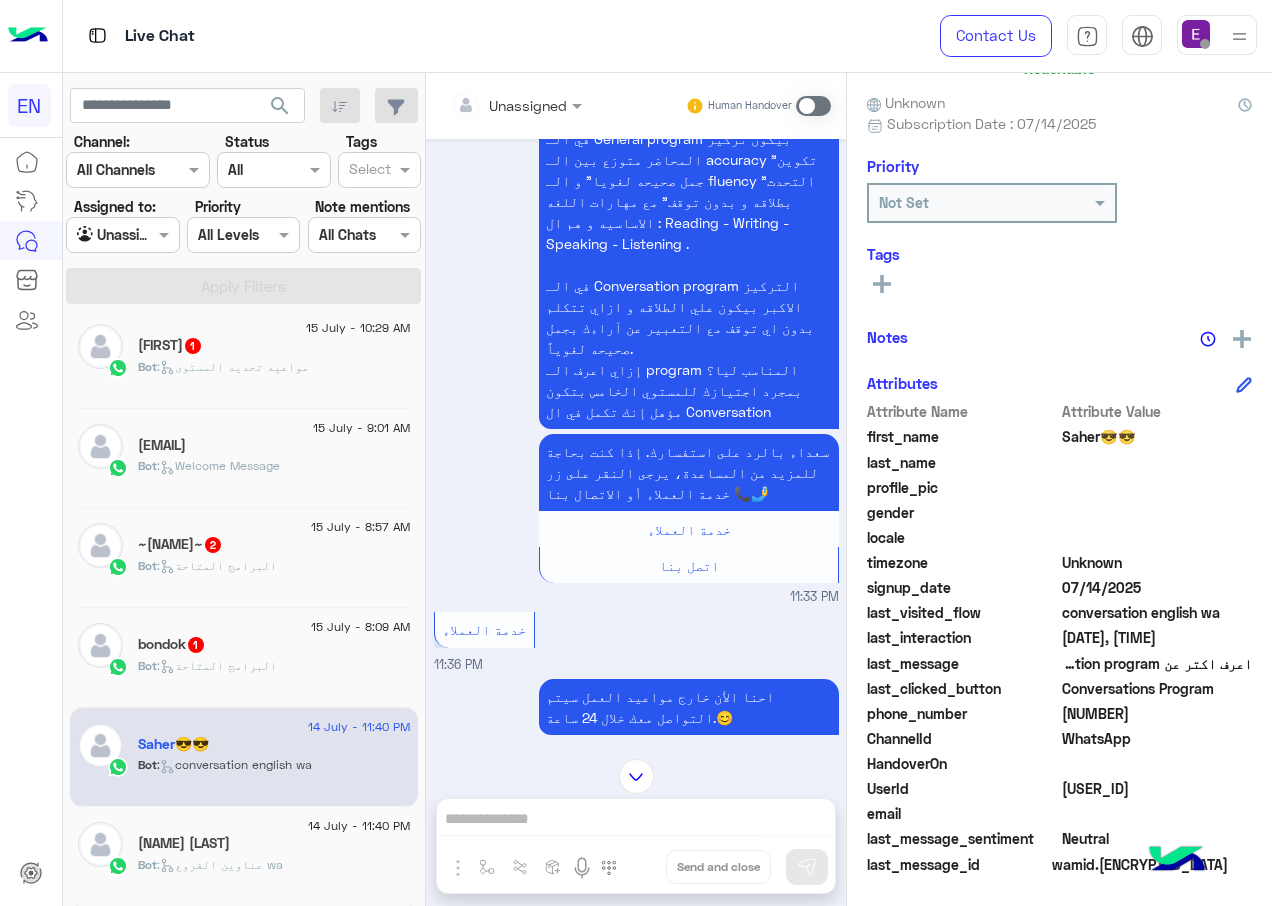 click at bounding box center (470, 105) 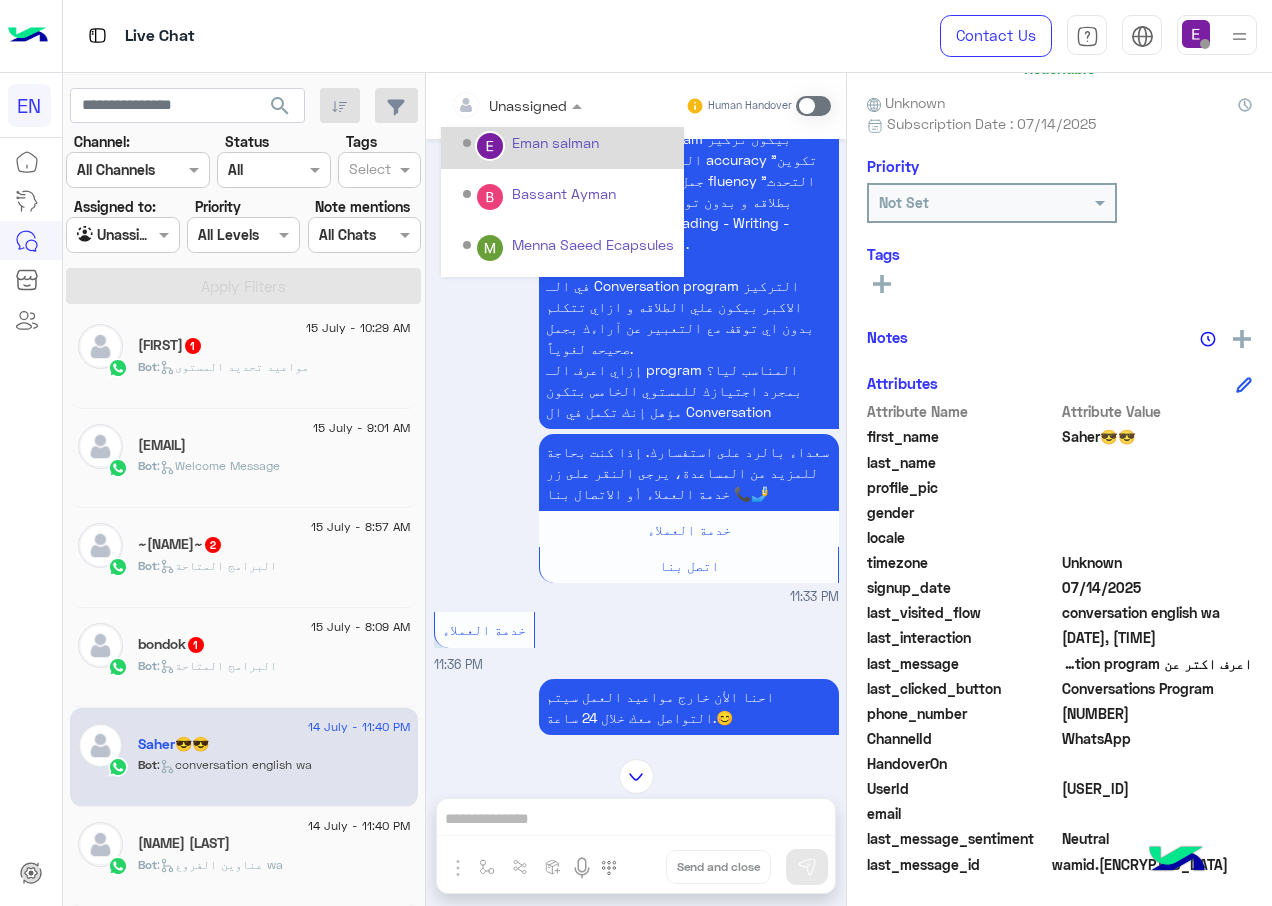 scroll, scrollTop: 332, scrollLeft: 0, axis: vertical 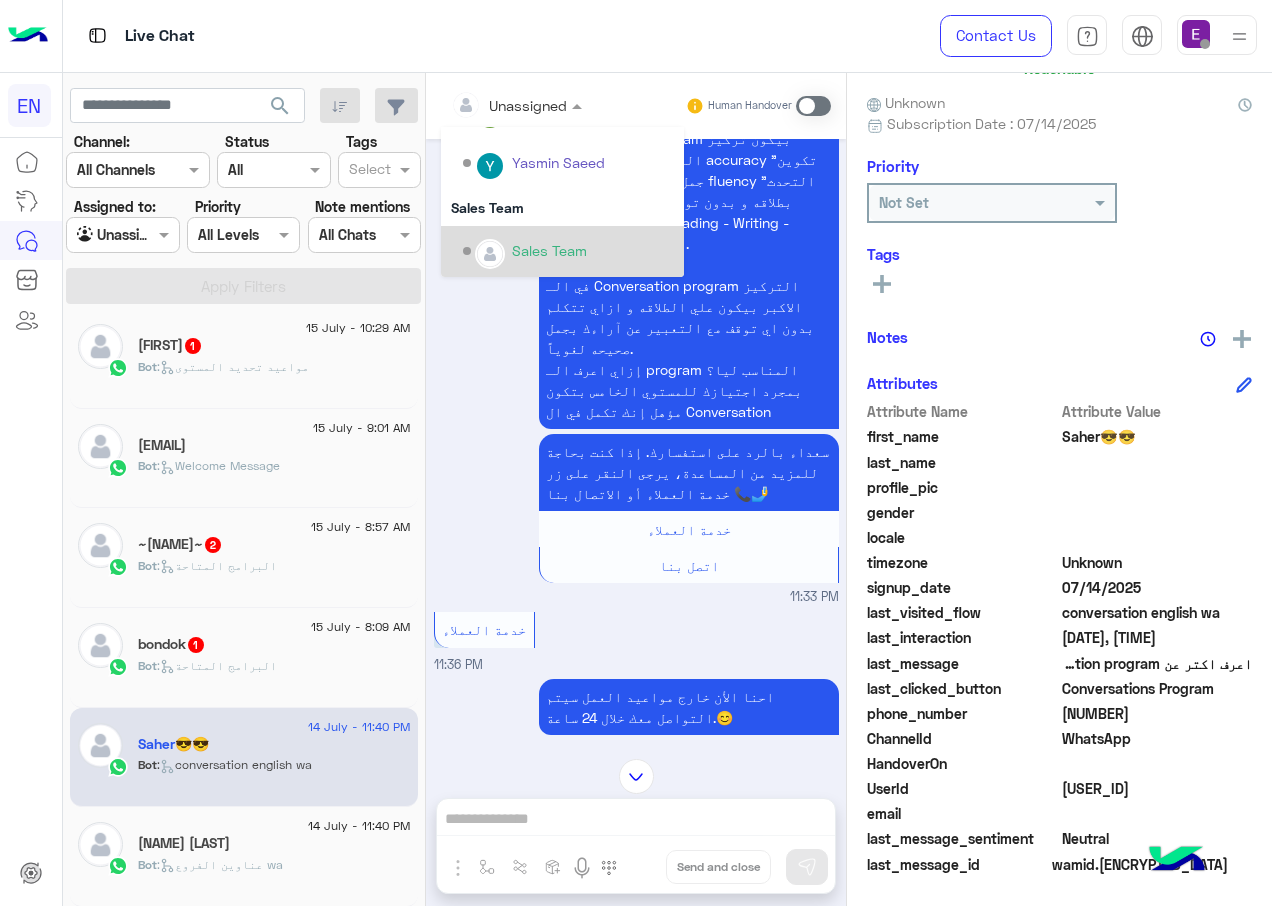 click on "Sales Team" at bounding box center (568, 251) 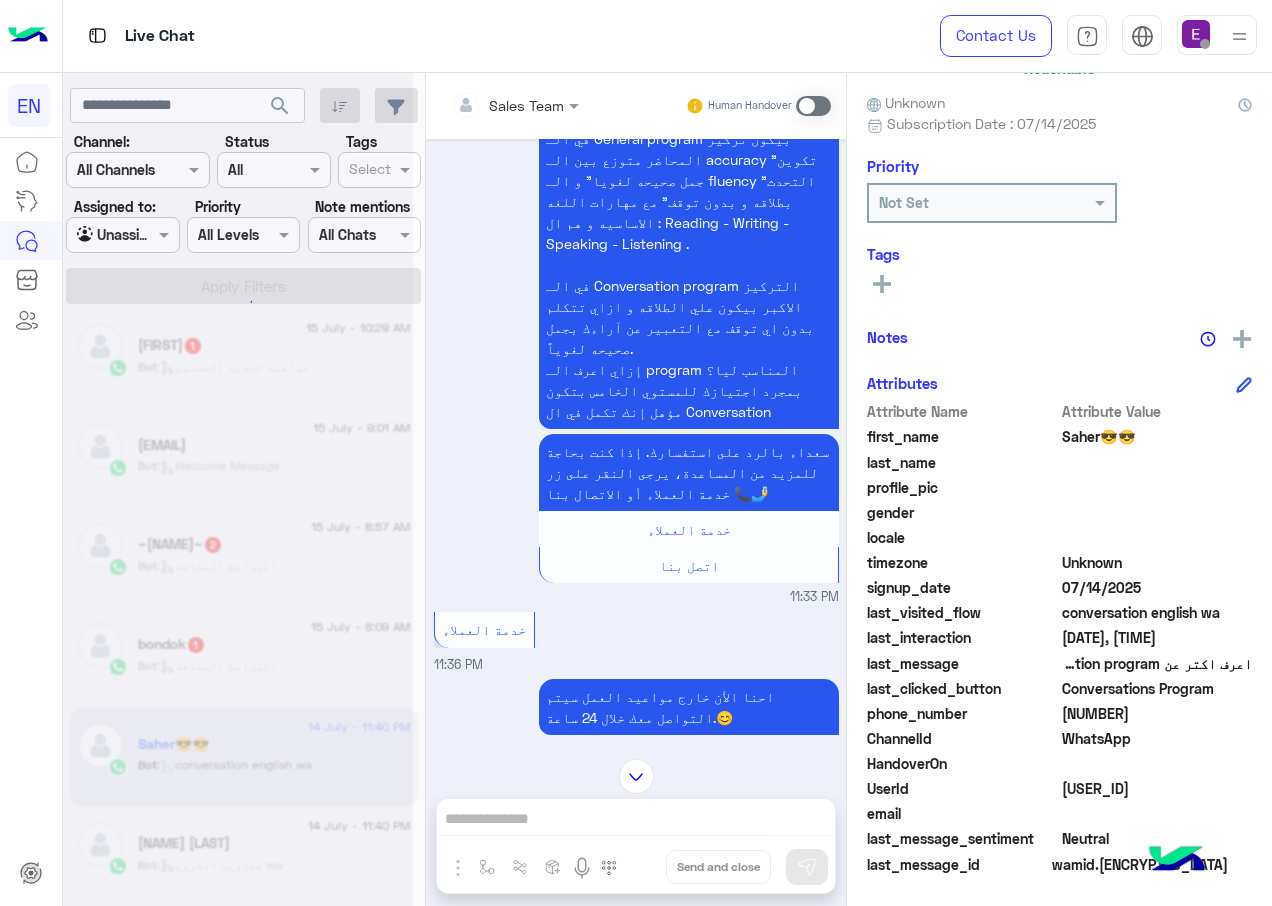 scroll, scrollTop: 0, scrollLeft: 0, axis: both 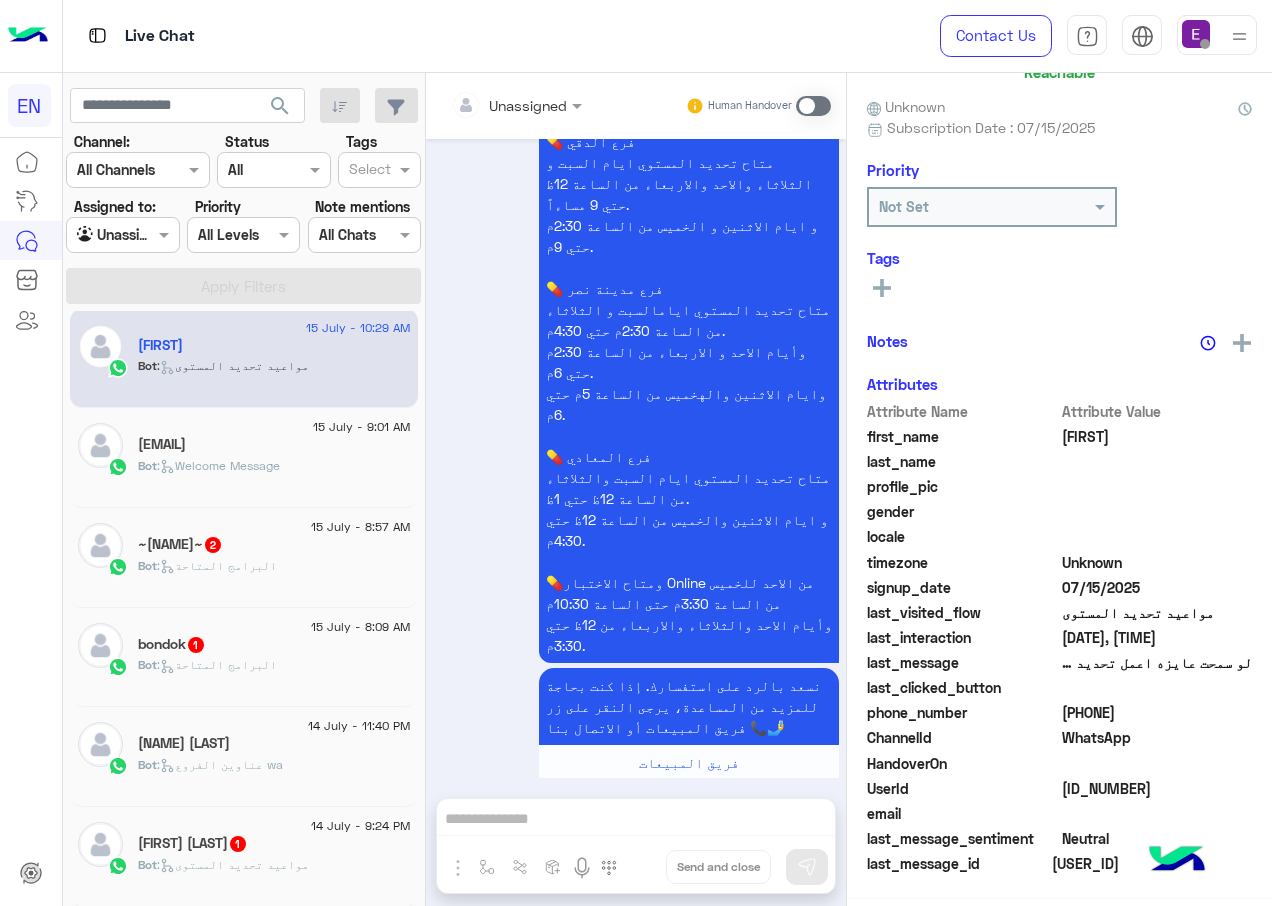 click on ":   مواعيد تحديد المستوى" 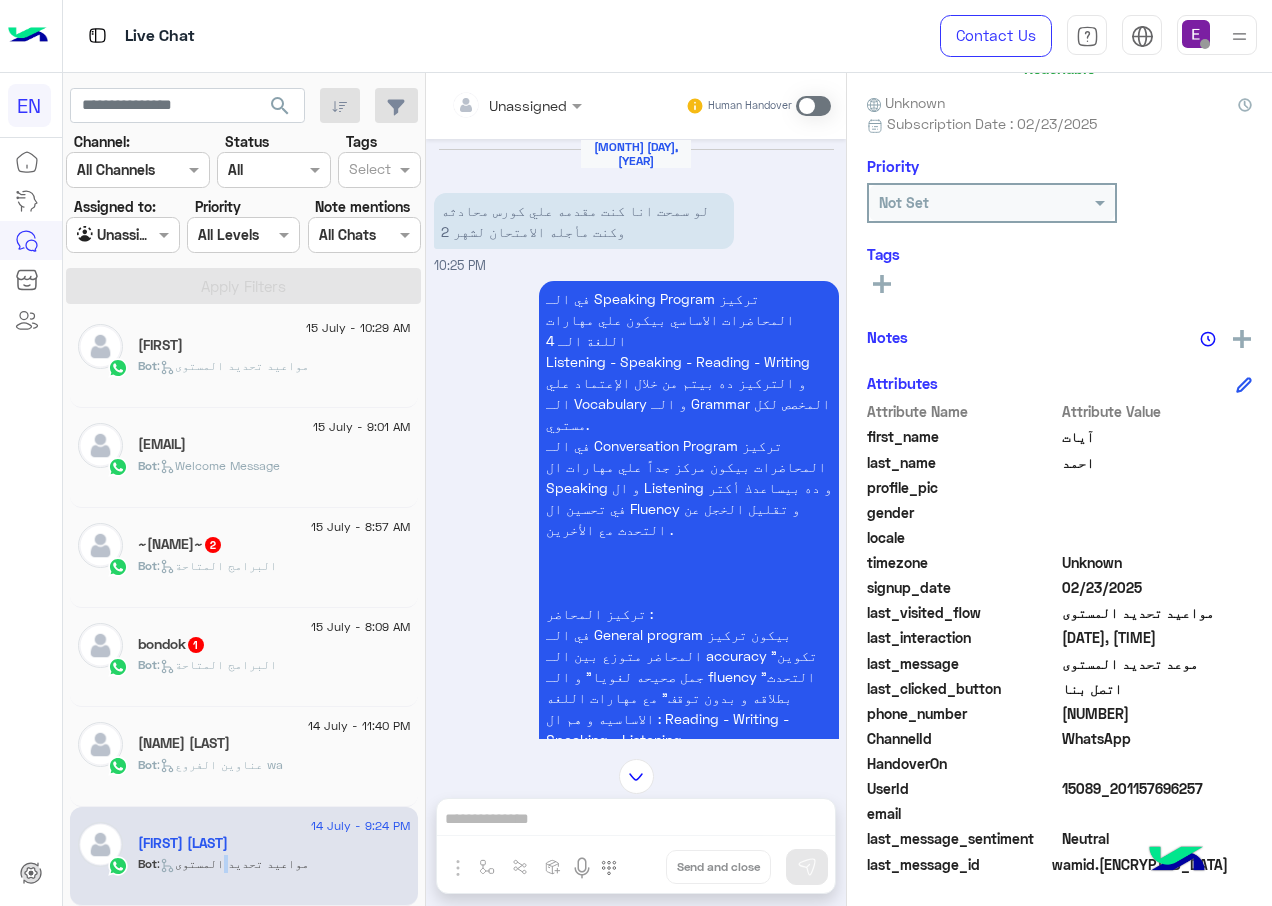 drag, startPoint x: 1162, startPoint y: 714, endPoint x: 1066, endPoint y: 718, distance: 96.0833 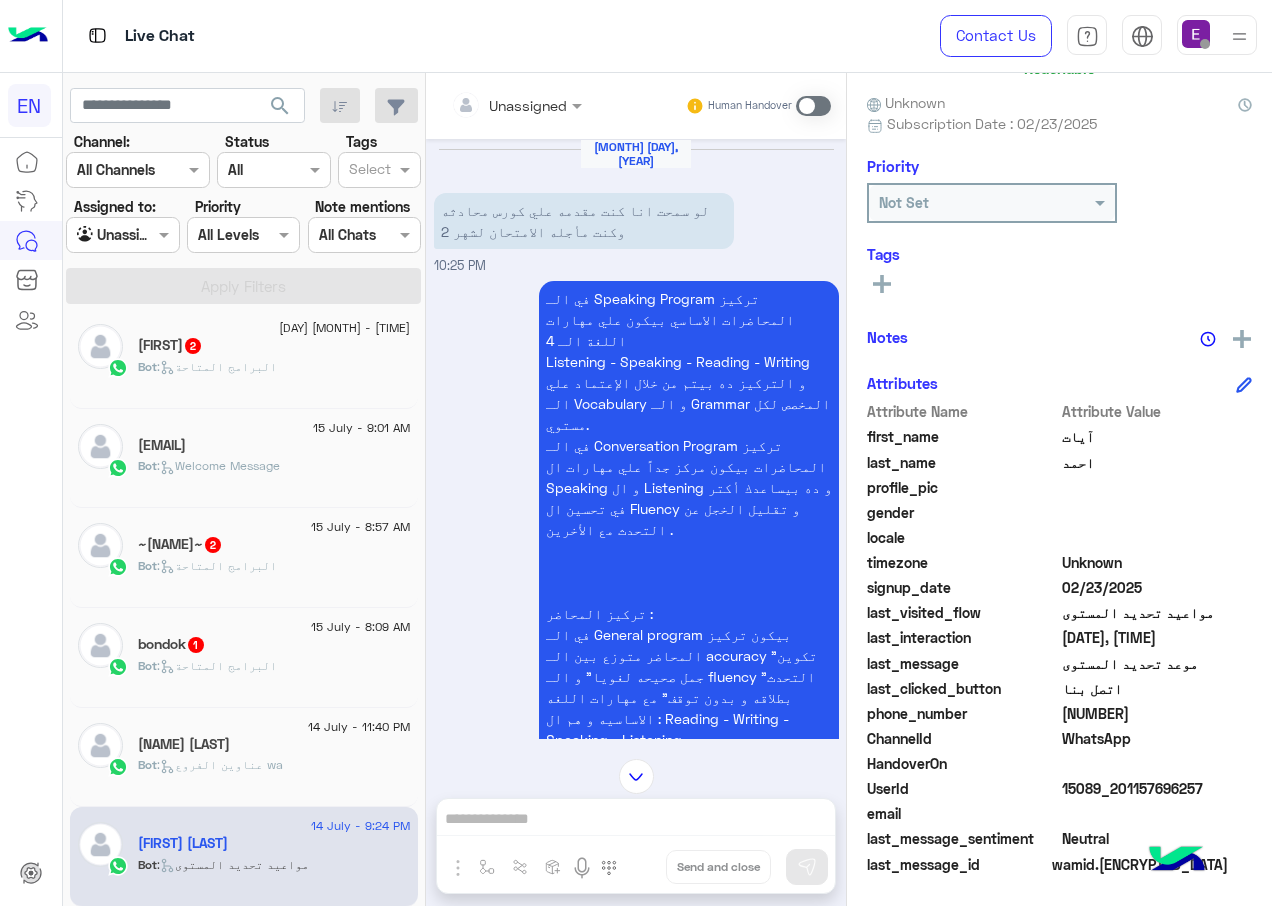 click at bounding box center (813, 106) 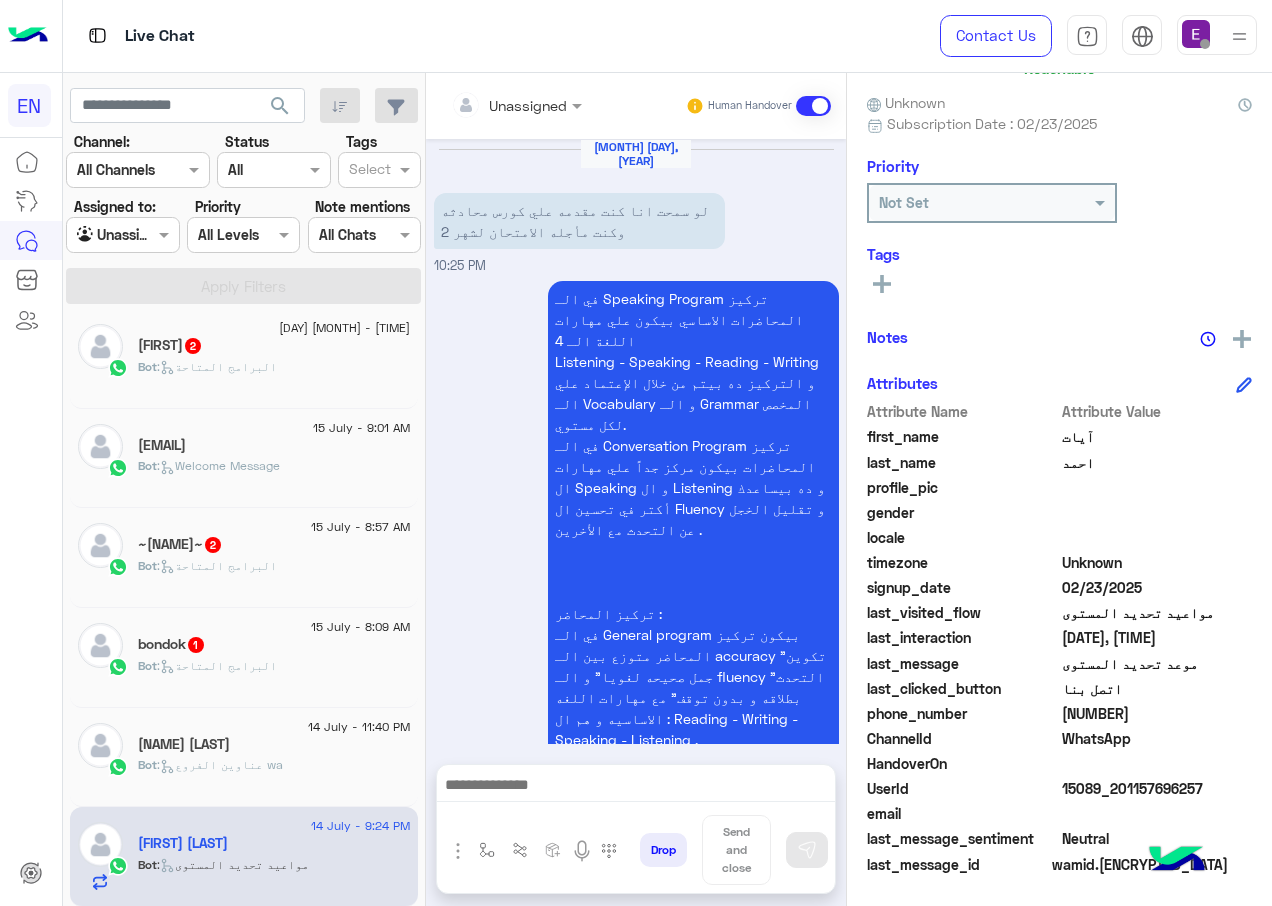 click at bounding box center [813, 106] 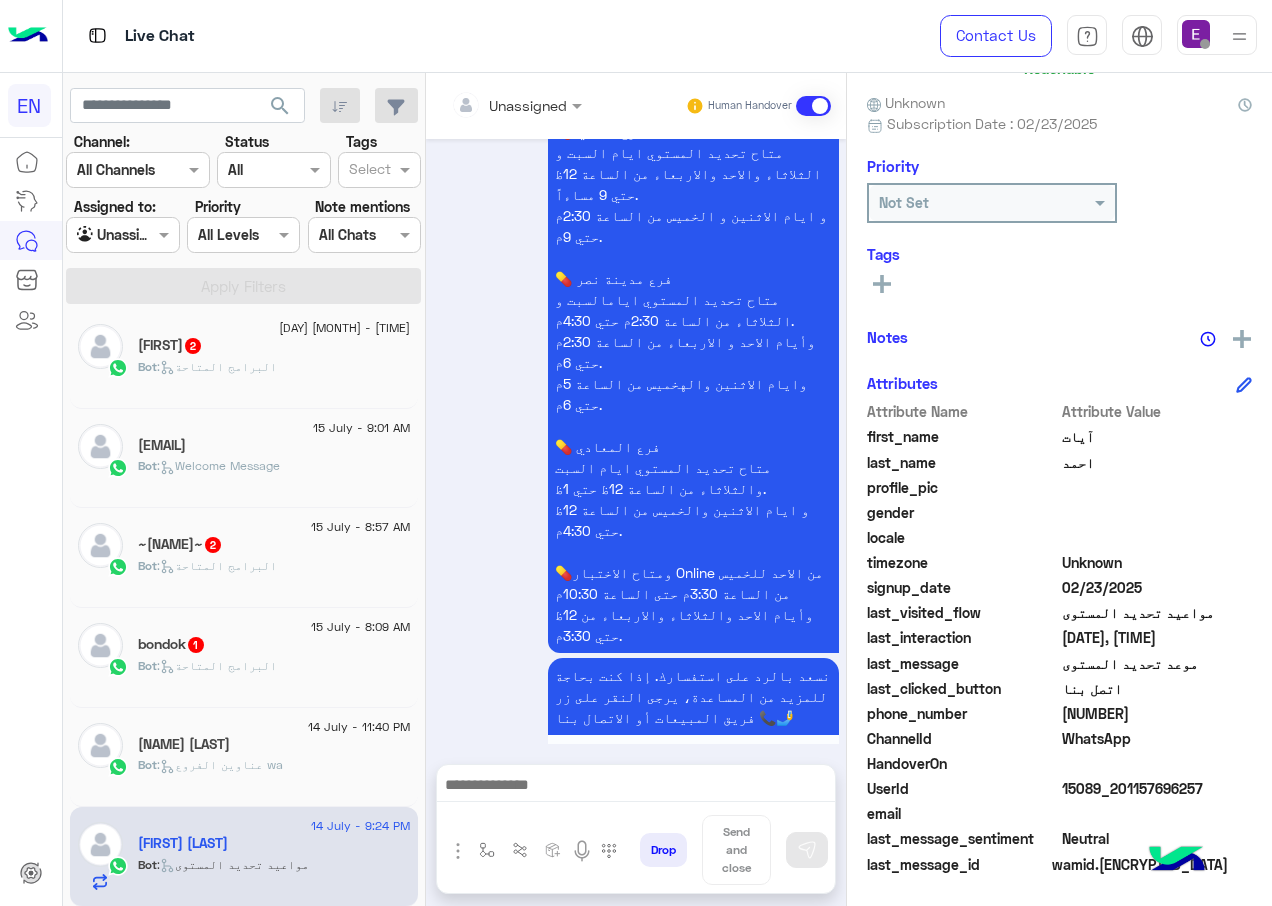 scroll, scrollTop: 3489, scrollLeft: 0, axis: vertical 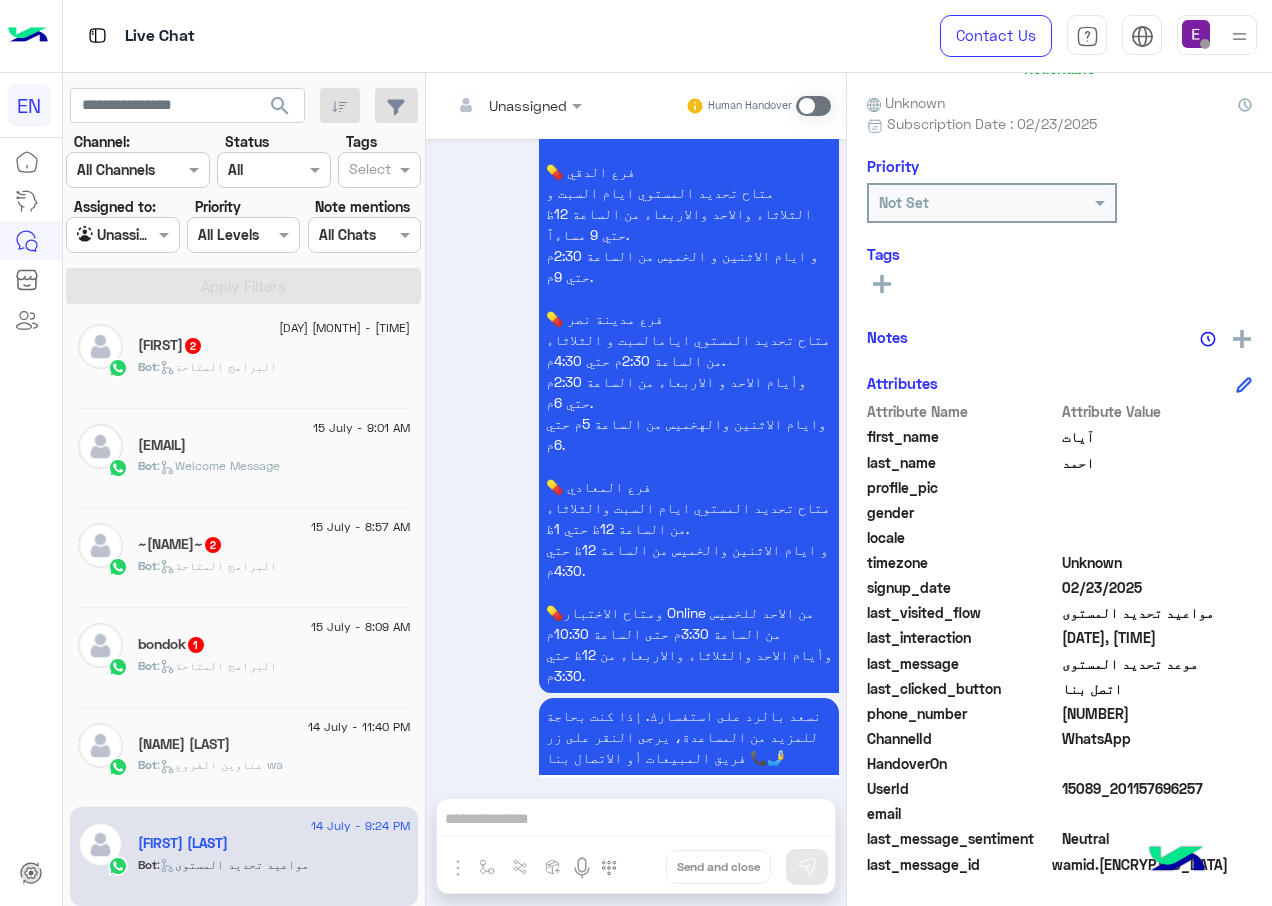 click at bounding box center (813, 106) 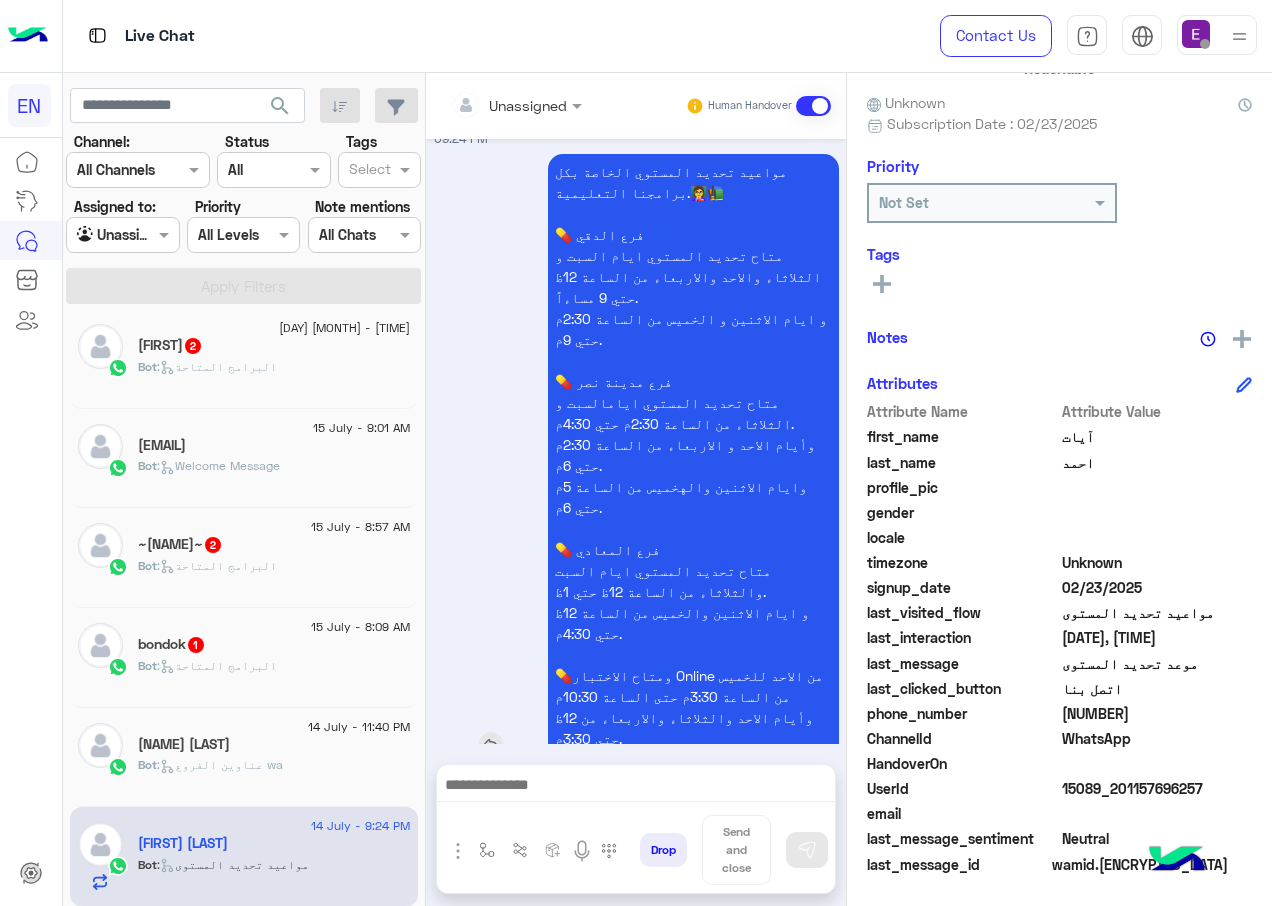 scroll, scrollTop: 3665, scrollLeft: 0, axis: vertical 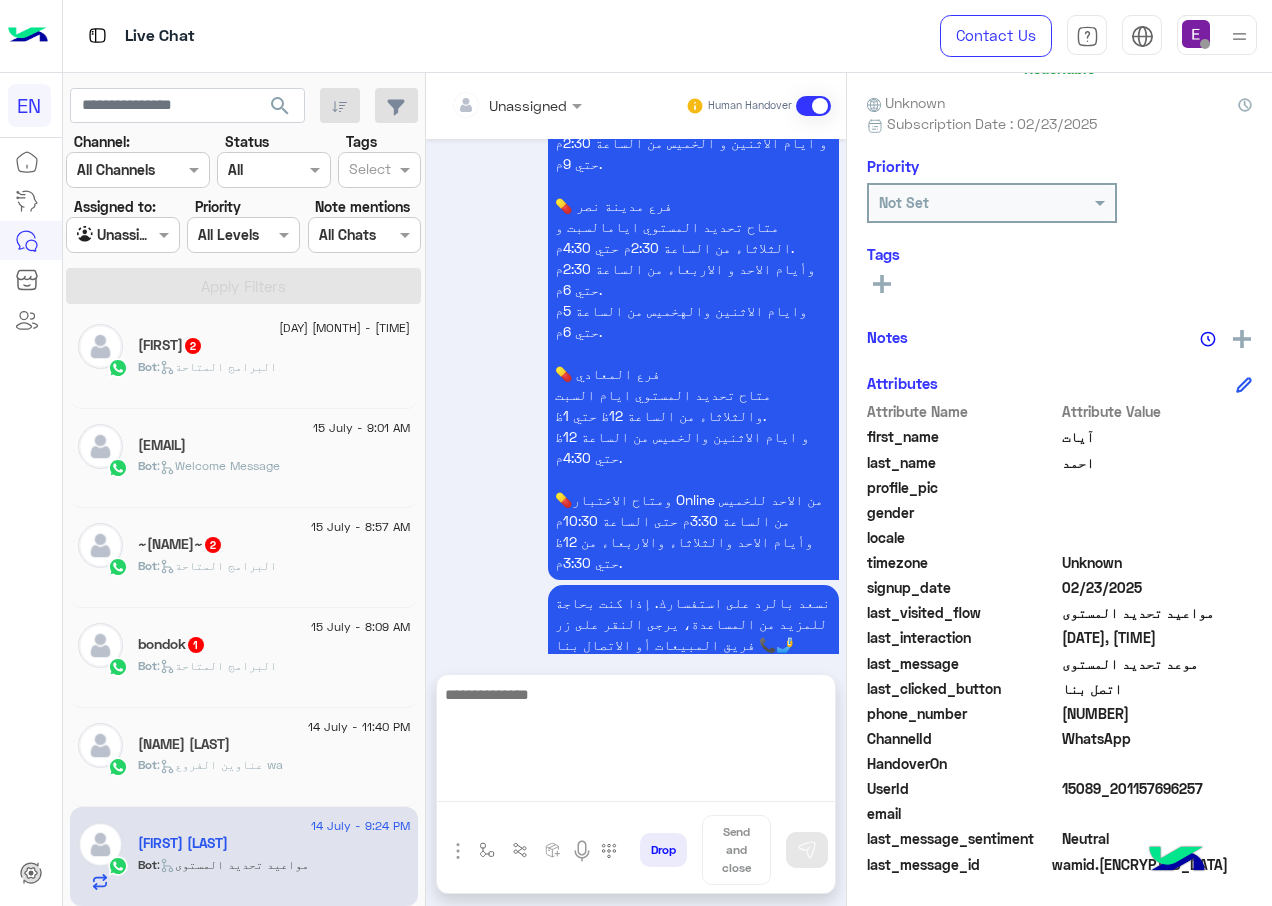 click at bounding box center (636, 742) 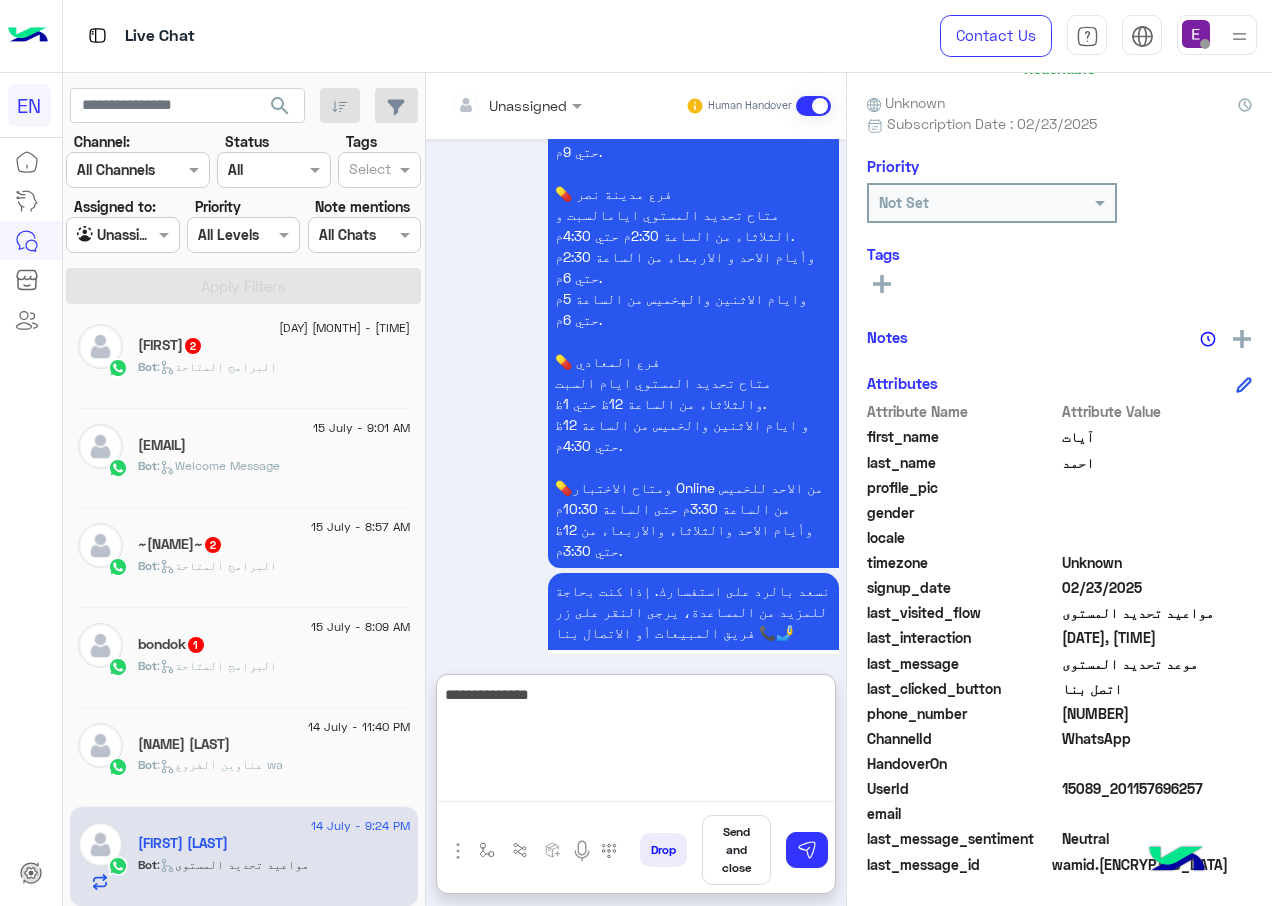 scroll, scrollTop: 3754, scrollLeft: 0, axis: vertical 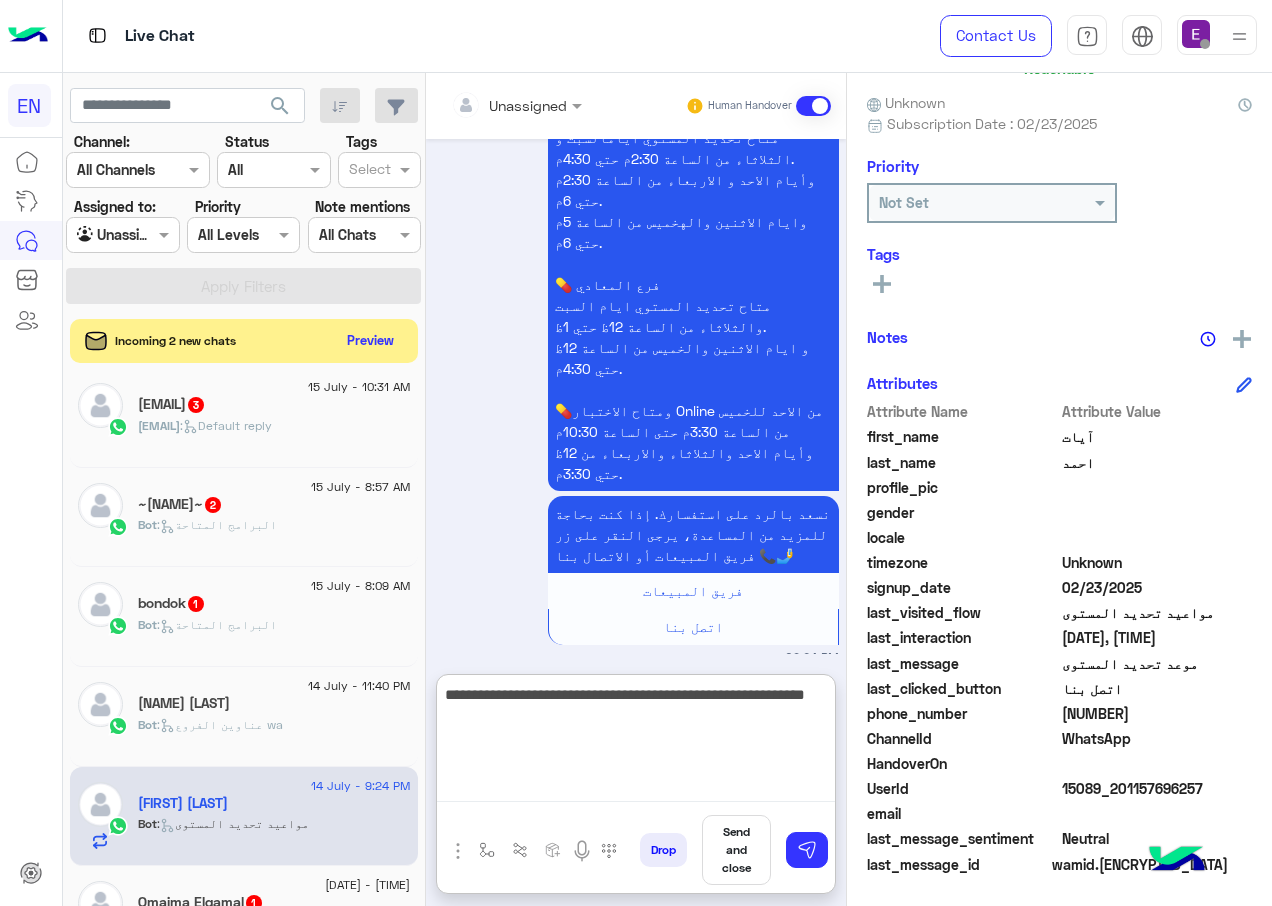 type on "**********" 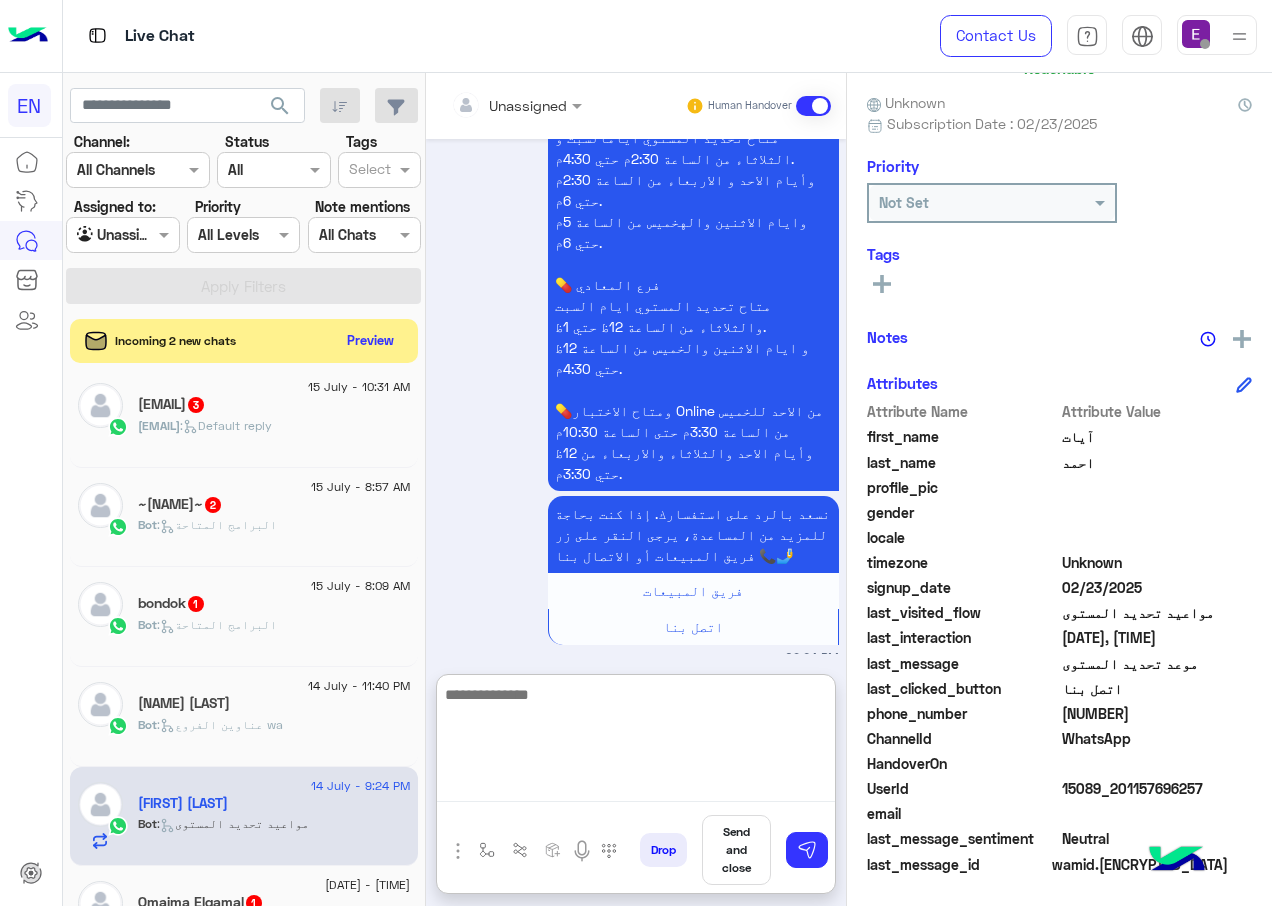 scroll, scrollTop: 3839, scrollLeft: 0, axis: vertical 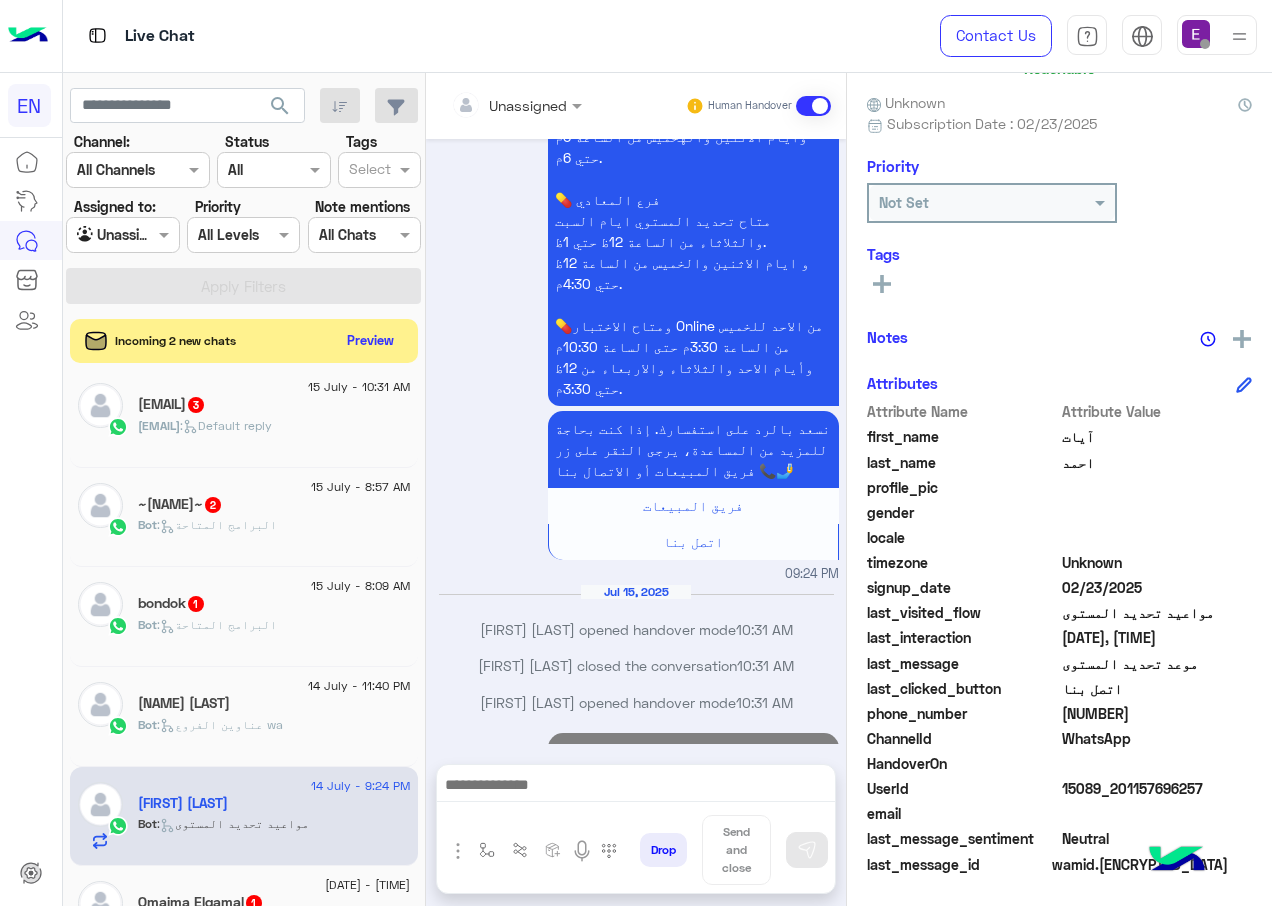 click on "15 July - 8:09 AM" 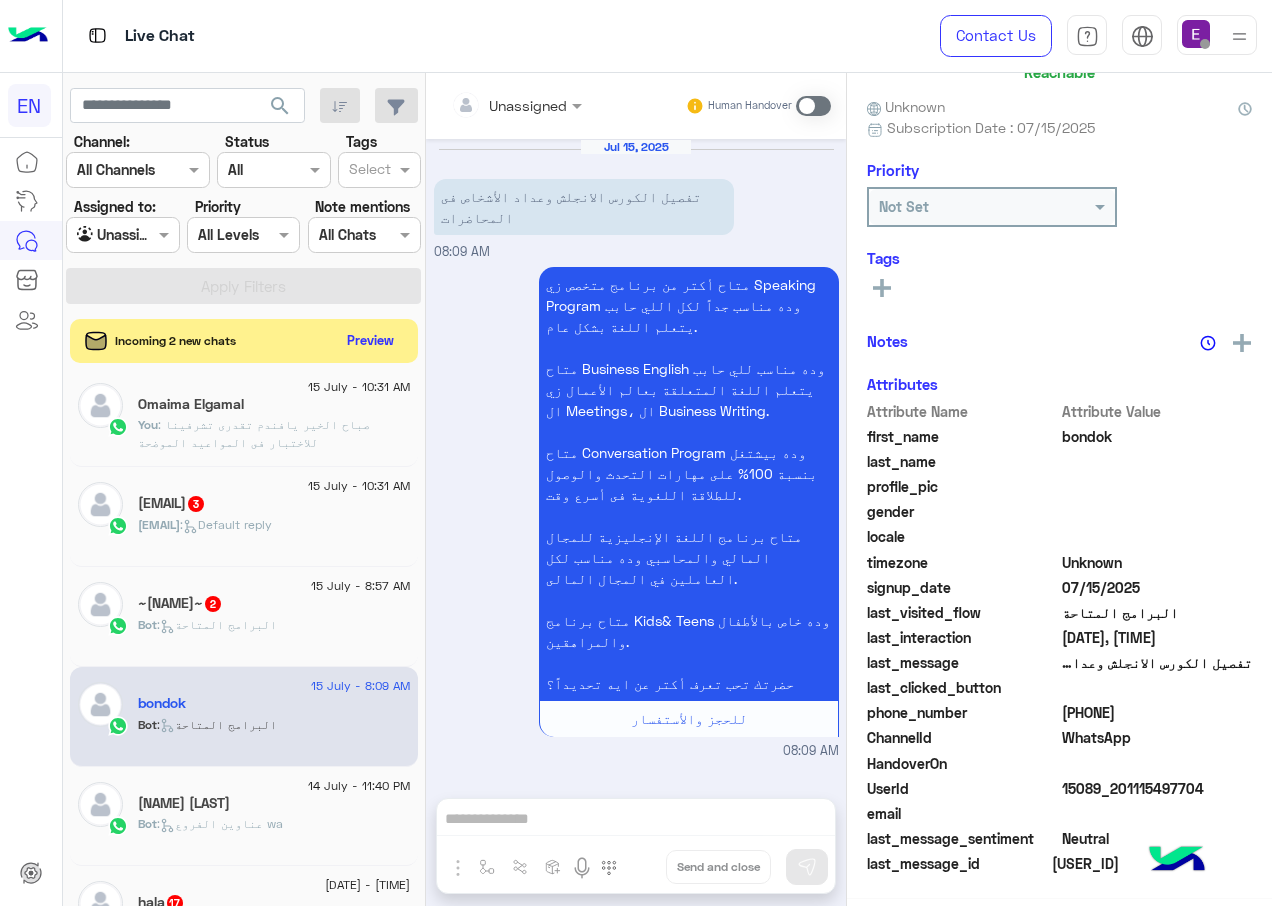 scroll, scrollTop: 171, scrollLeft: 0, axis: vertical 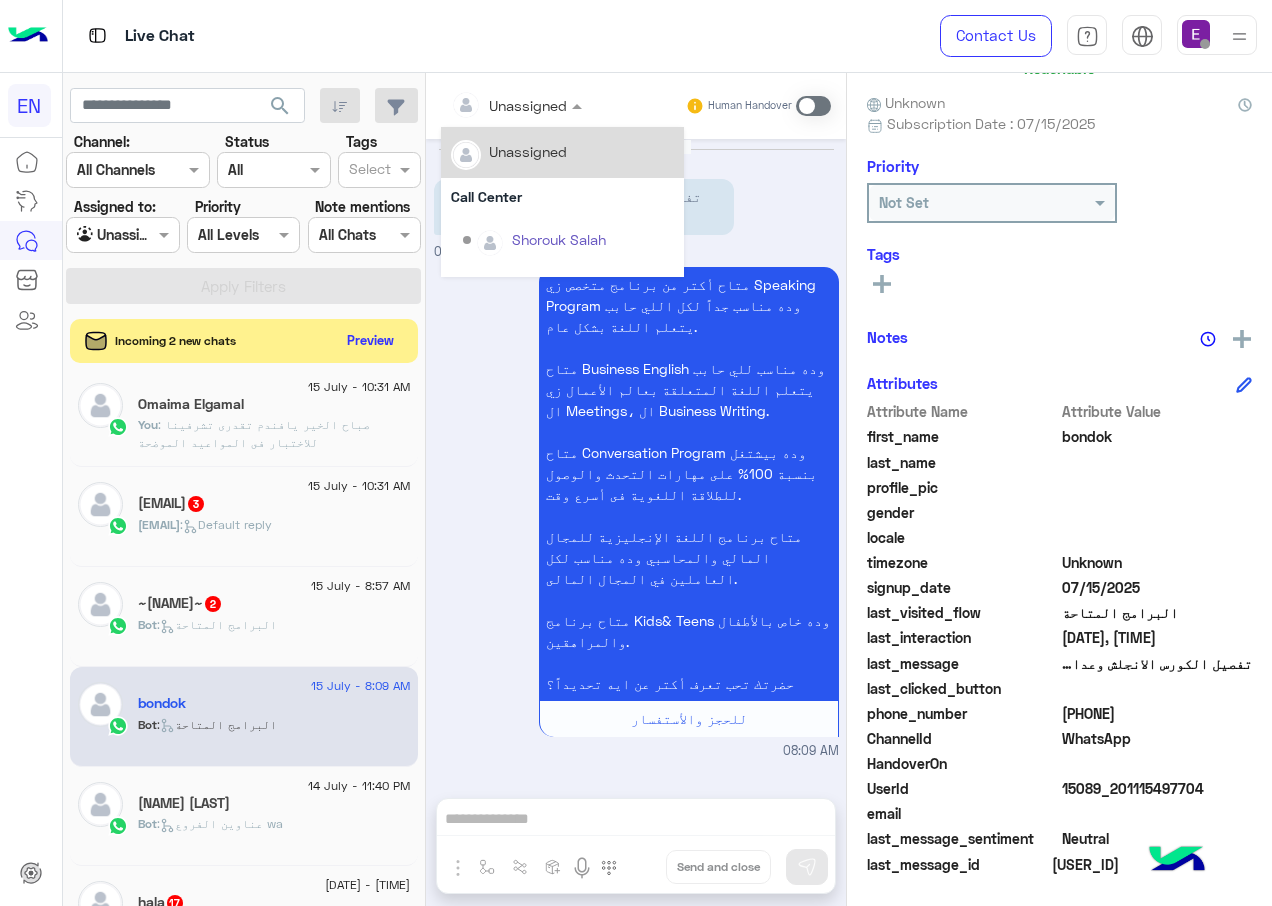 click at bounding box center (491, 105) 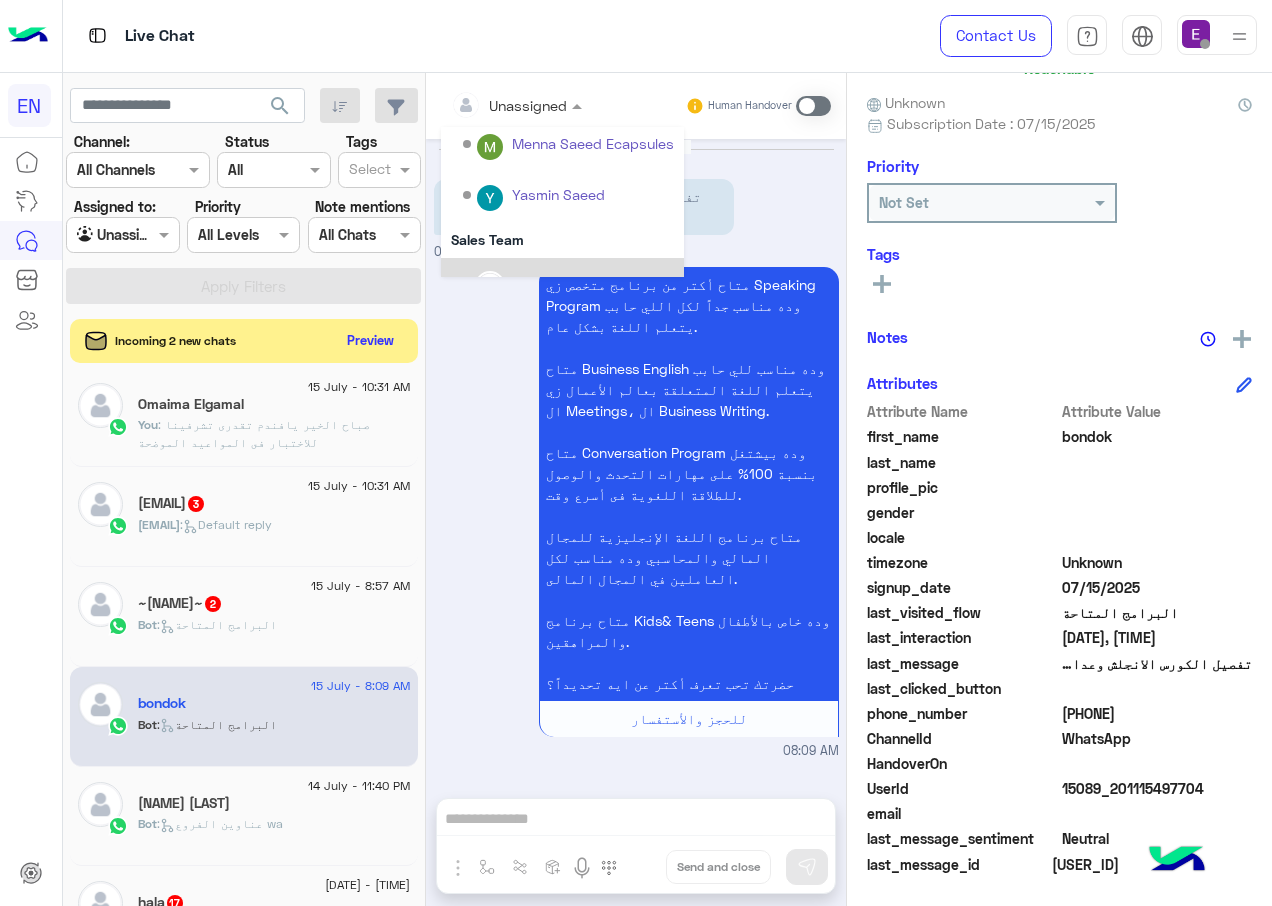 scroll, scrollTop: 332, scrollLeft: 0, axis: vertical 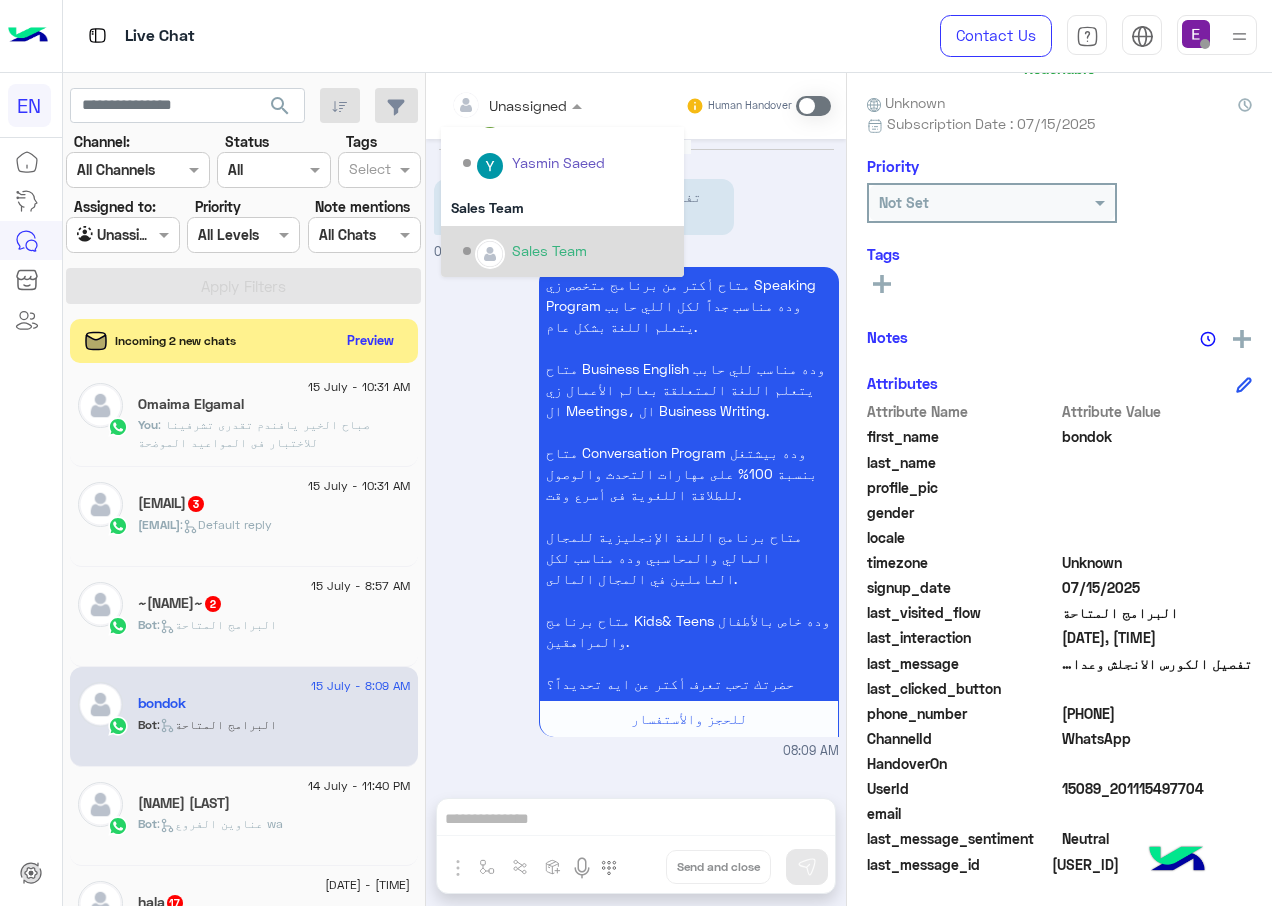 click on "Sales Team" at bounding box center [549, 250] 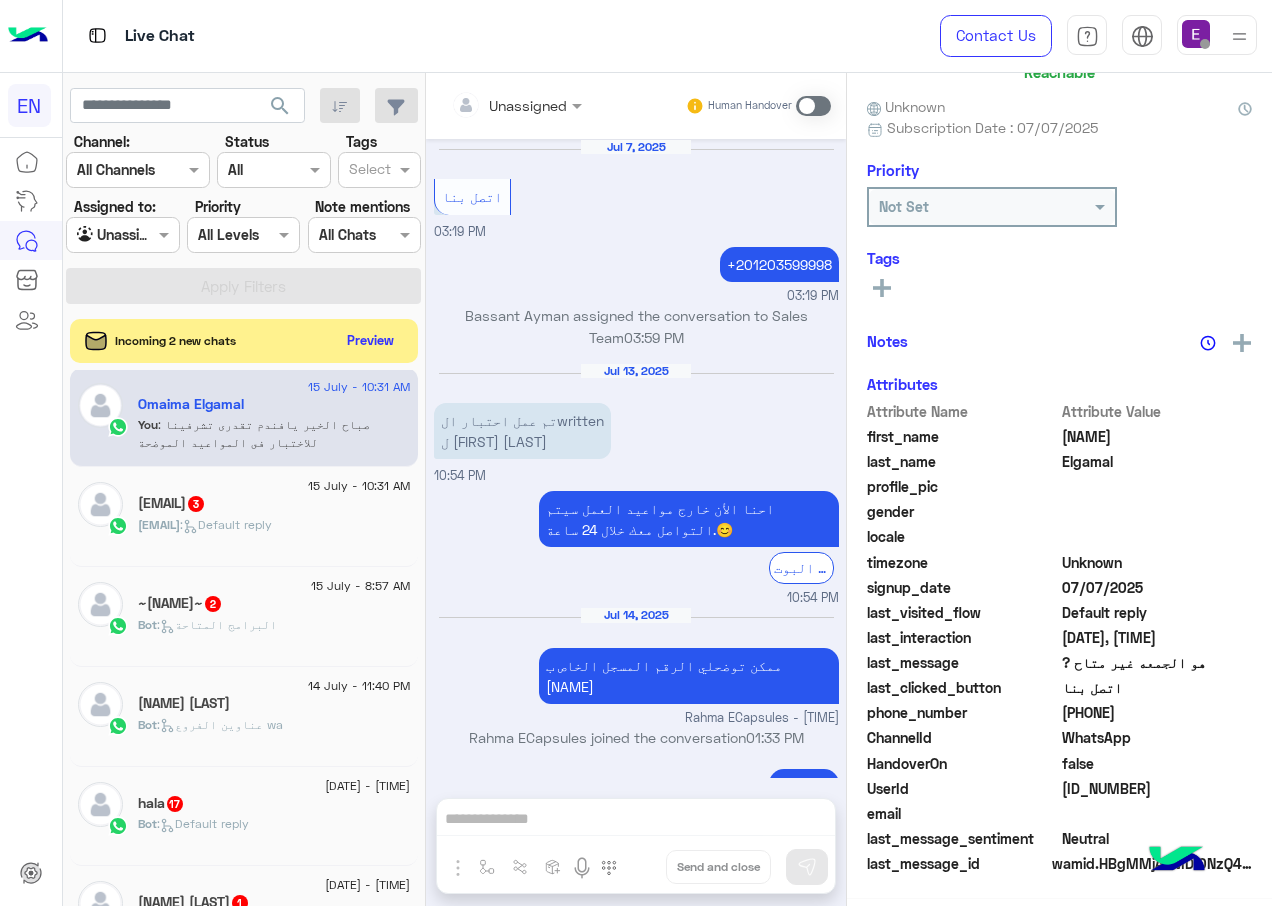 scroll, scrollTop: 783, scrollLeft: 0, axis: vertical 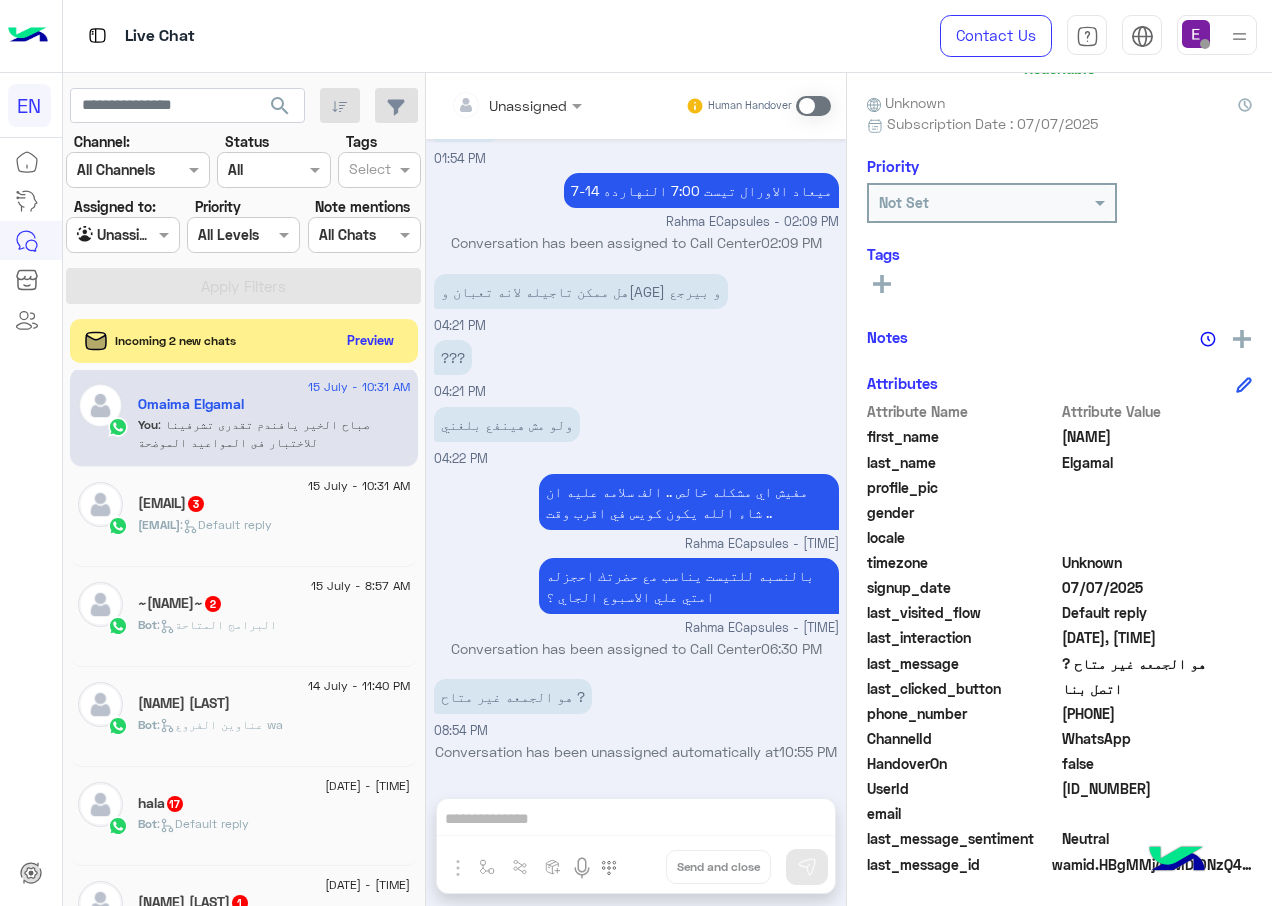 click at bounding box center (813, 106) 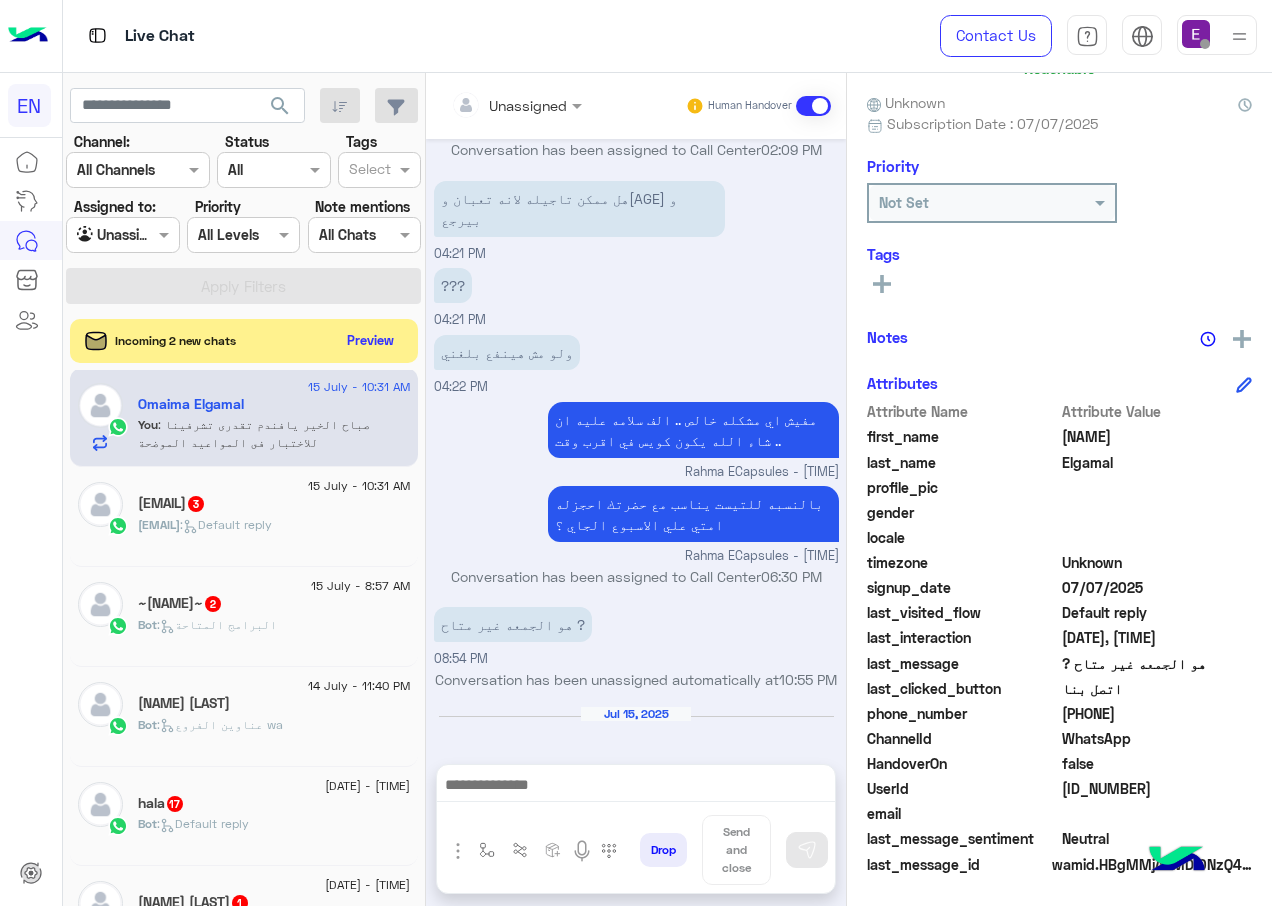 click at bounding box center (813, 106) 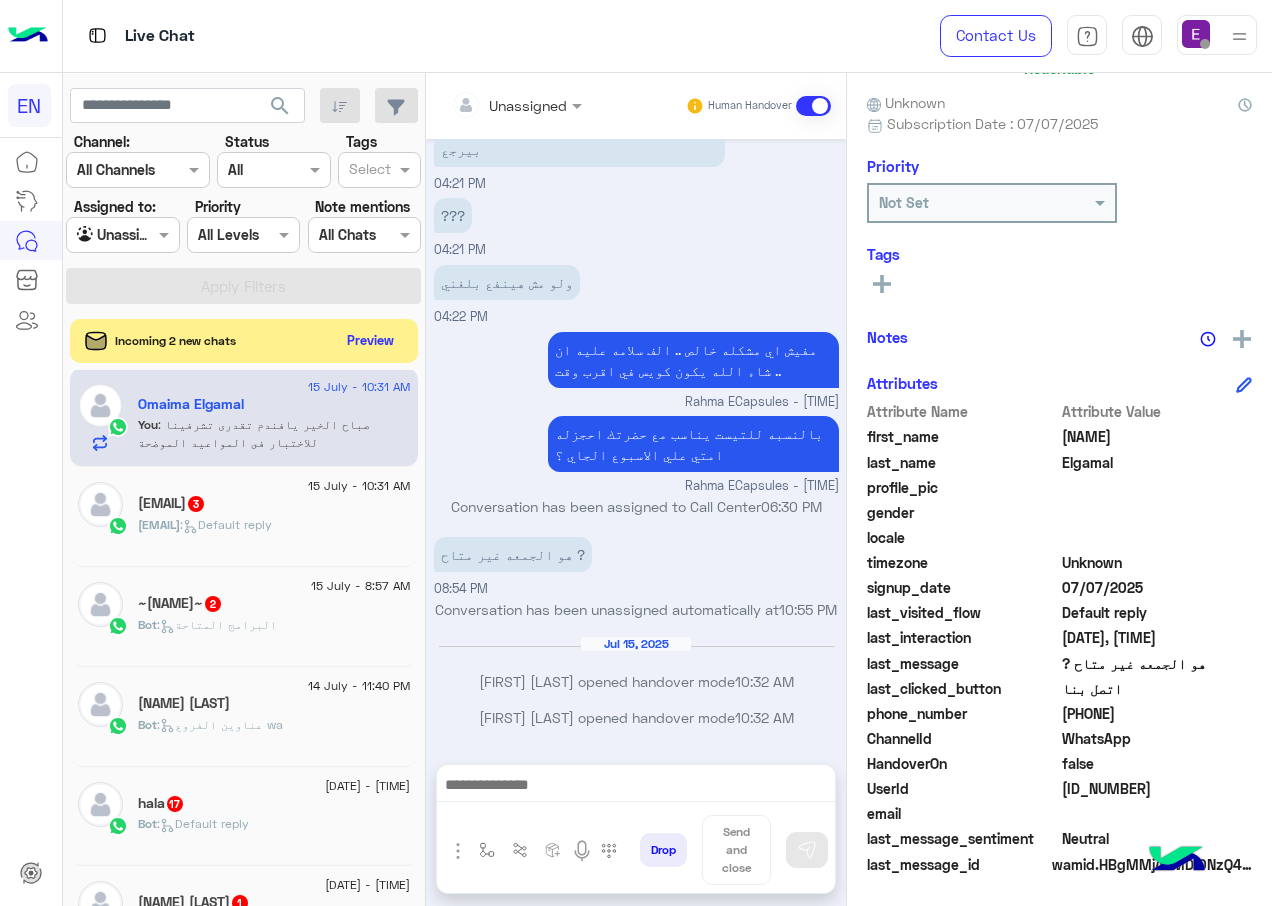 scroll, scrollTop: 1056, scrollLeft: 0, axis: vertical 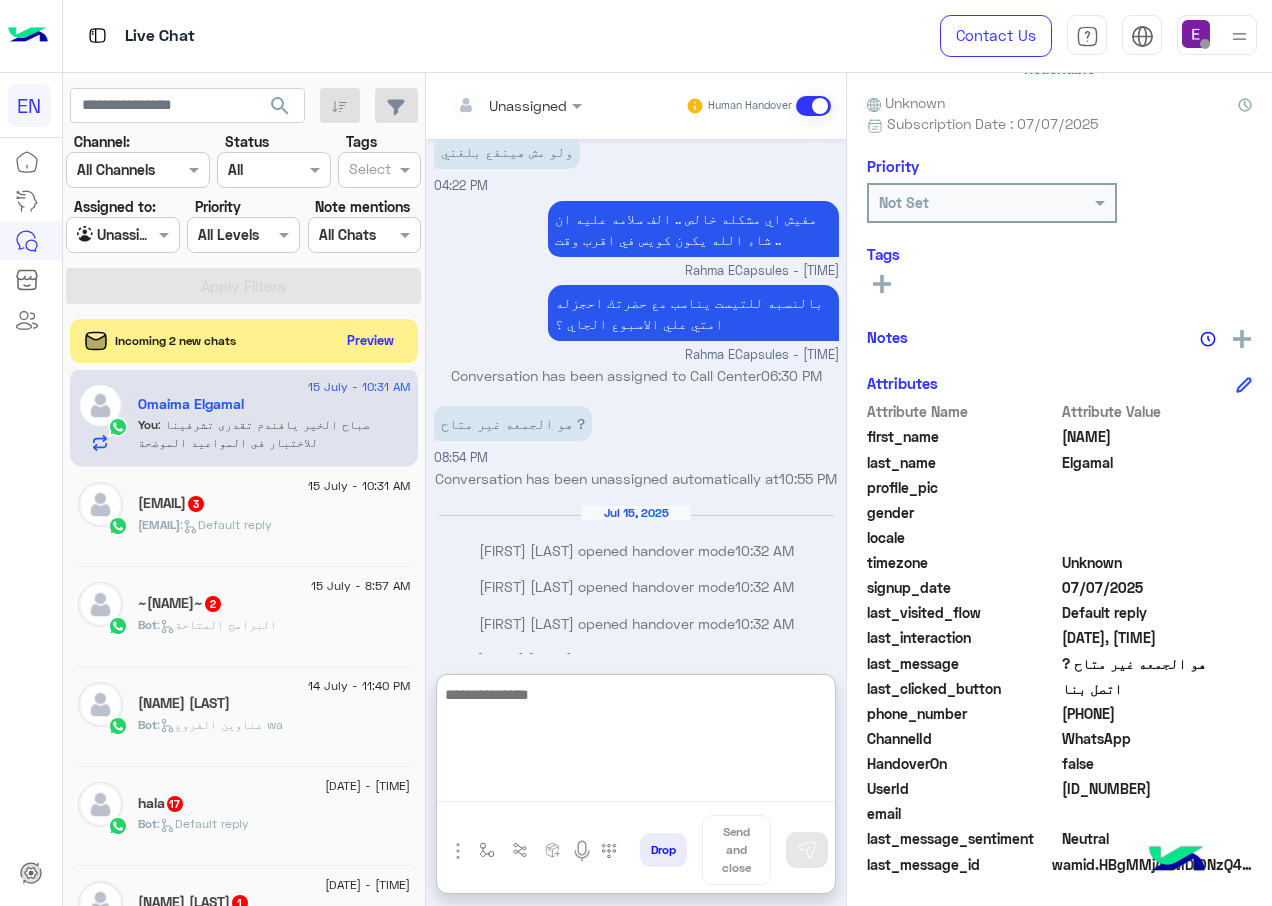 click at bounding box center [636, 742] 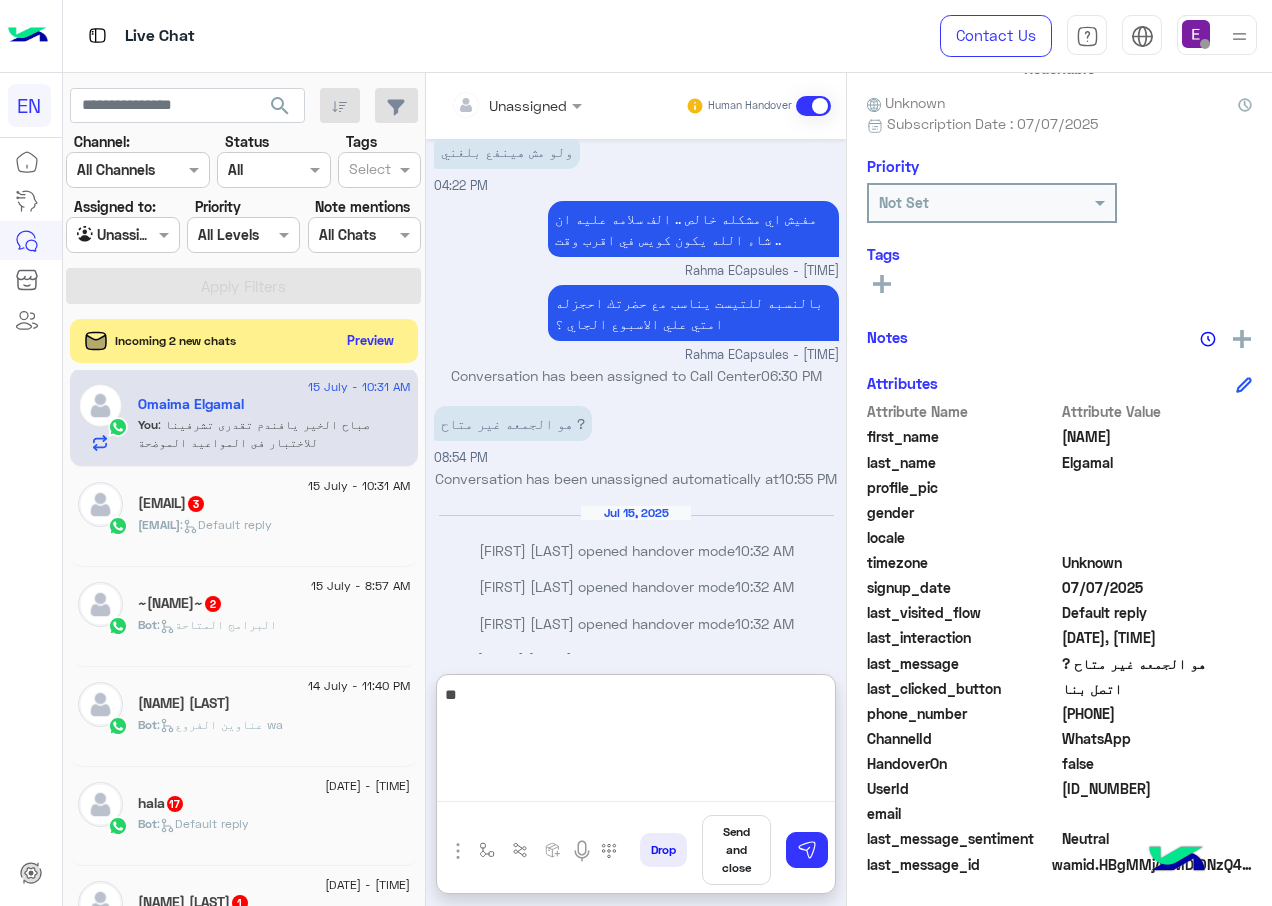 type on "*" 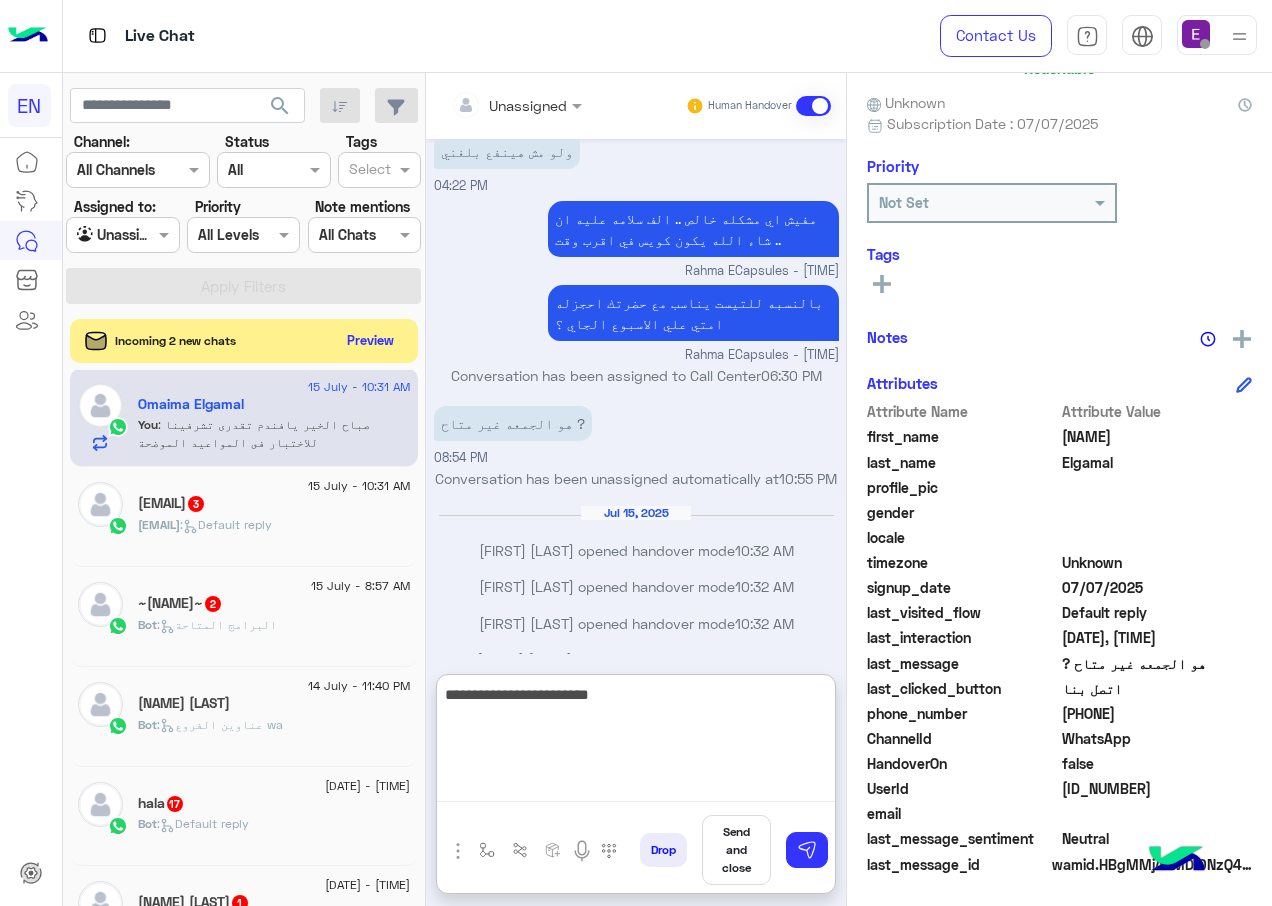 type on "**********" 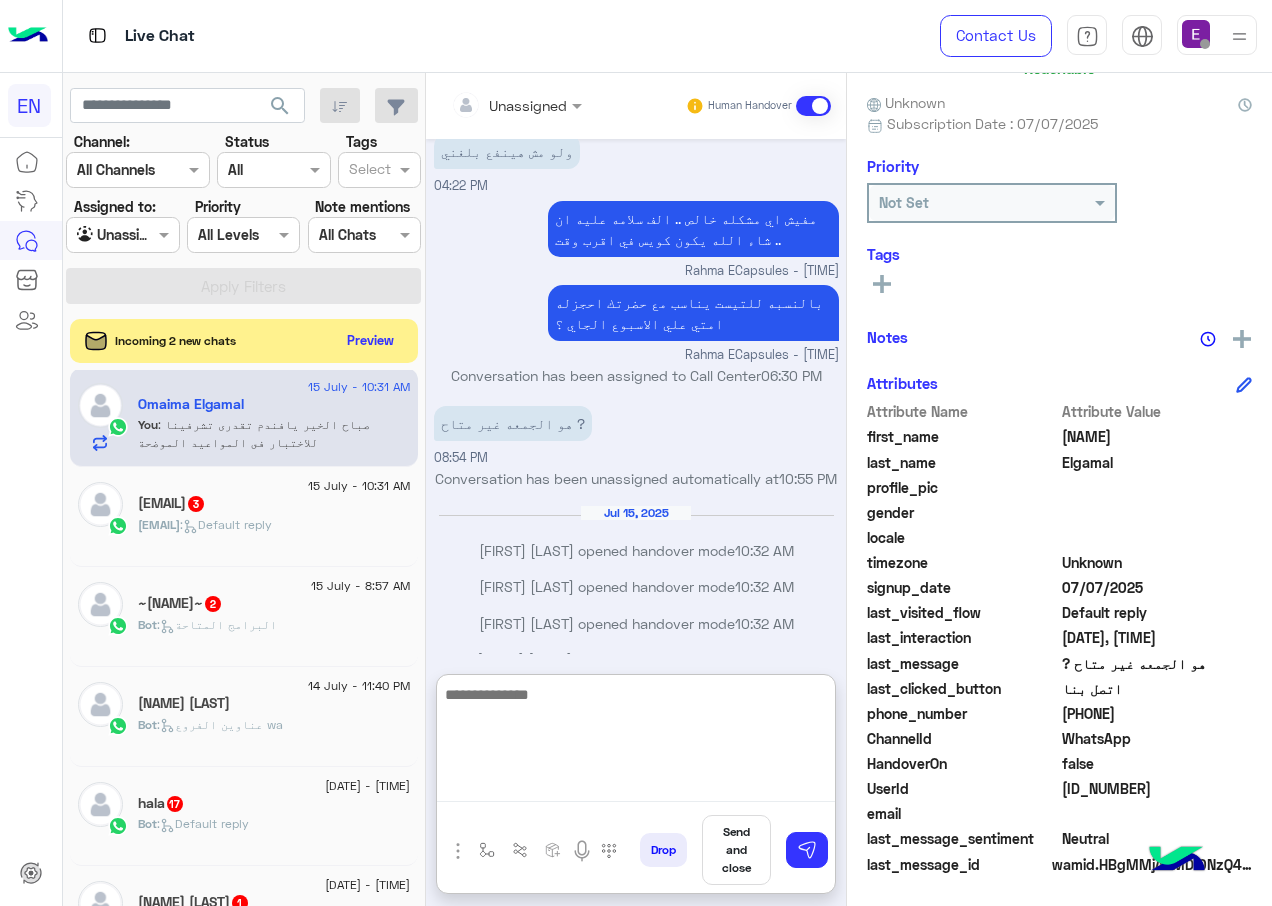 scroll, scrollTop: 1209, scrollLeft: 0, axis: vertical 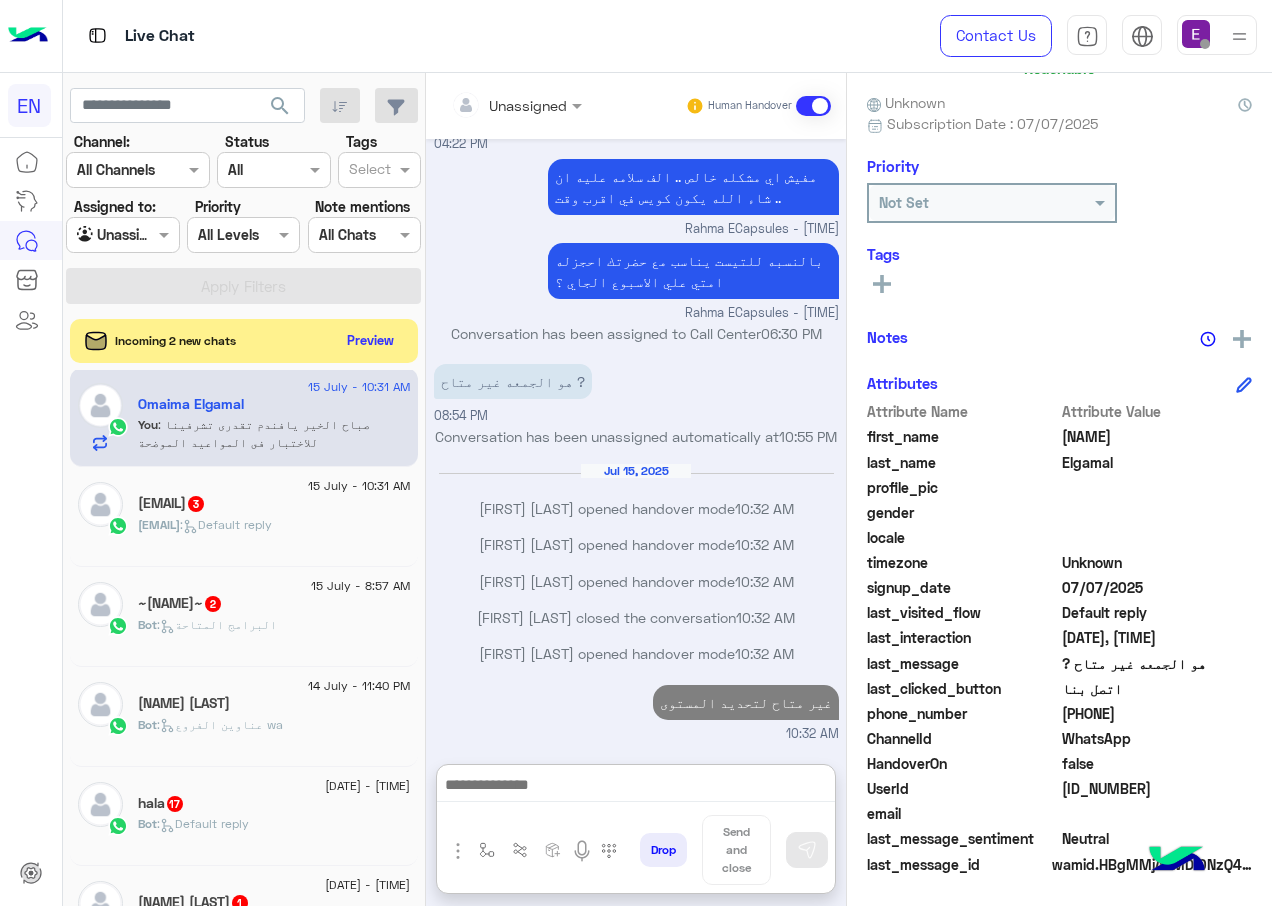 click on "15 July - 10:31 AM" 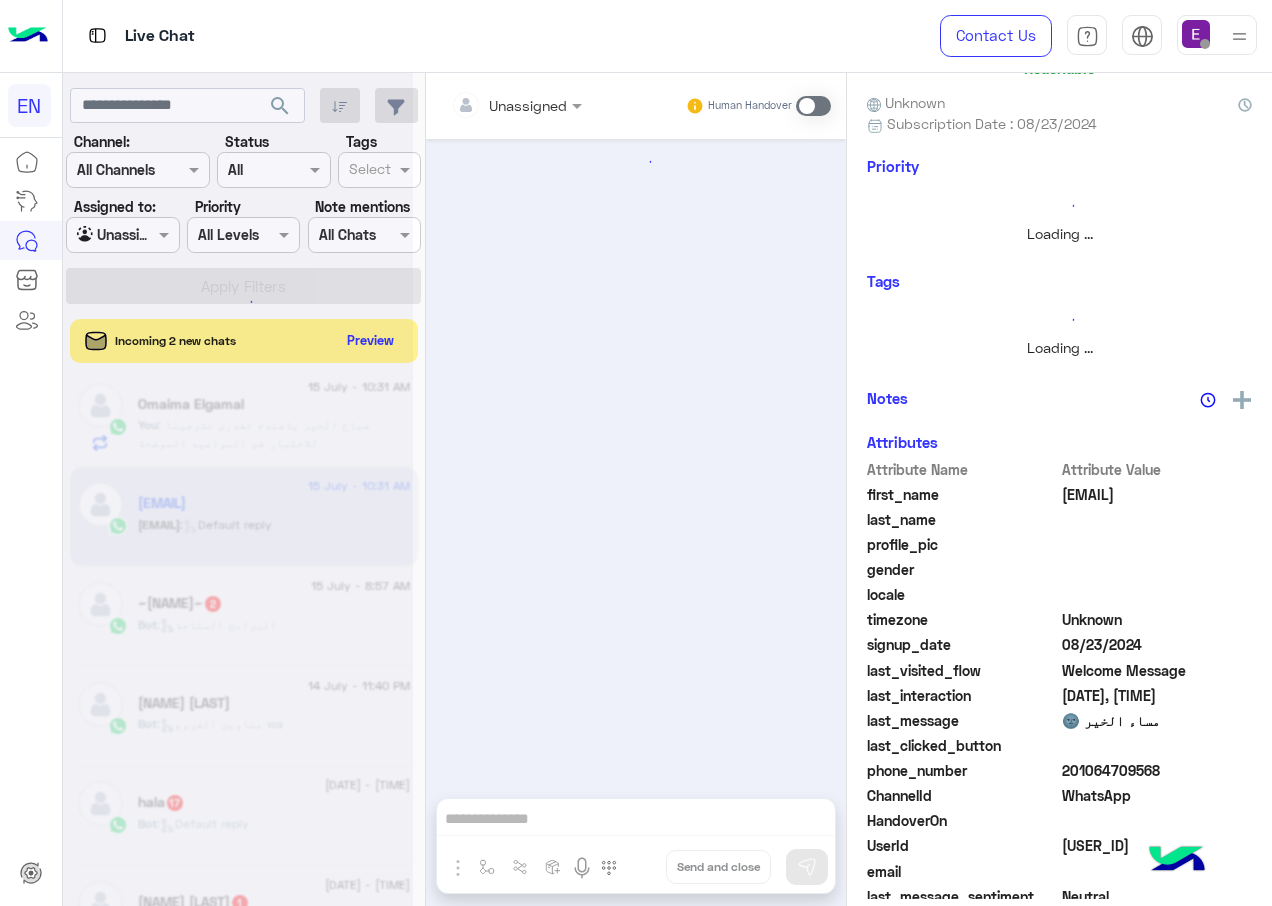 scroll, scrollTop: 0, scrollLeft: 0, axis: both 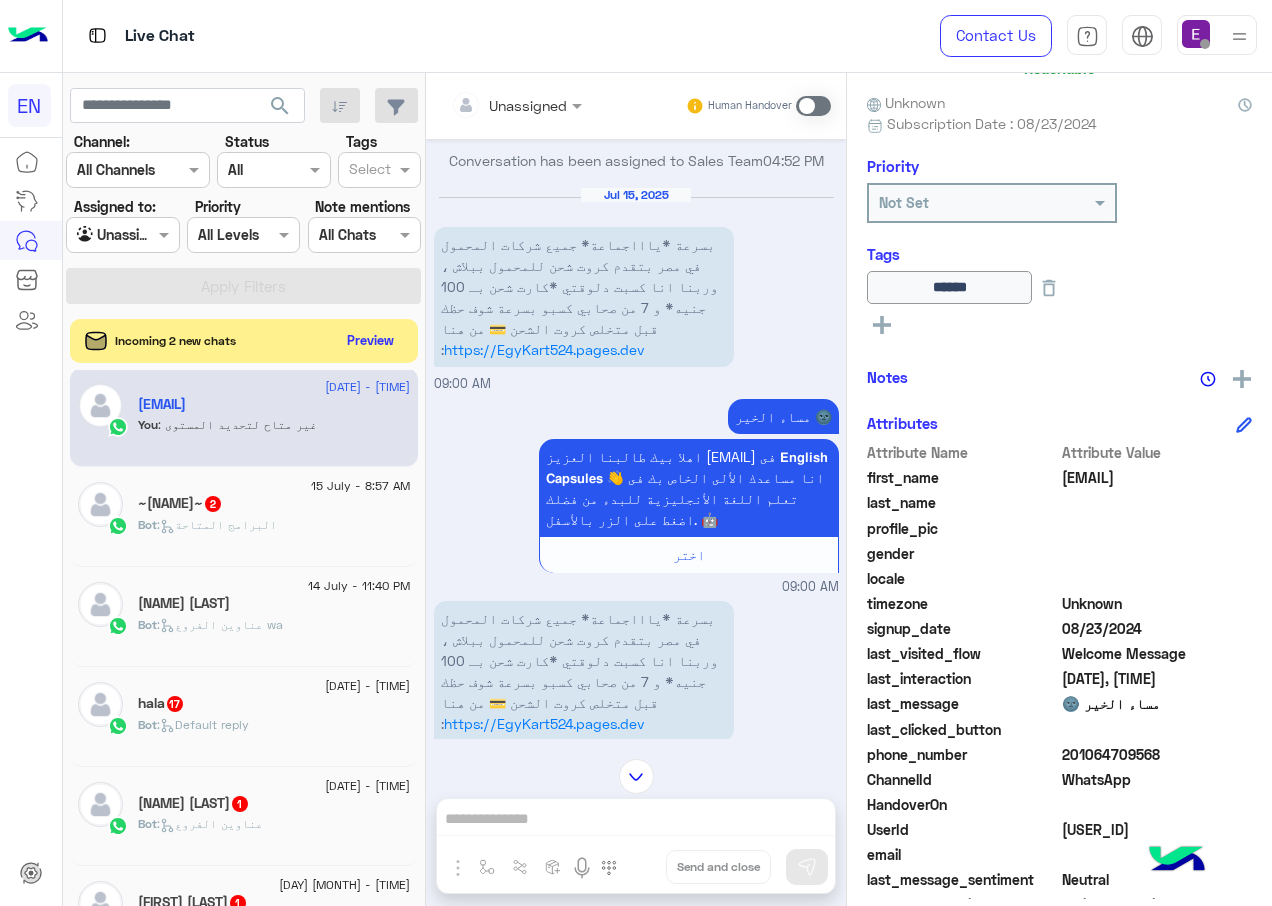 click on ":   البرامج المتاحة" 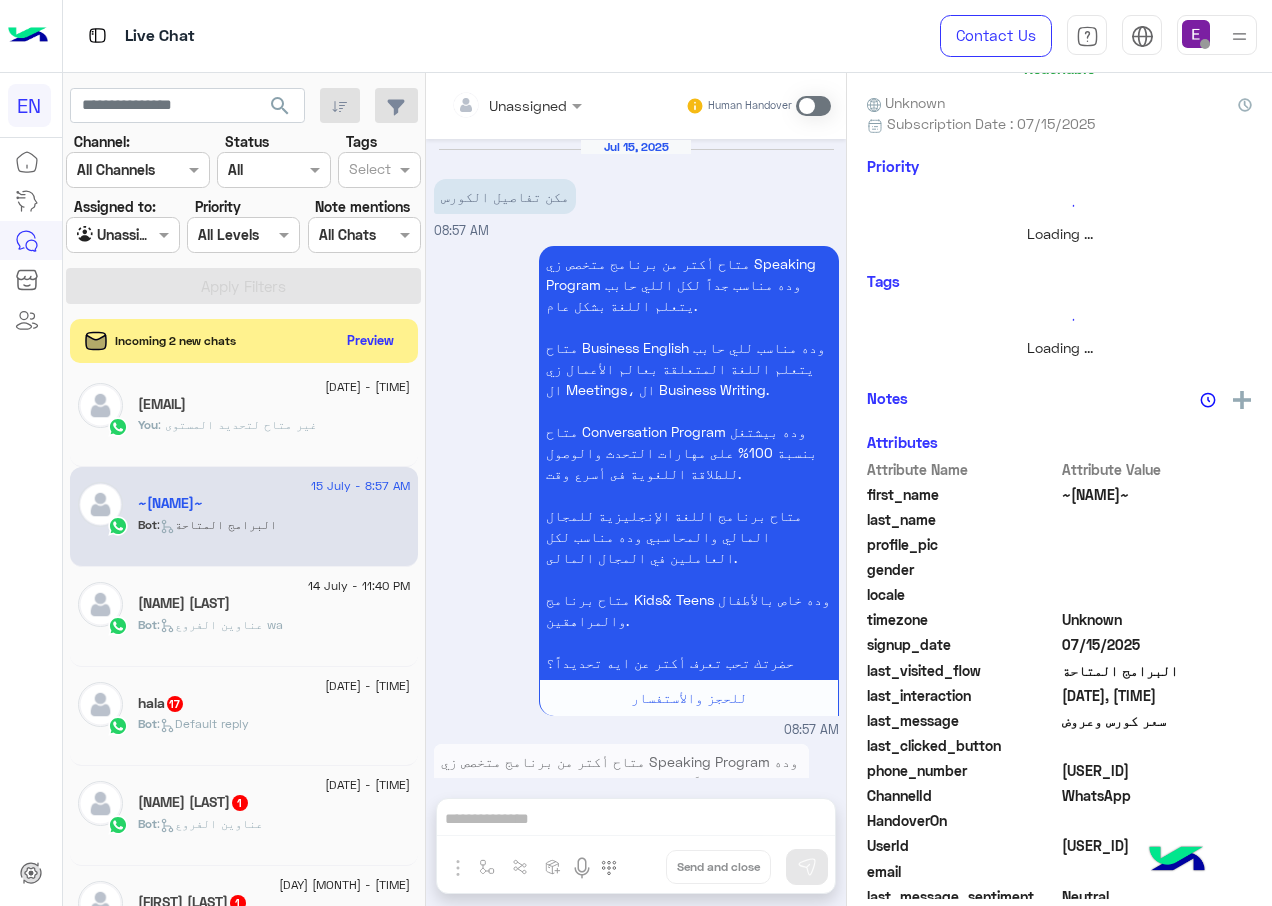 scroll, scrollTop: 603, scrollLeft: 0, axis: vertical 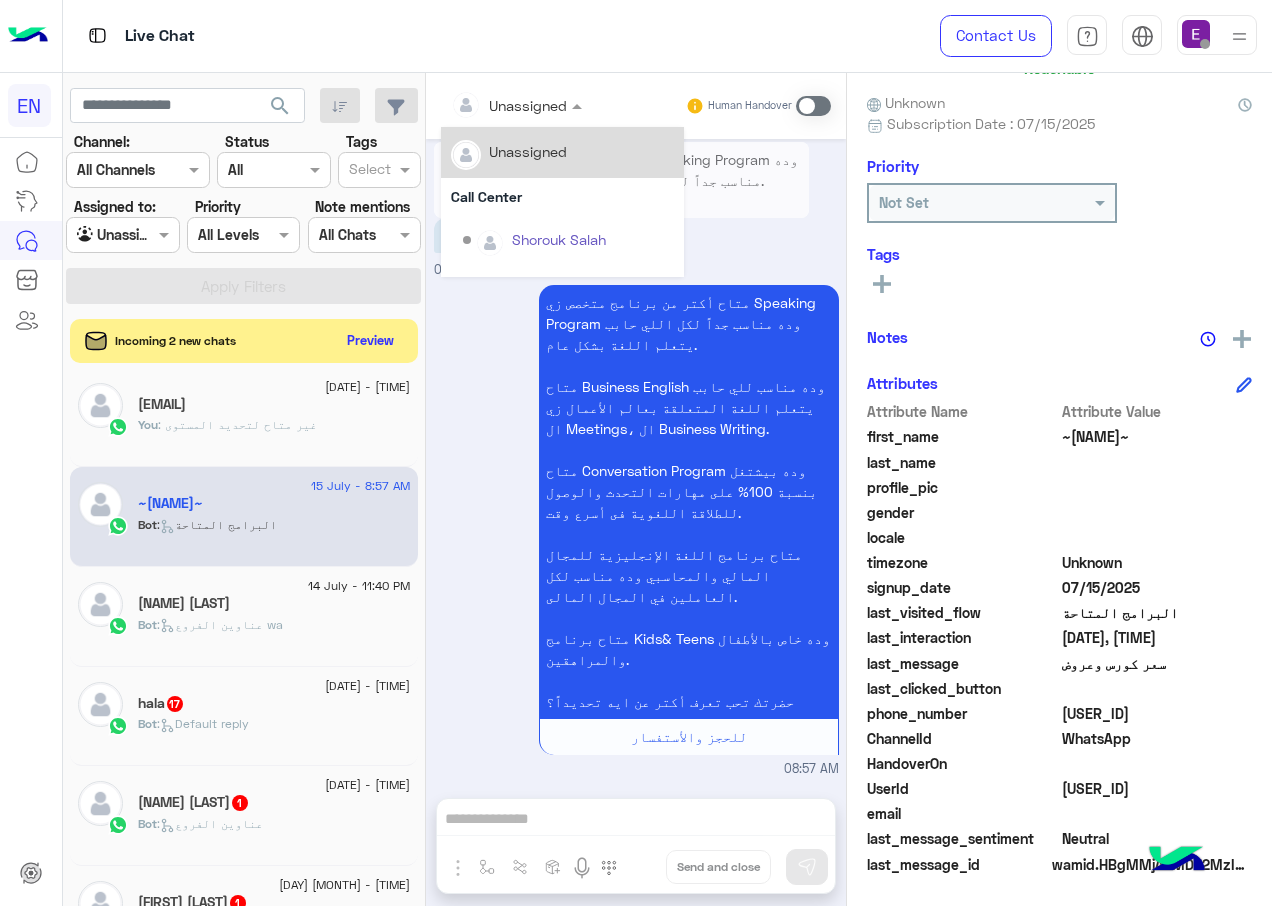 click at bounding box center [491, 105] 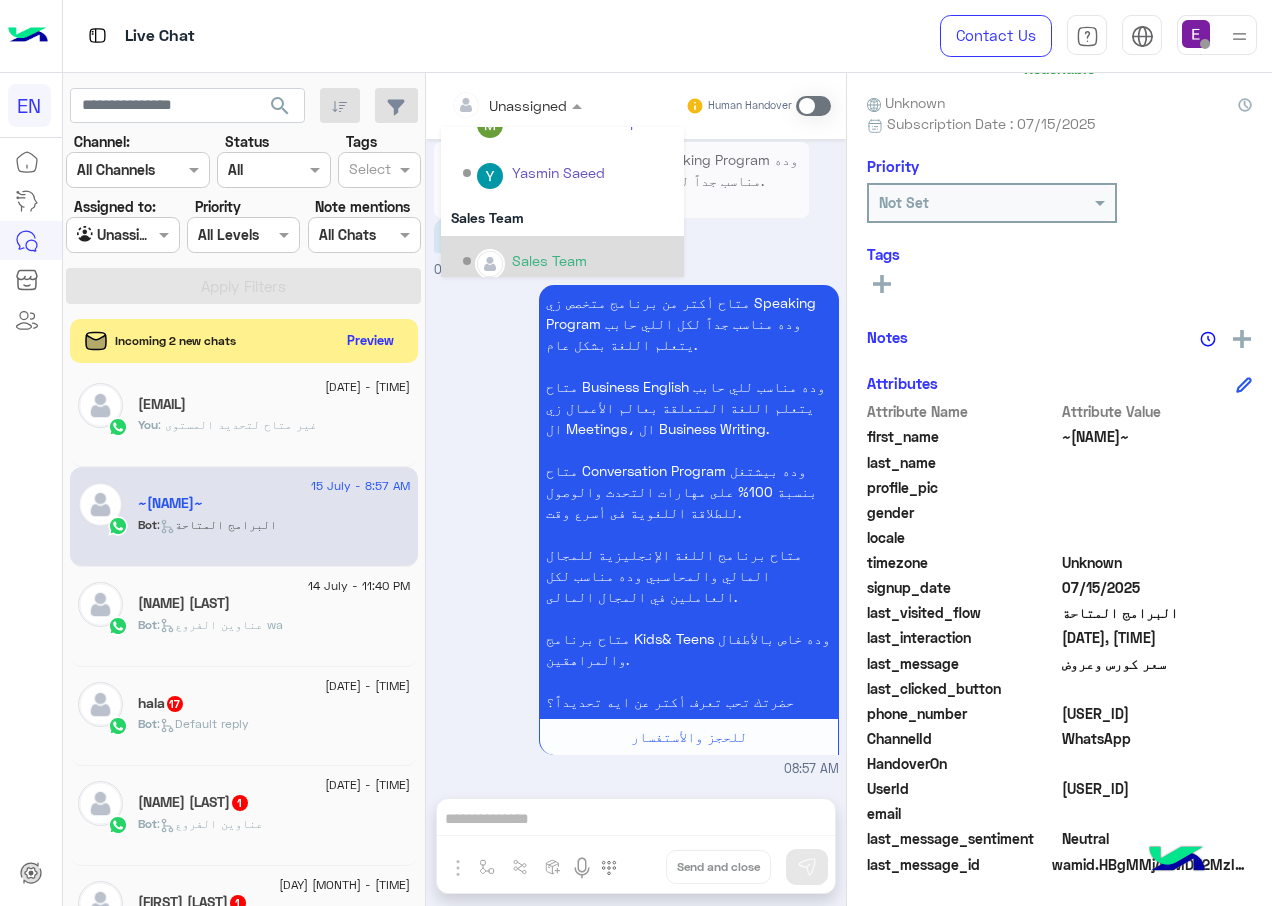 scroll, scrollTop: 332, scrollLeft: 0, axis: vertical 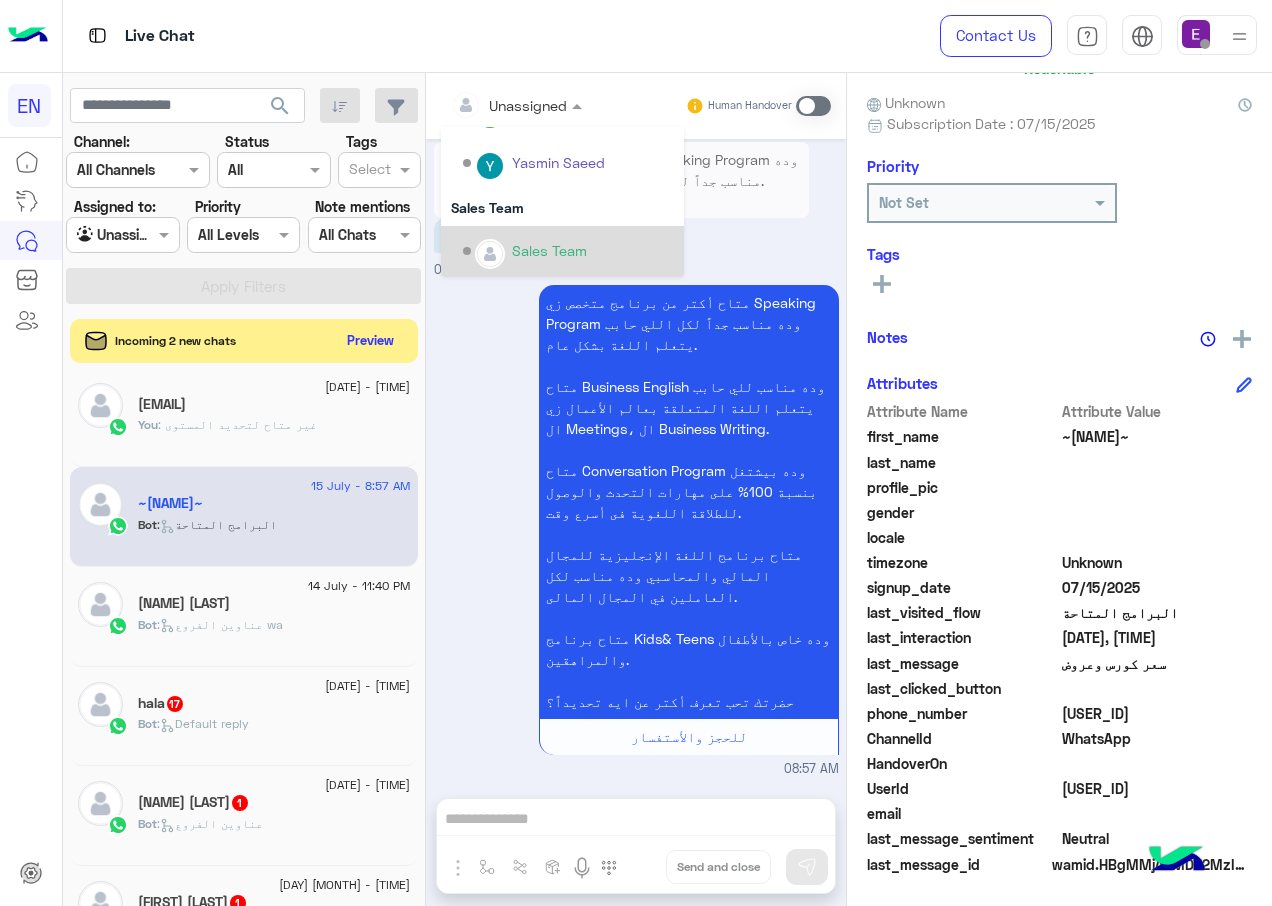 click at bounding box center (490, 254) 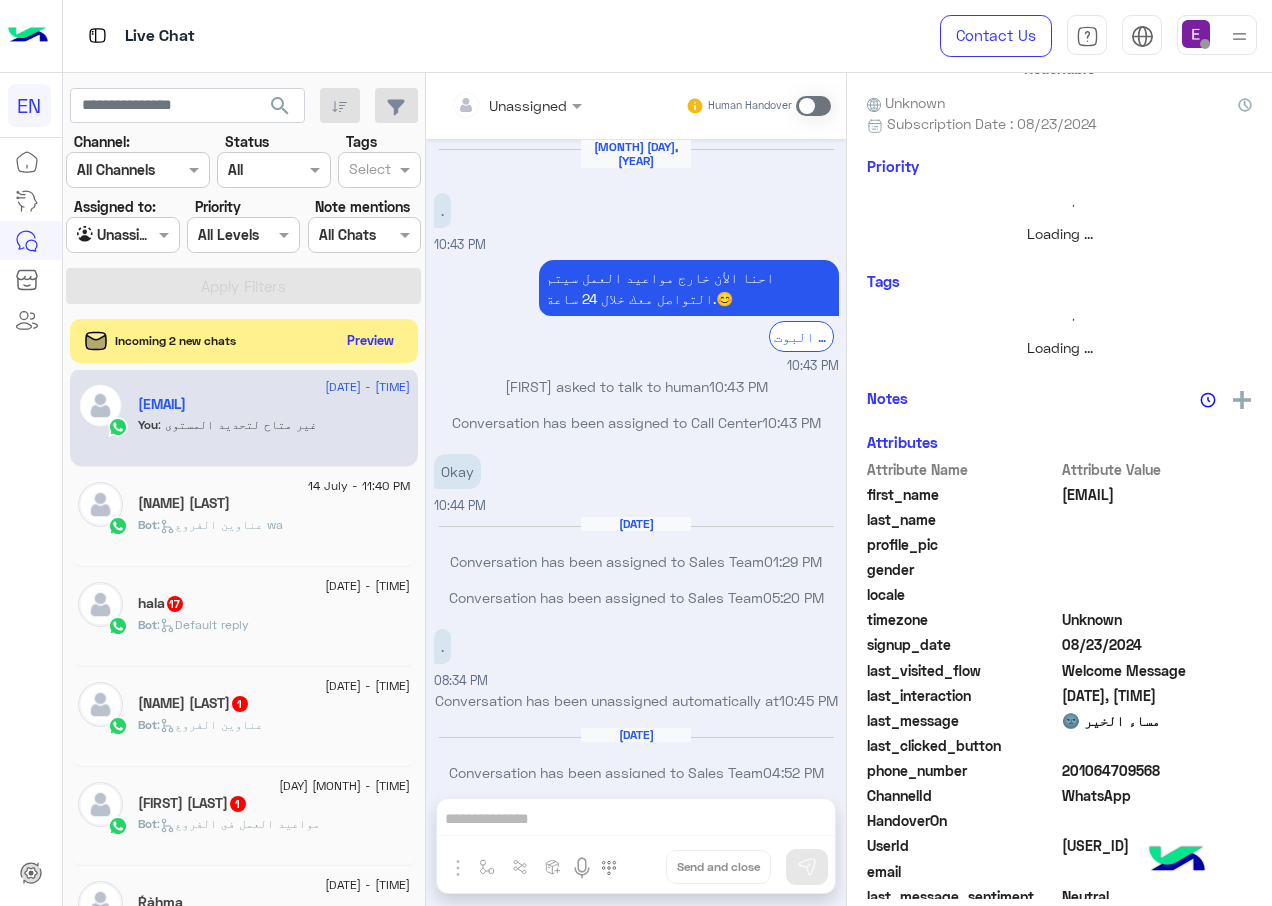 scroll, scrollTop: 812, scrollLeft: 0, axis: vertical 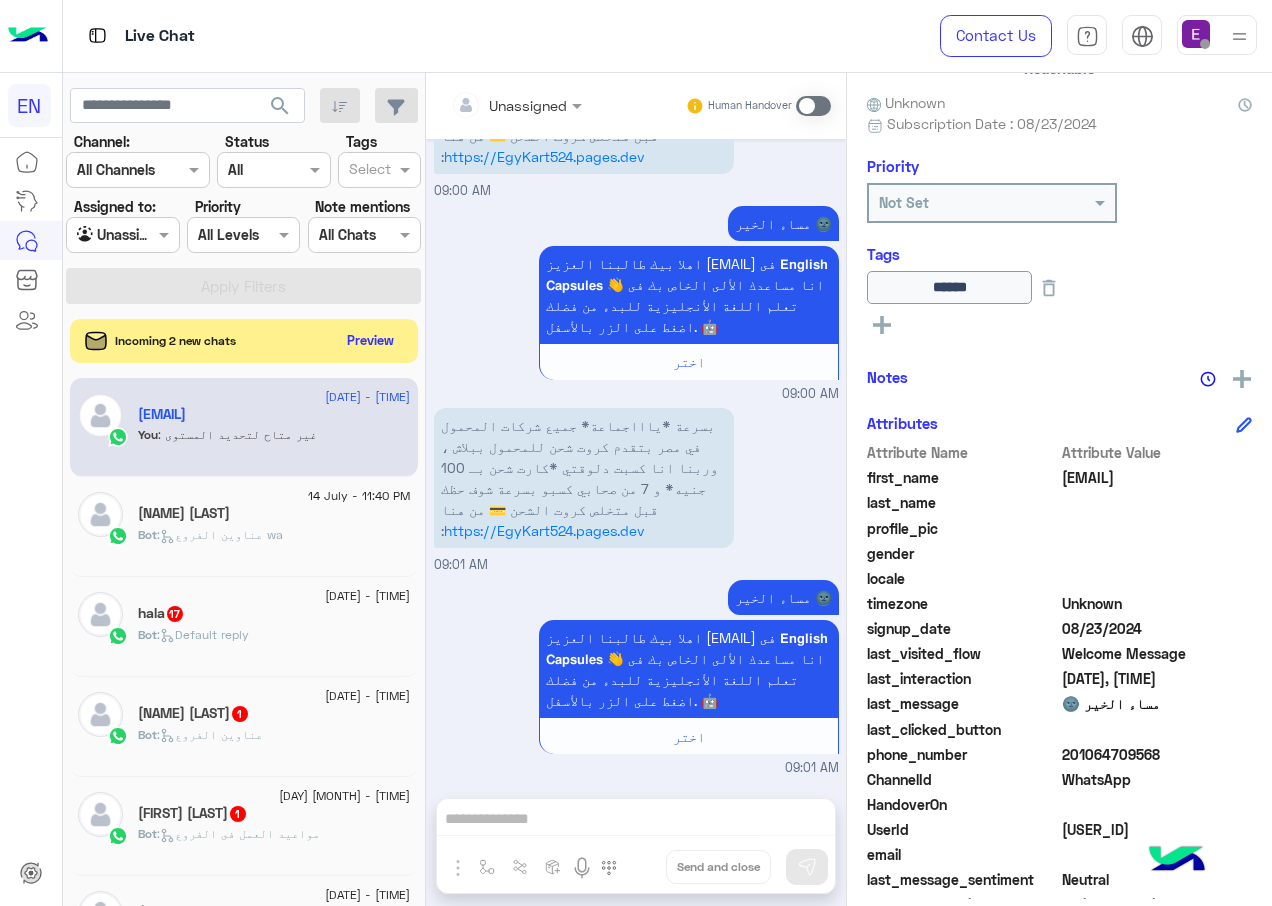 click on "[NAME]  17" 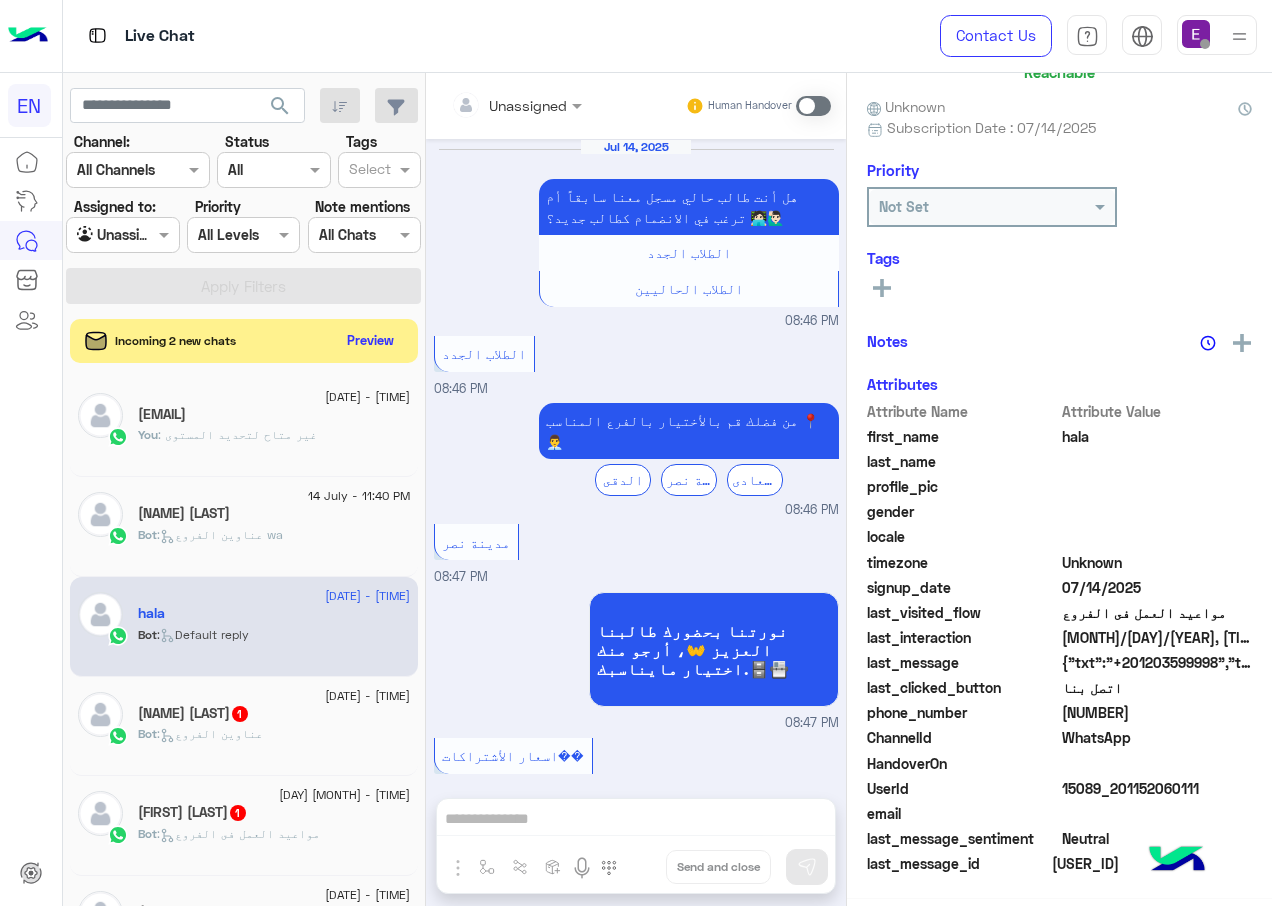 scroll, scrollTop: 167, scrollLeft: 0, axis: vertical 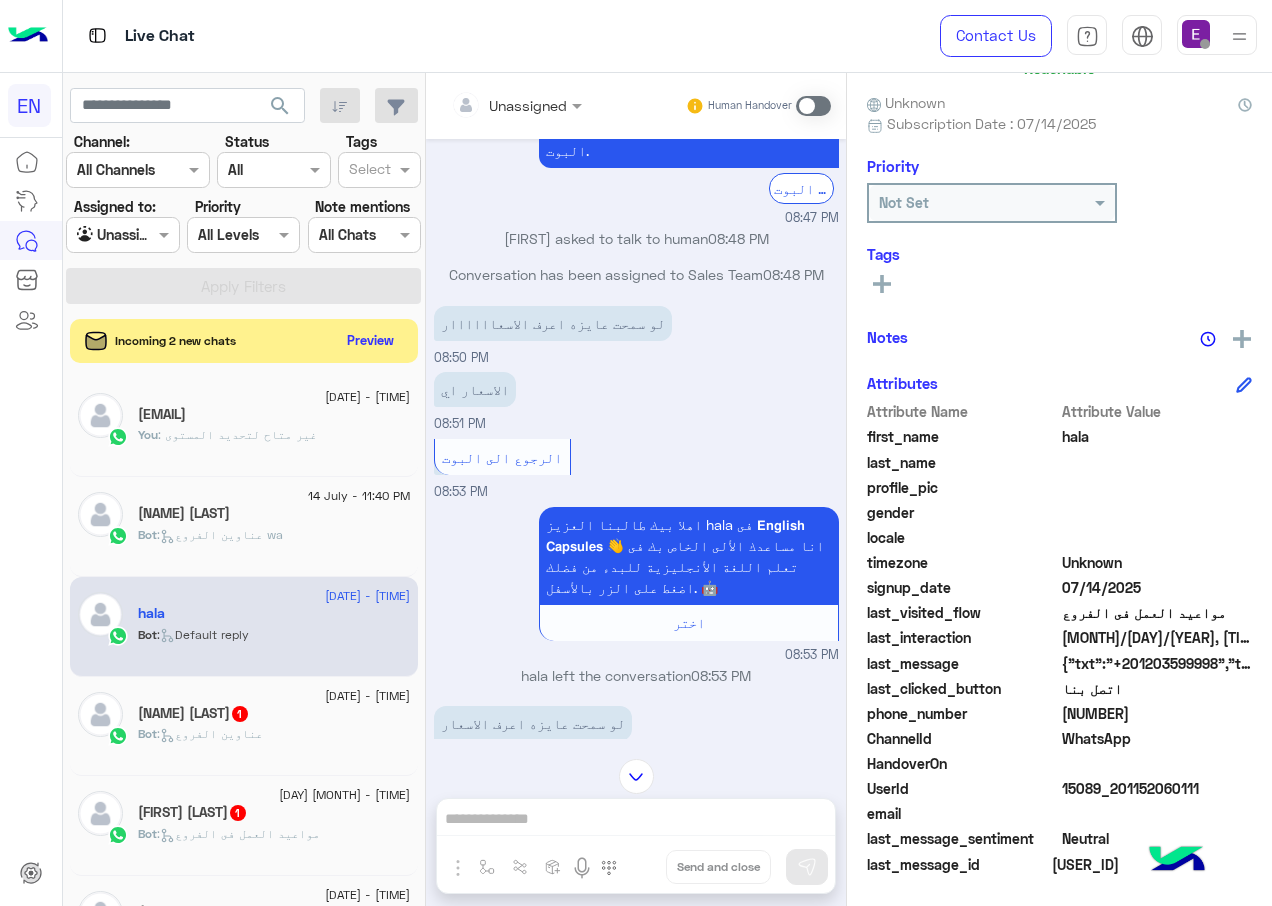 click on "Unassigned" at bounding box center [509, 105] 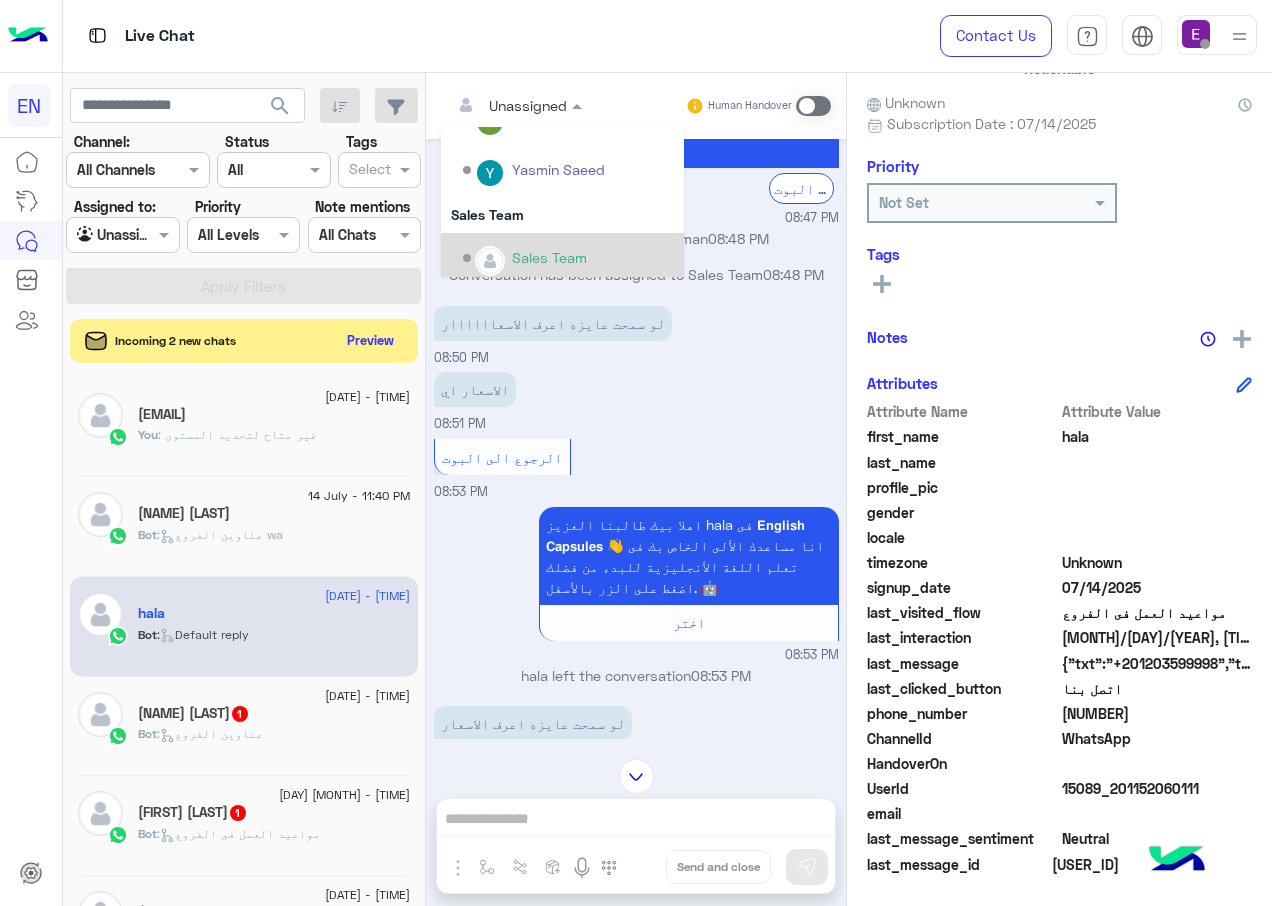 scroll, scrollTop: 332, scrollLeft: 0, axis: vertical 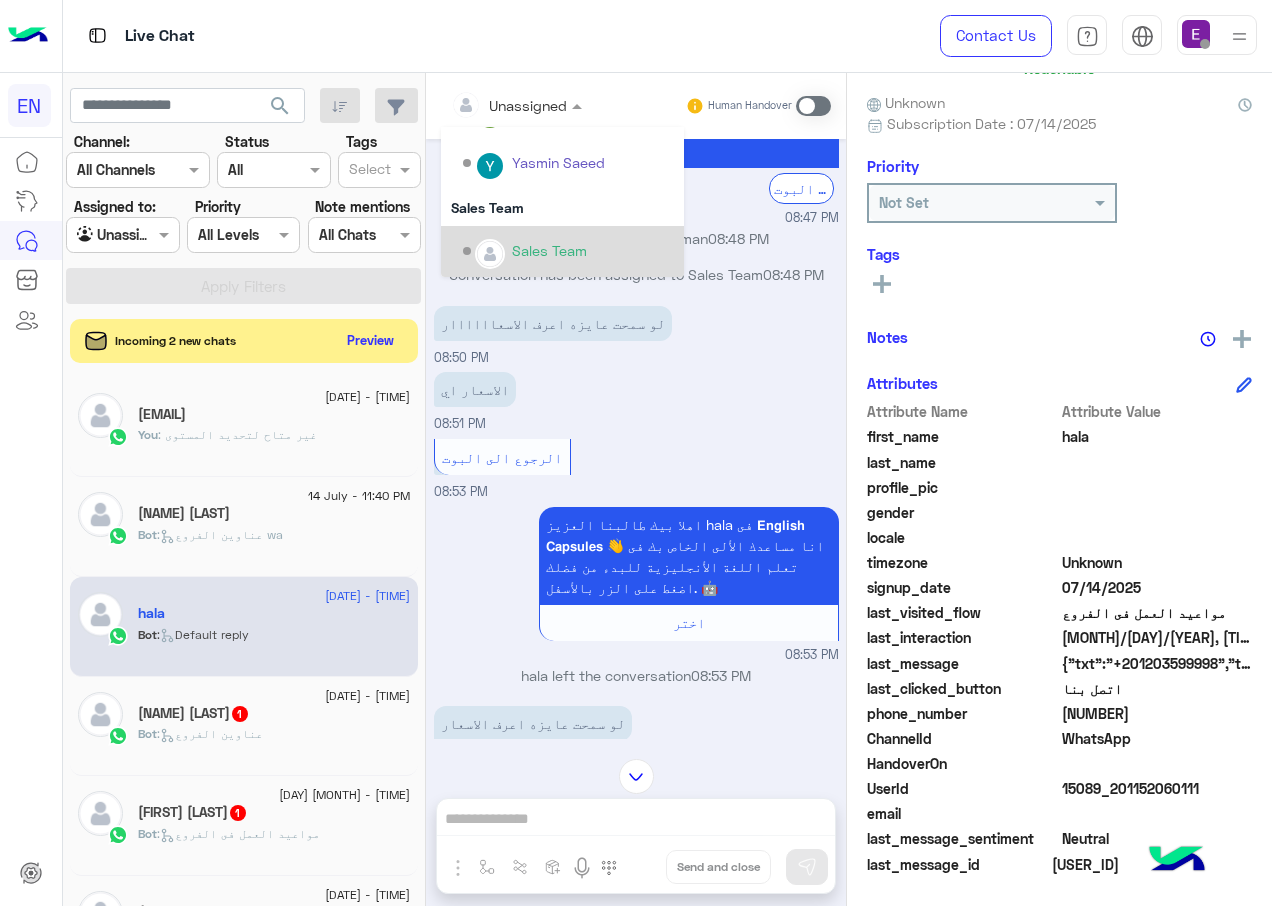 click on "Sales Team" at bounding box center (549, 250) 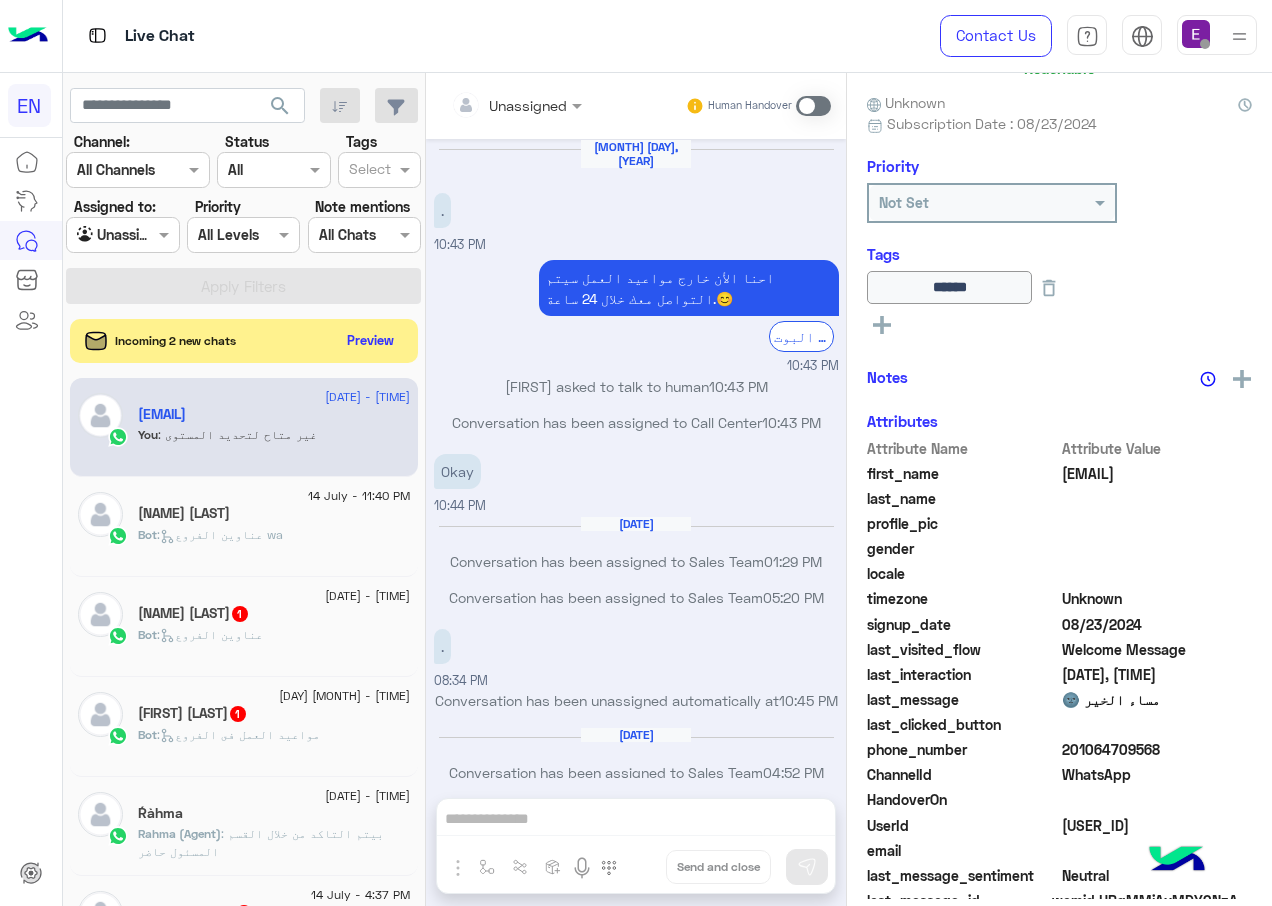 scroll, scrollTop: 812, scrollLeft: 0, axis: vertical 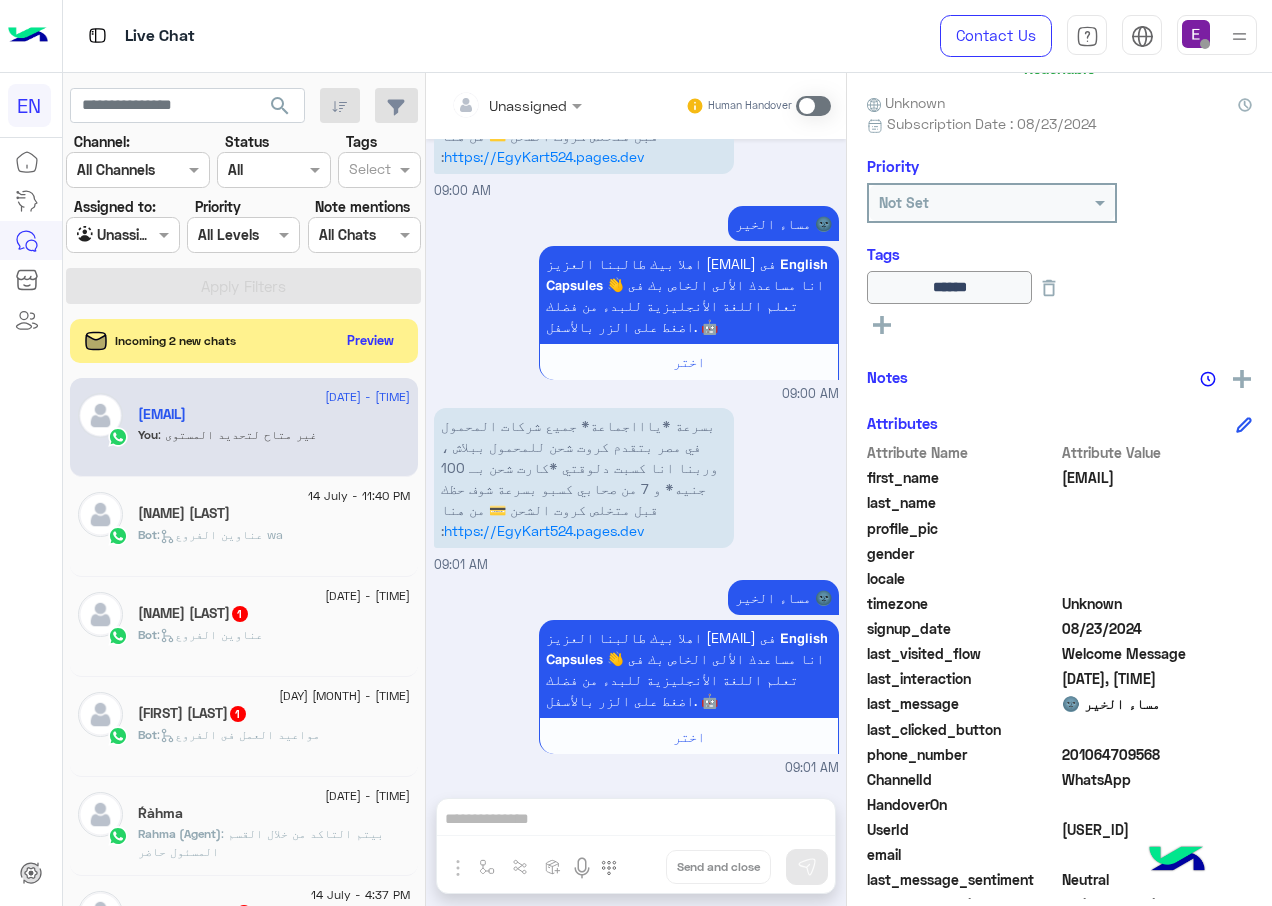 click on ":   عناوين الفروع" 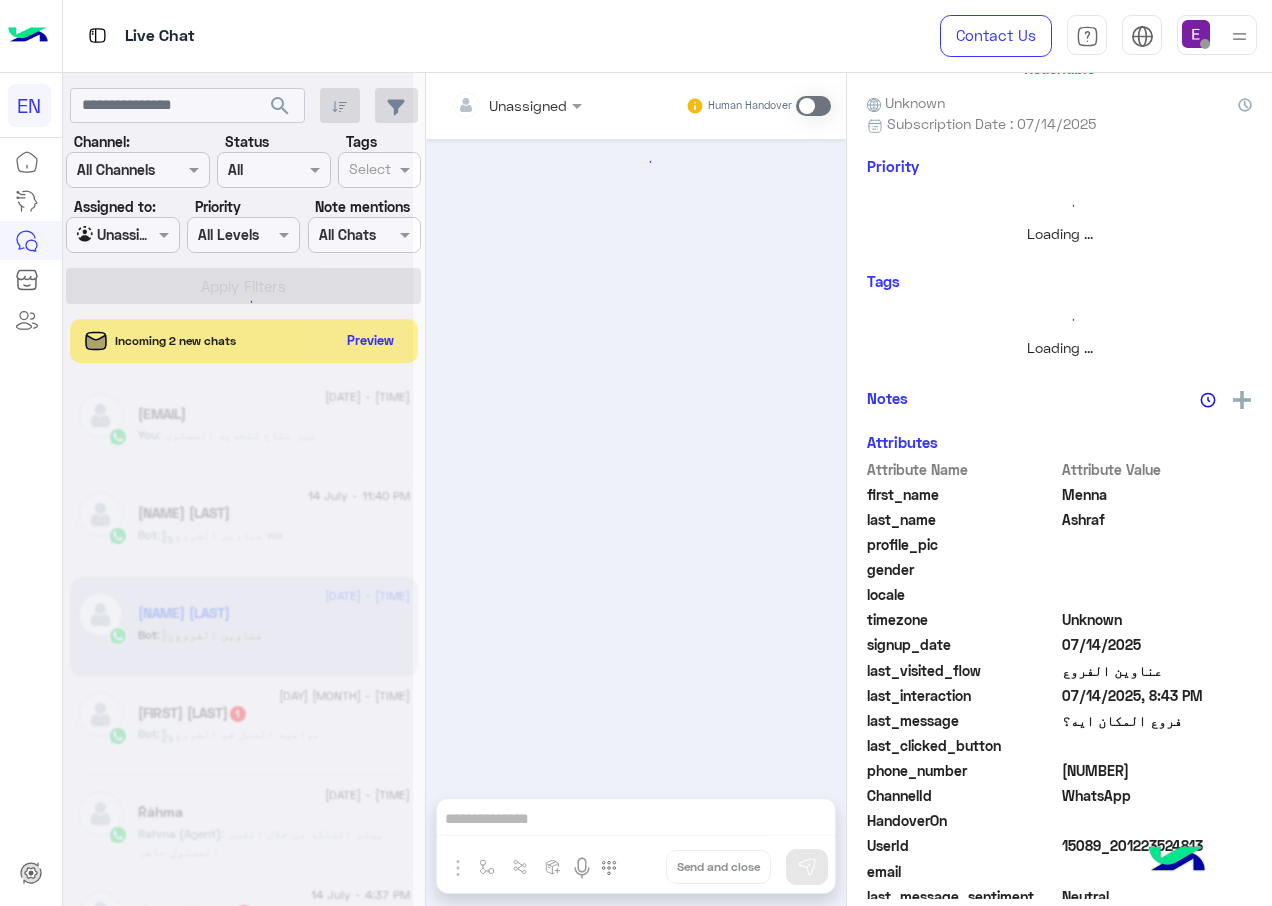 scroll, scrollTop: 0, scrollLeft: 0, axis: both 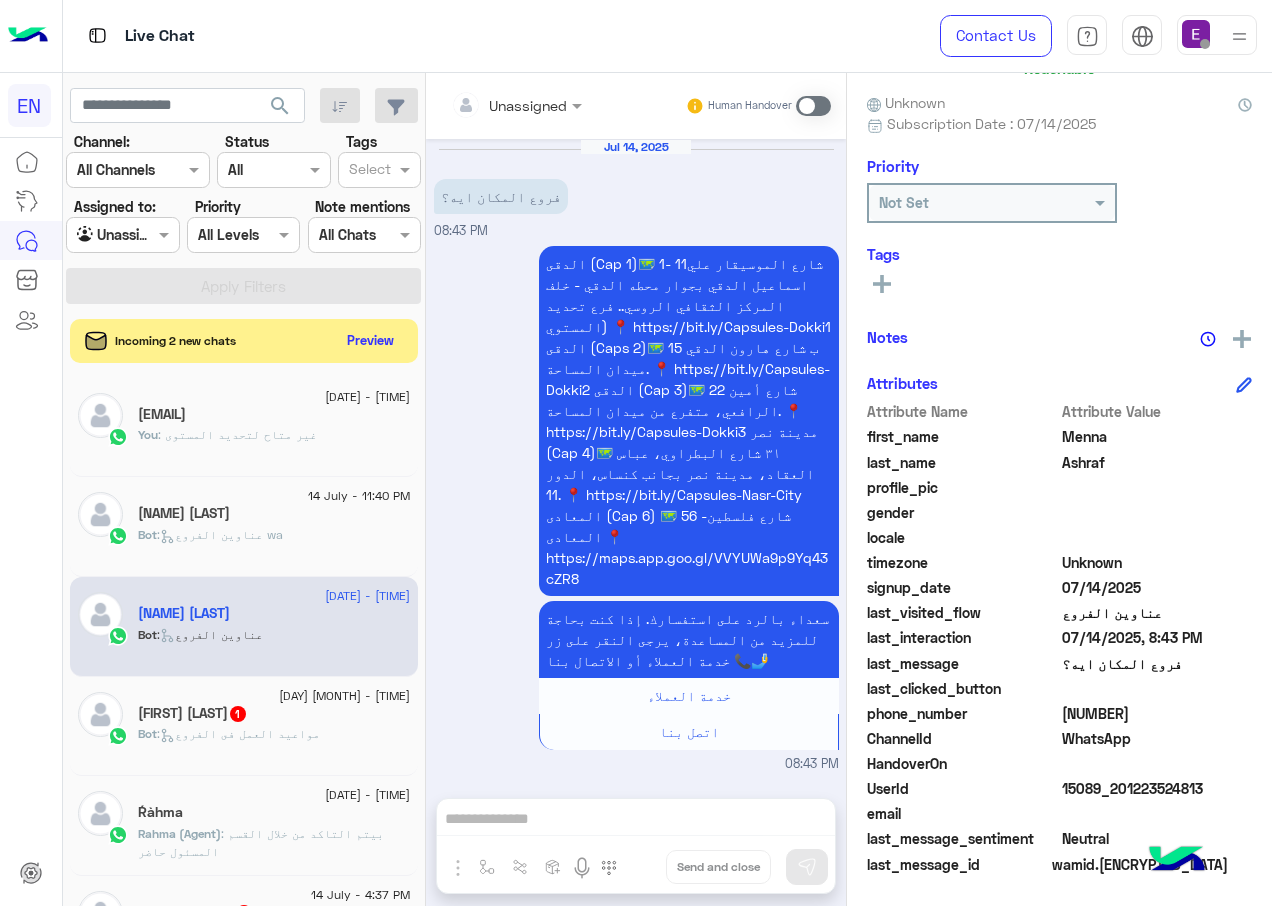 click on "[FIRST] [LAST] 1" 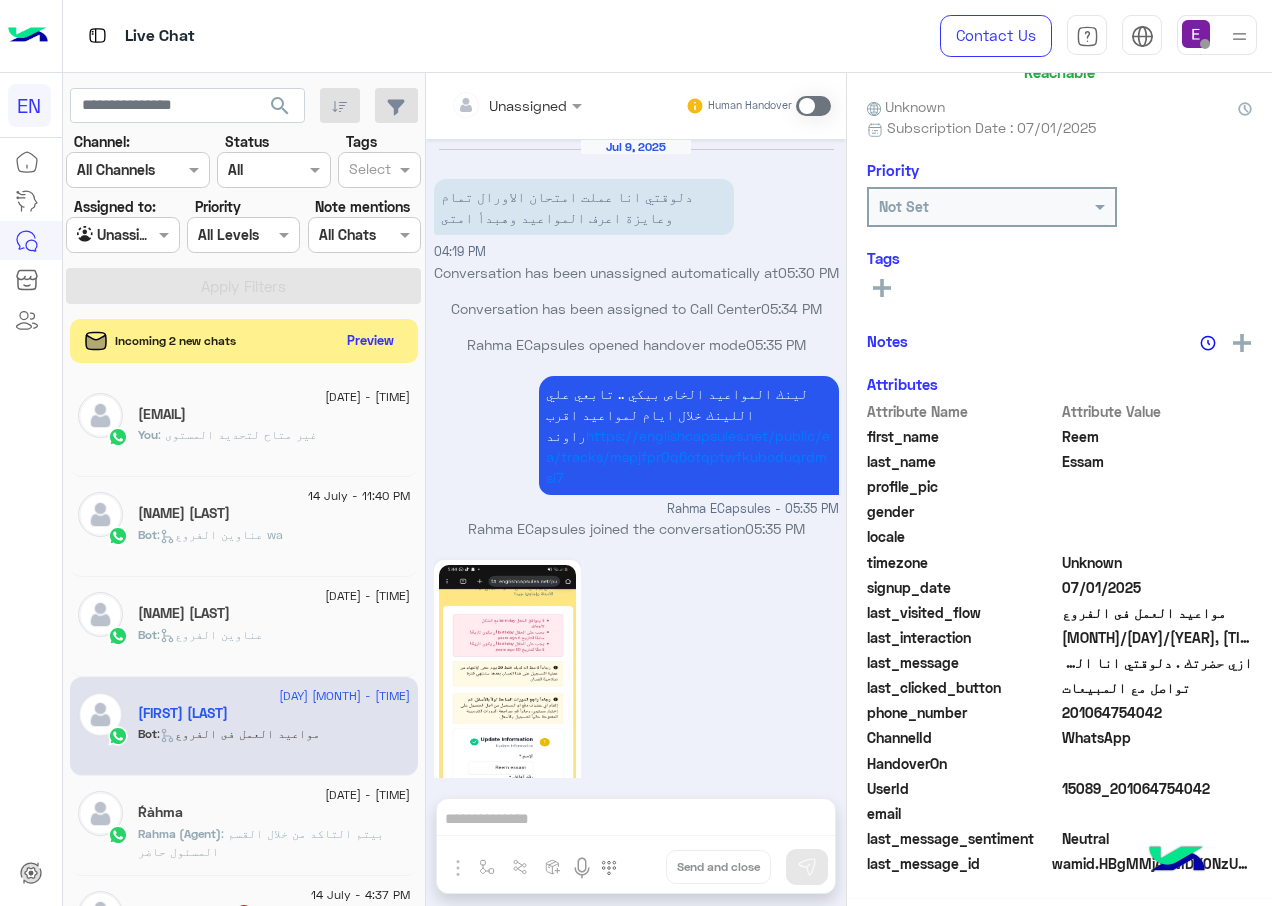 scroll, scrollTop: 167, scrollLeft: 0, axis: vertical 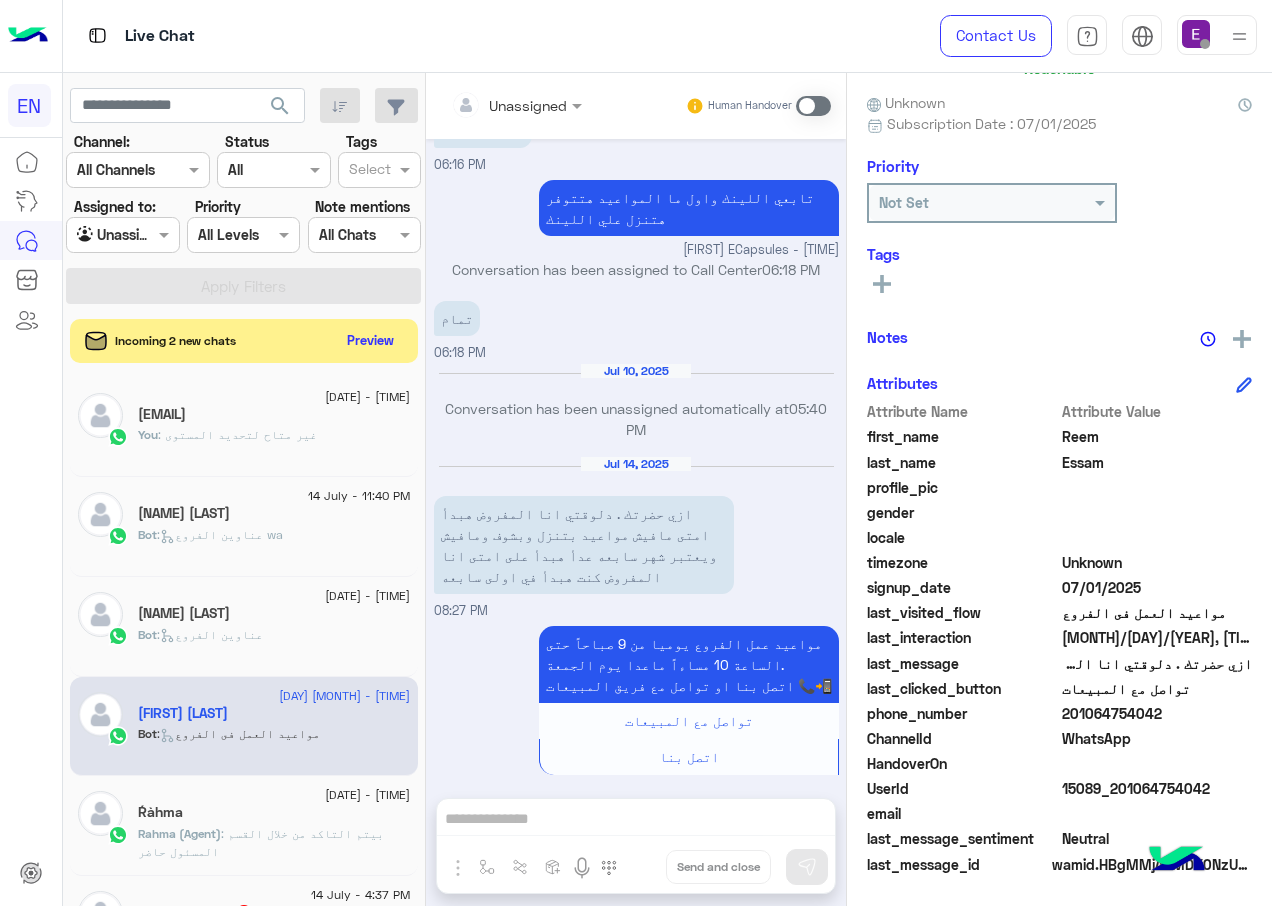 drag, startPoint x: 1164, startPoint y: 715, endPoint x: 1070, endPoint y: 717, distance: 94.02127 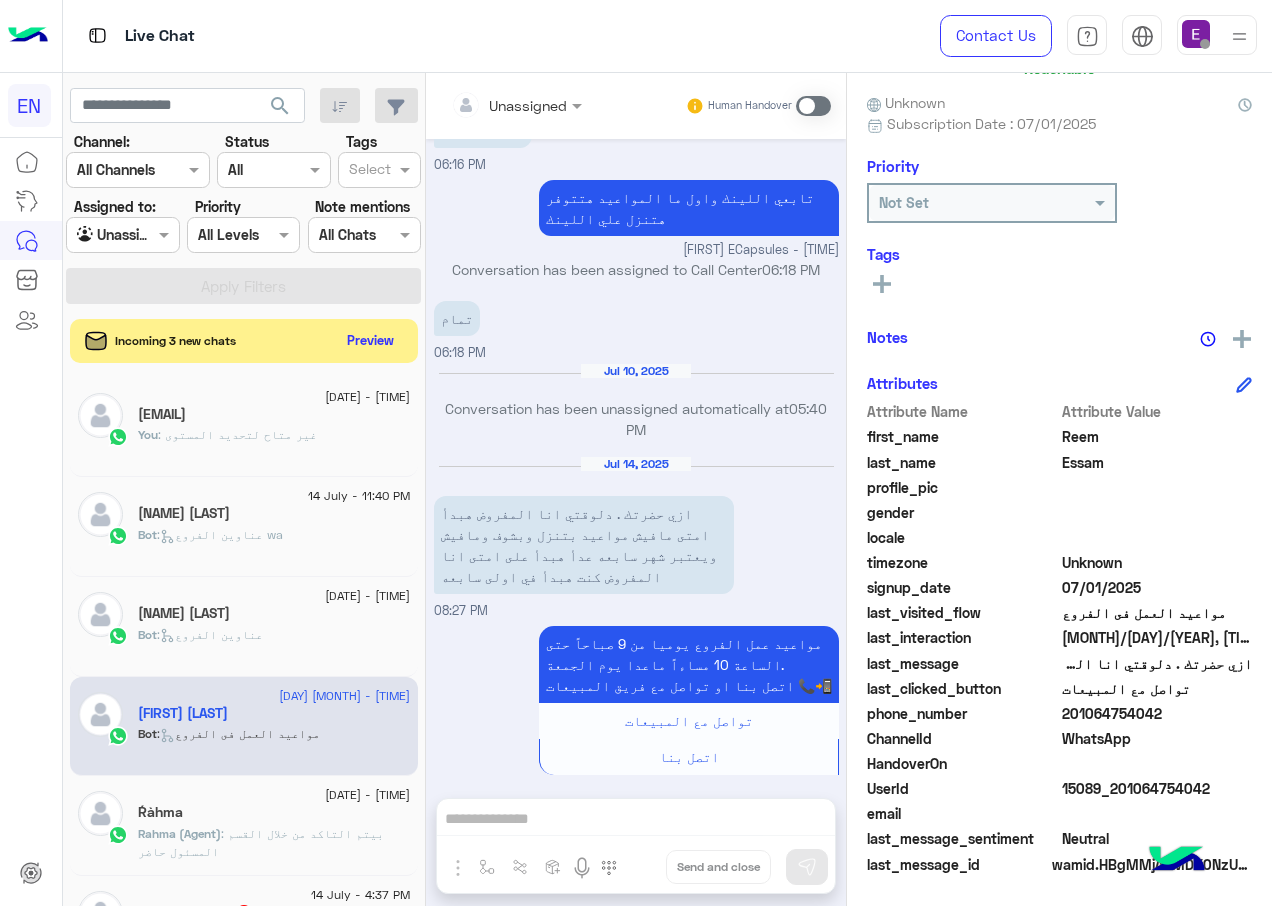 click at bounding box center [813, 106] 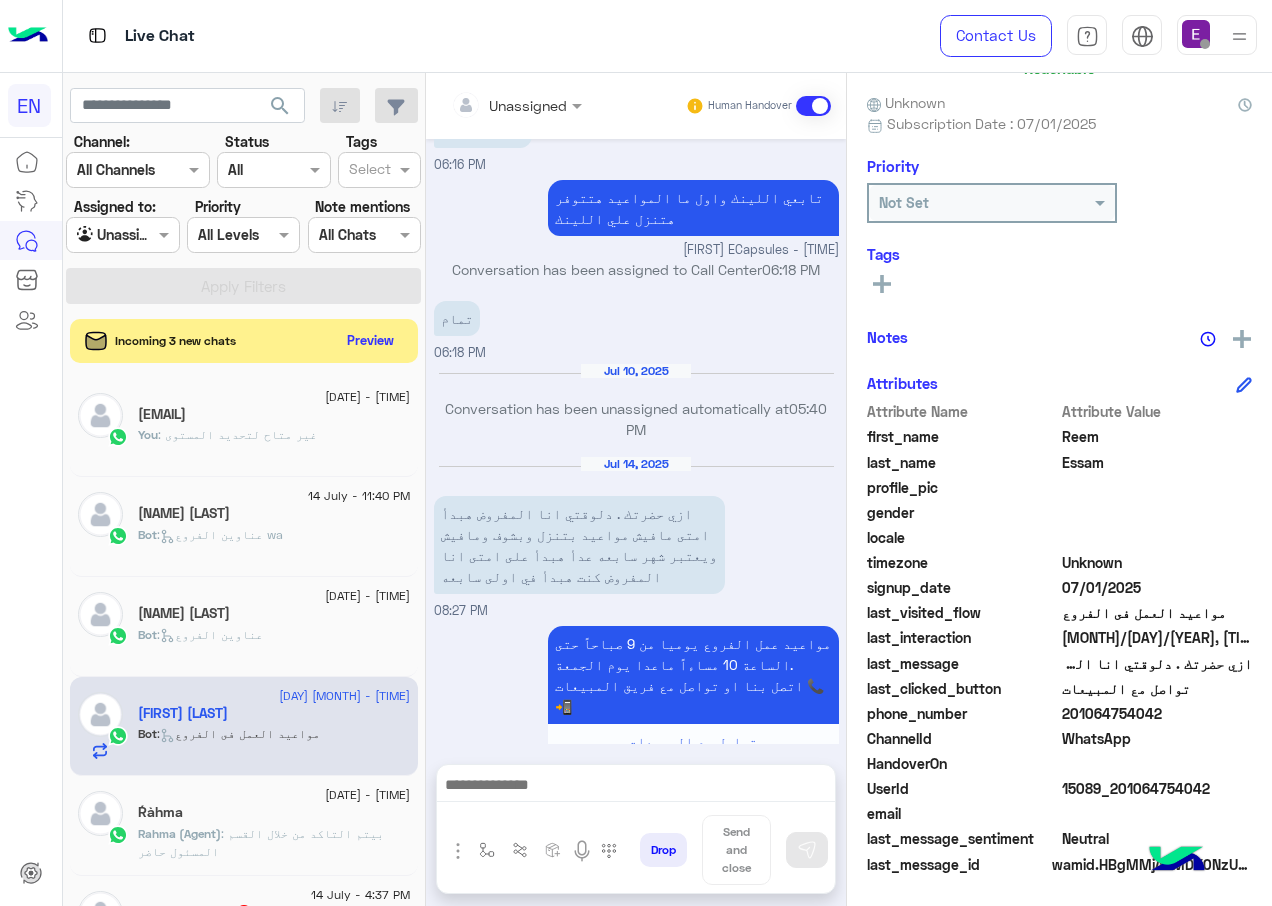 scroll, scrollTop: 1554, scrollLeft: 0, axis: vertical 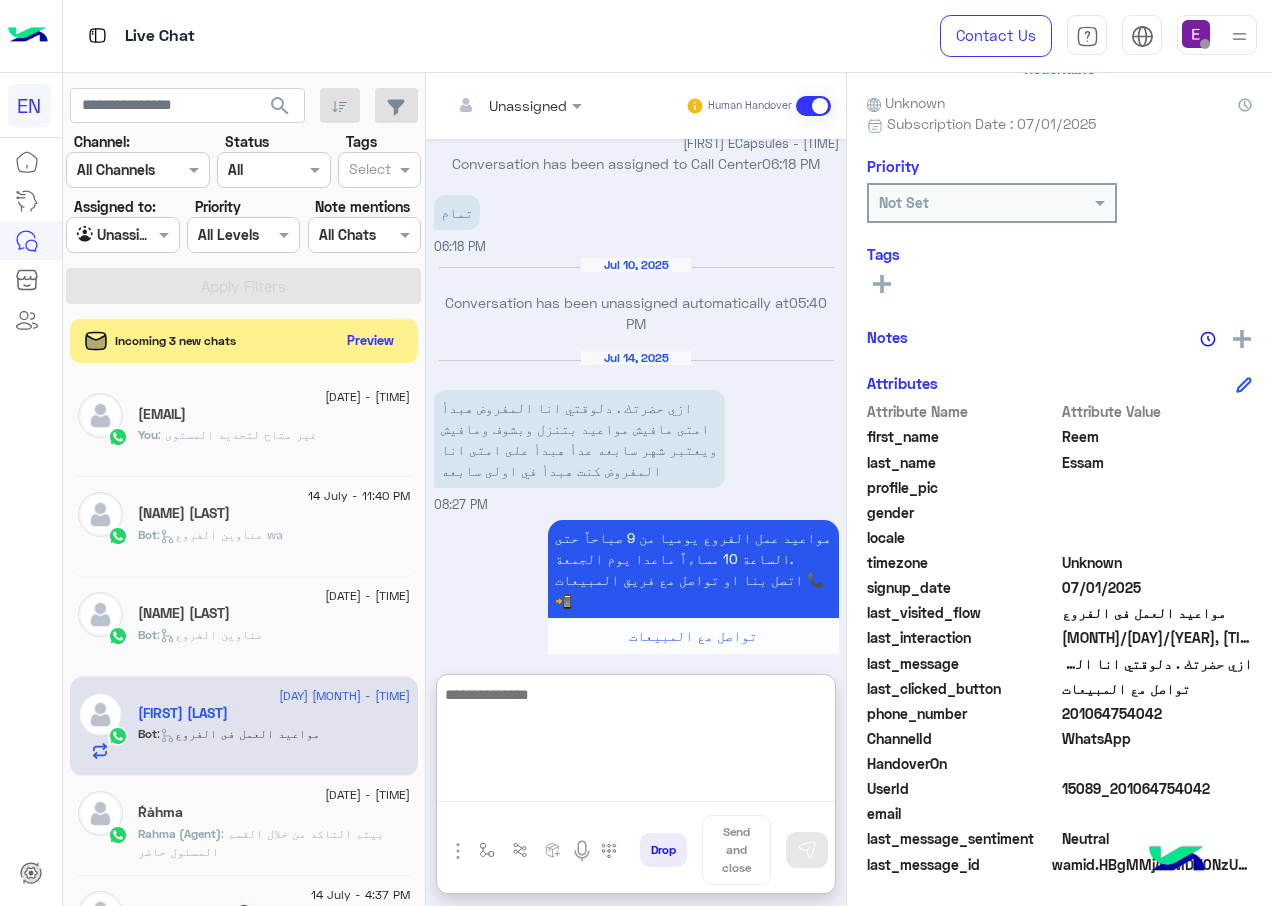 click at bounding box center (636, 742) 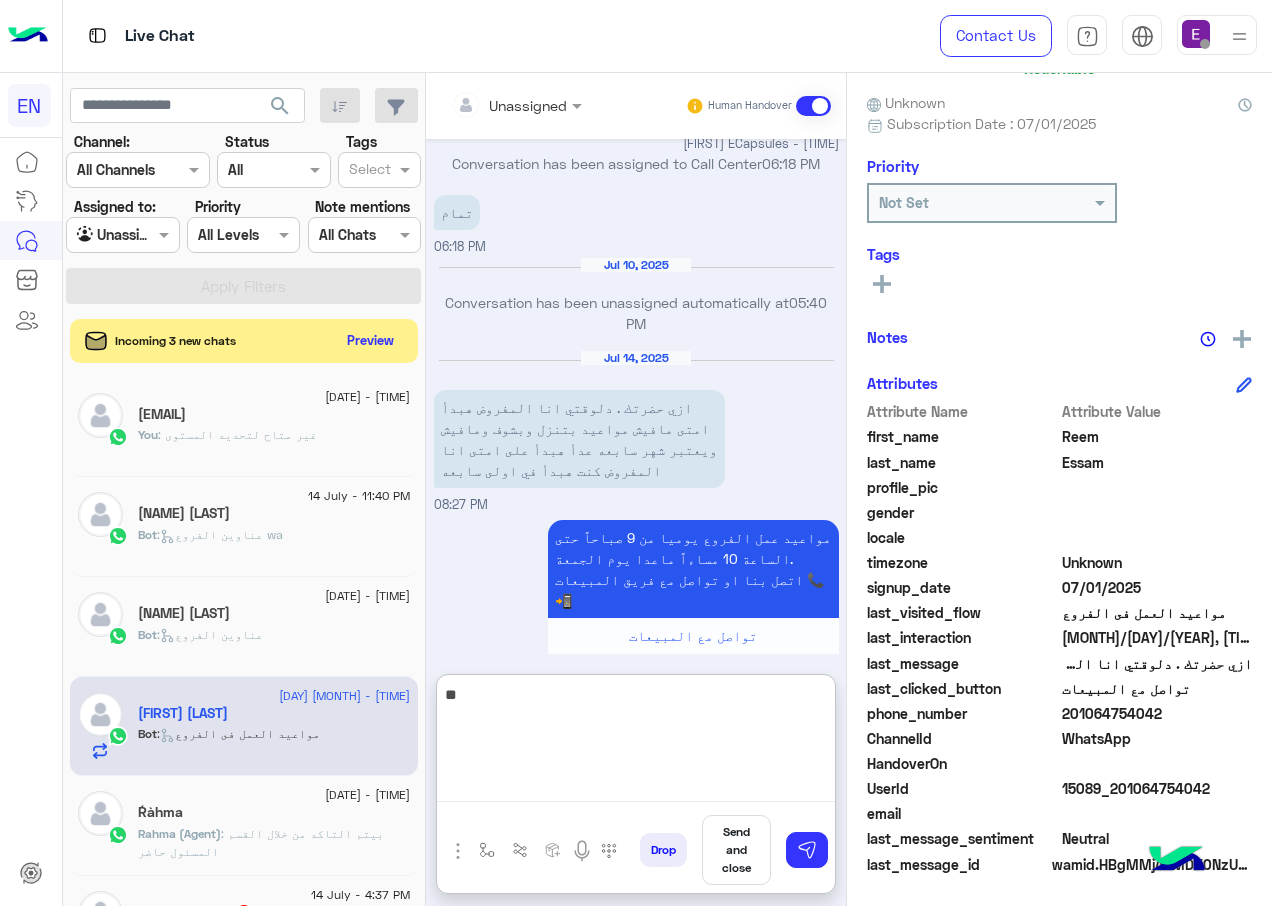 type on "*" 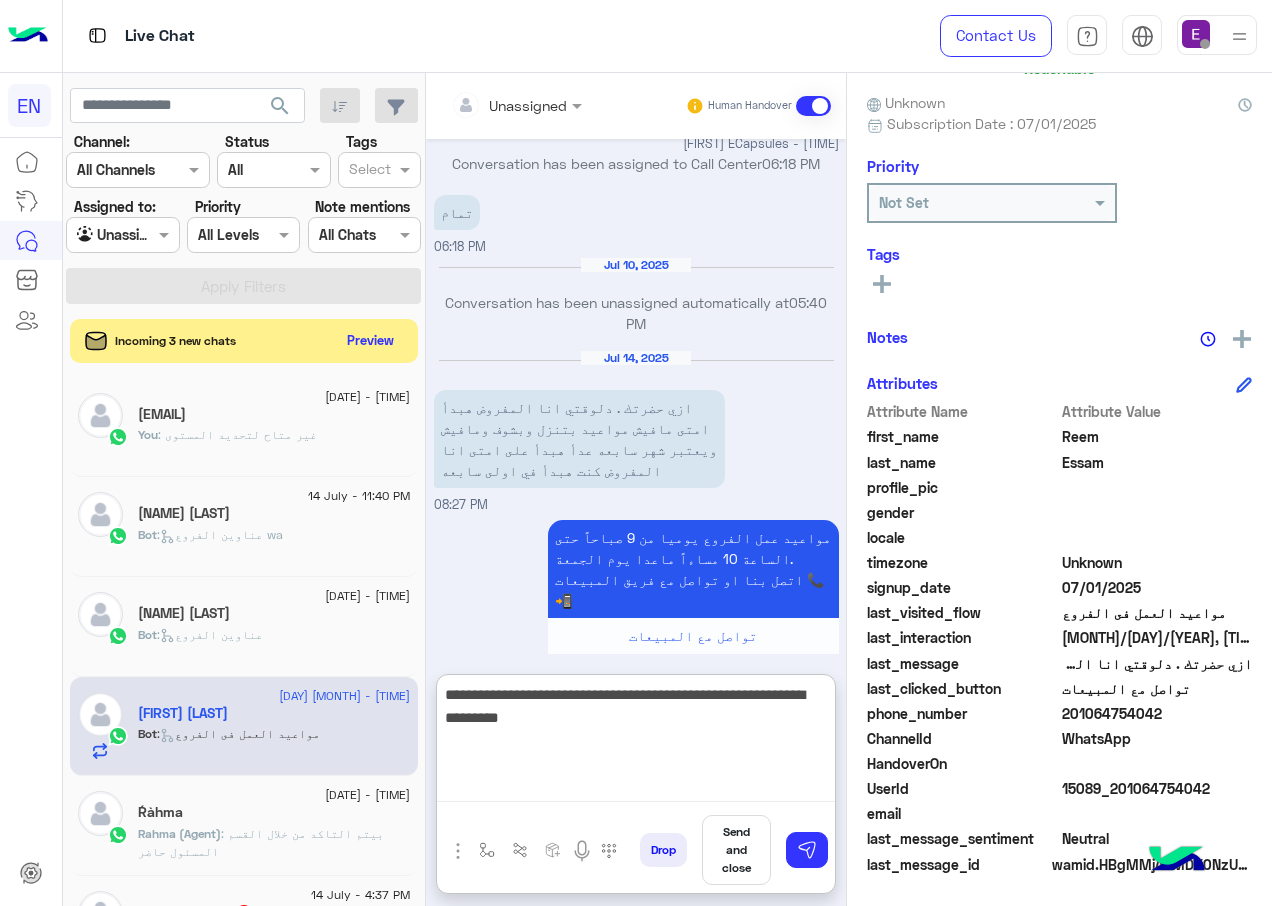 type on "**********" 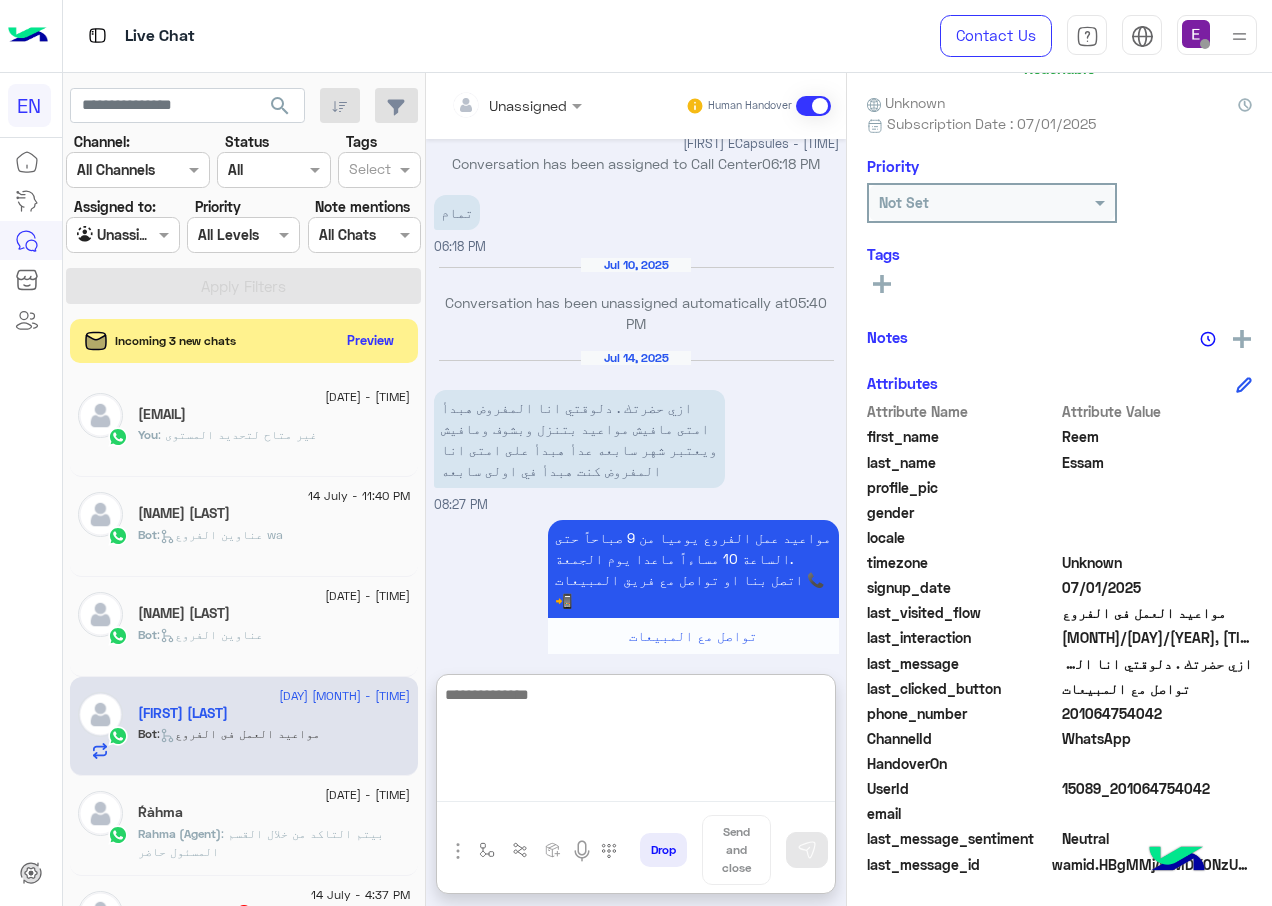 scroll, scrollTop: 1729, scrollLeft: 0, axis: vertical 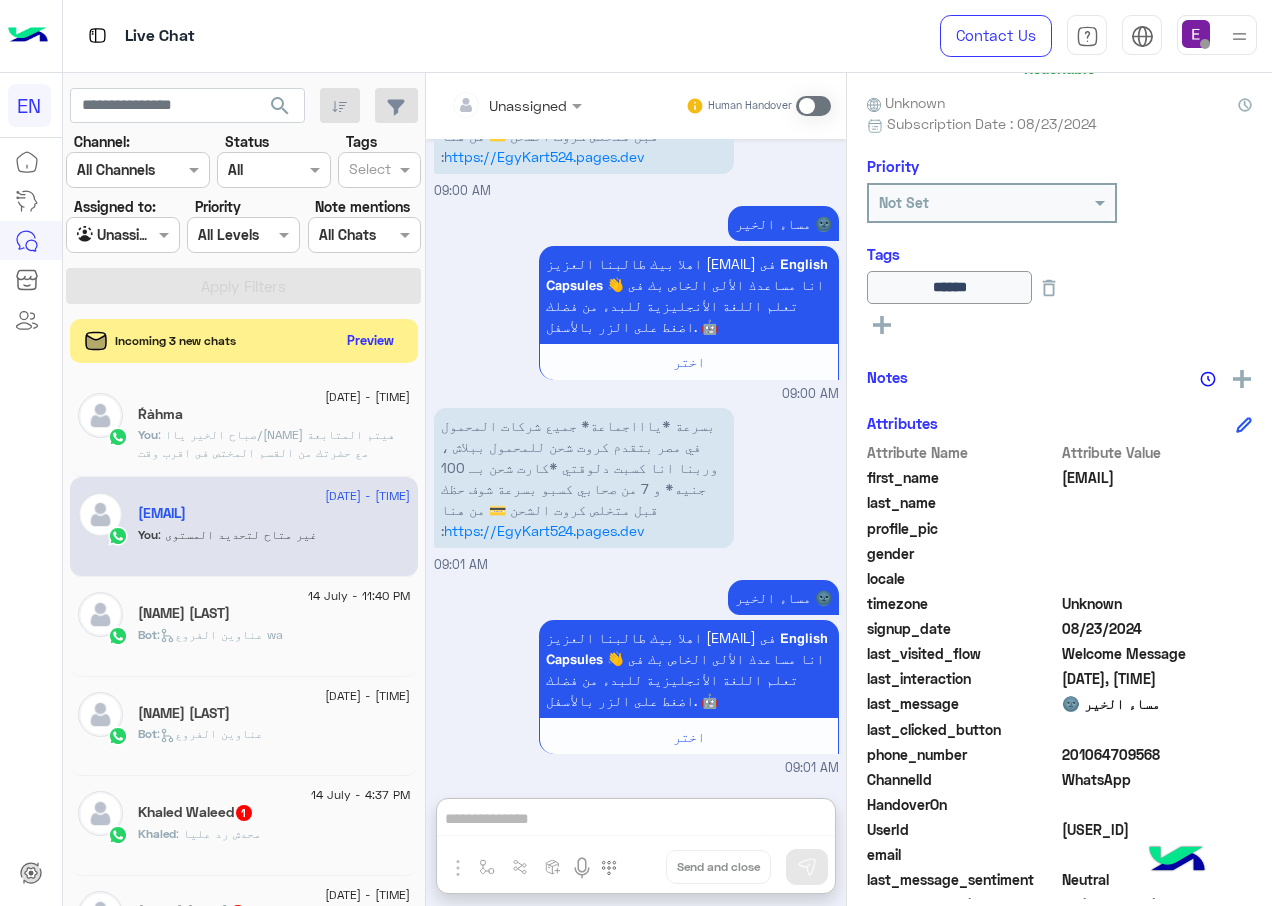 click on "[FIRST] : No one responded to me" 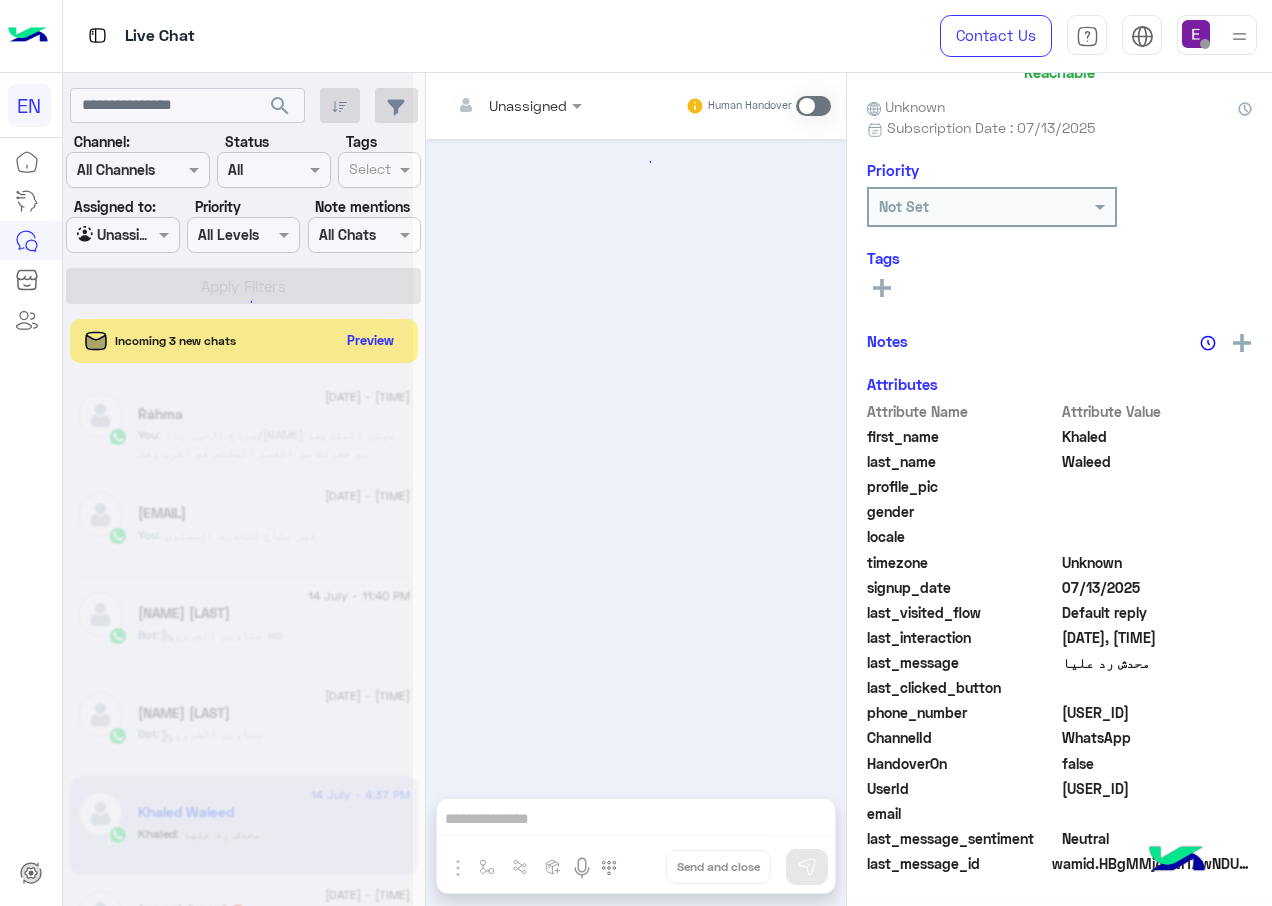 scroll, scrollTop: 167, scrollLeft: 0, axis: vertical 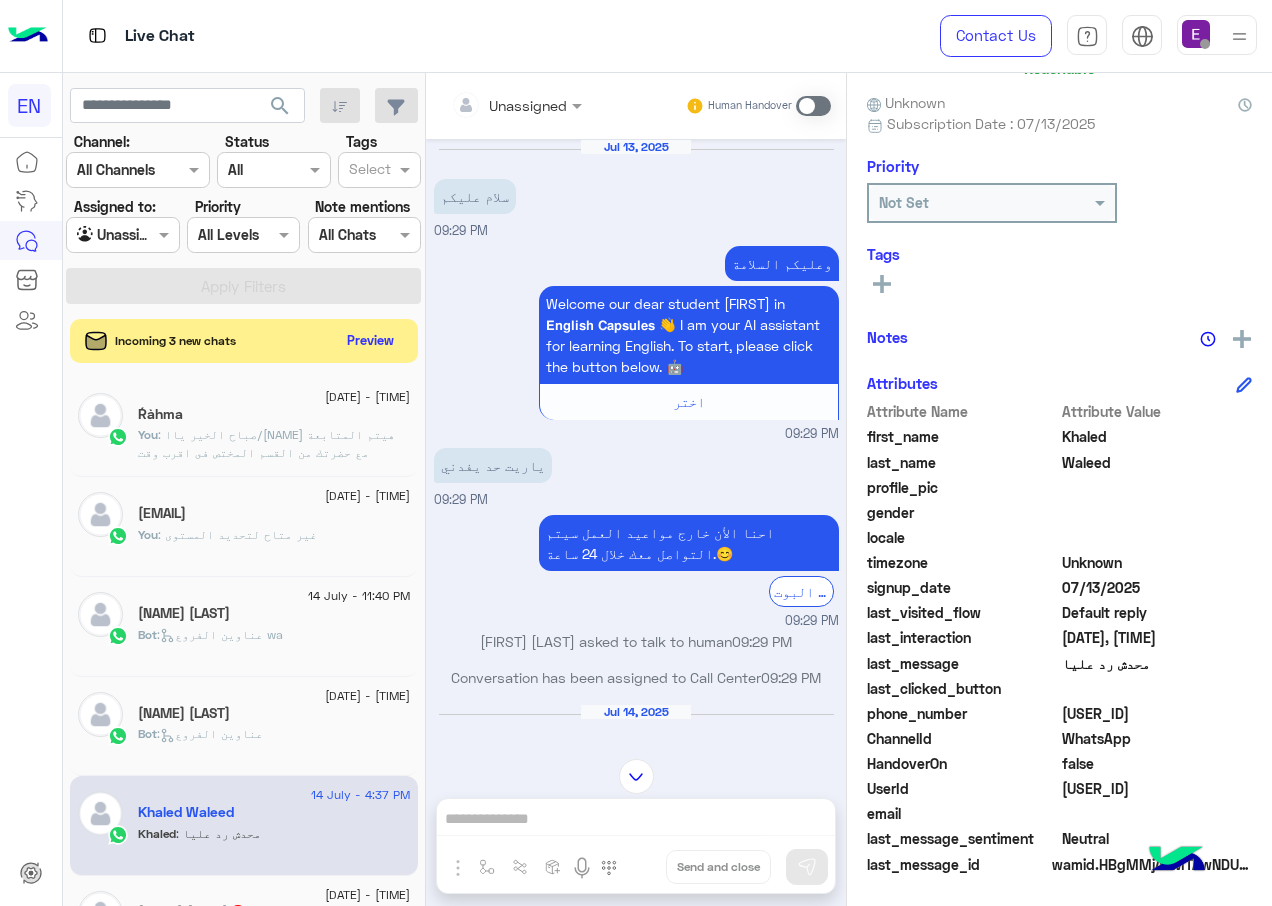 drag, startPoint x: 1162, startPoint y: 716, endPoint x: 1068, endPoint y: 722, distance: 94.19129 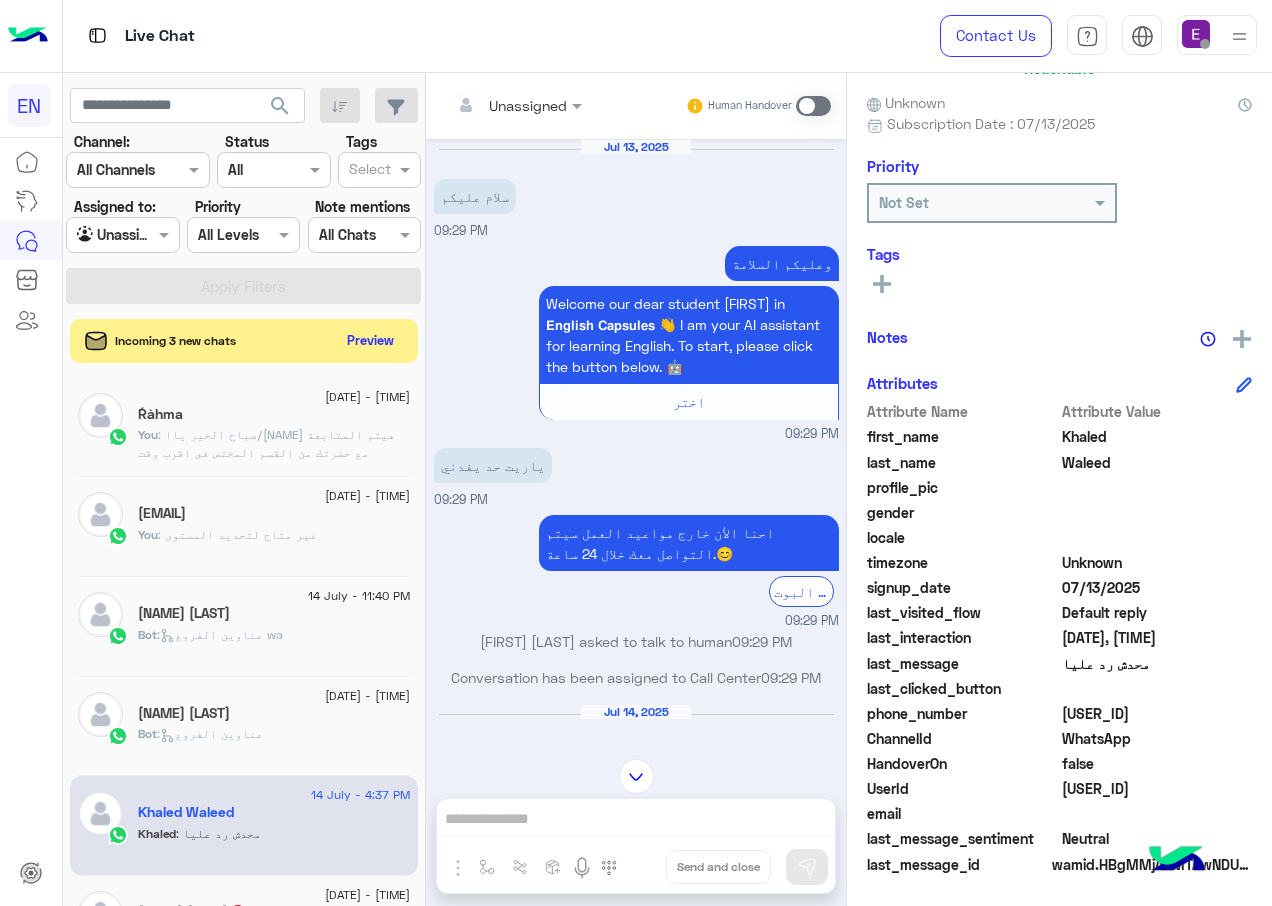 click at bounding box center (813, 106) 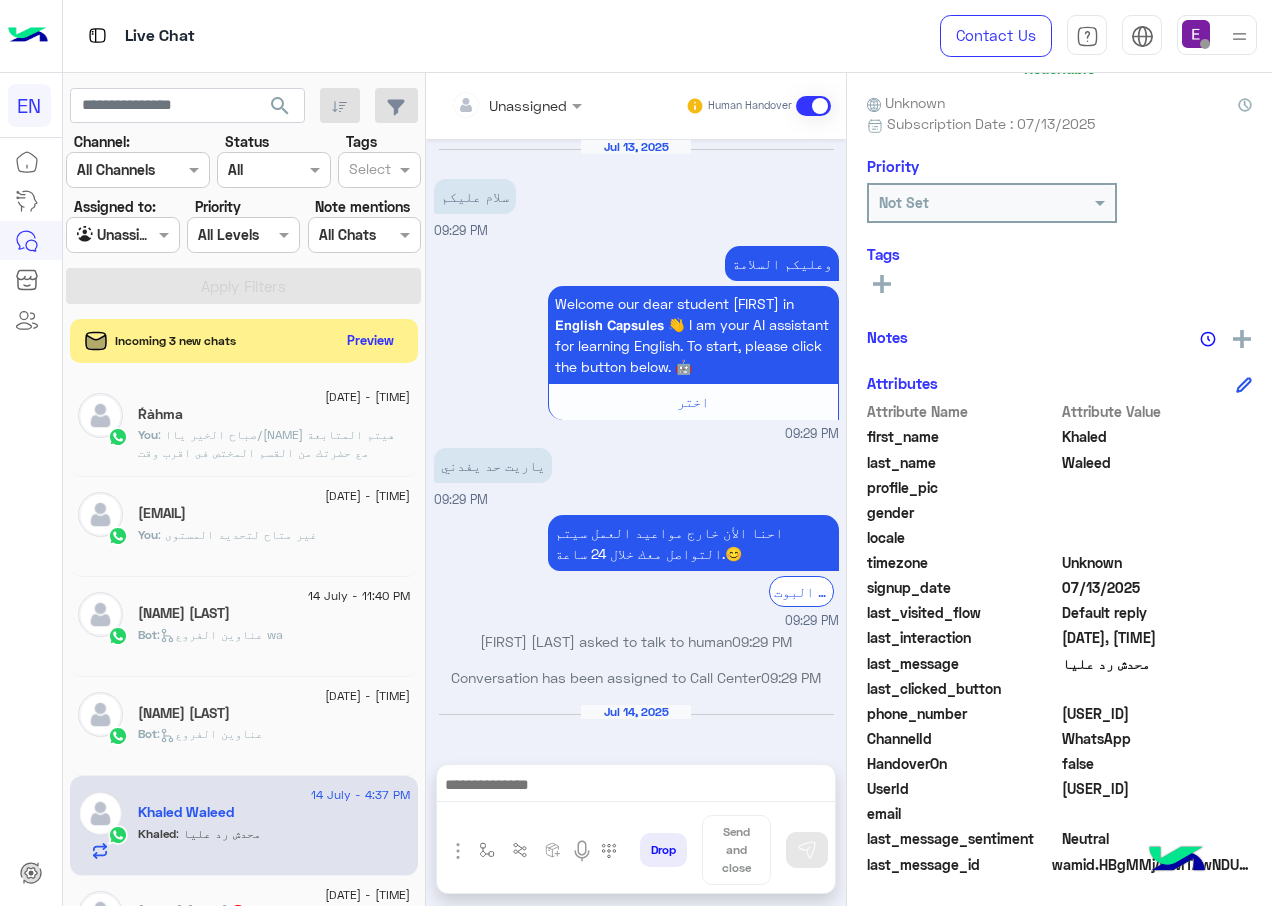 scroll, scrollTop: 228, scrollLeft: 0, axis: vertical 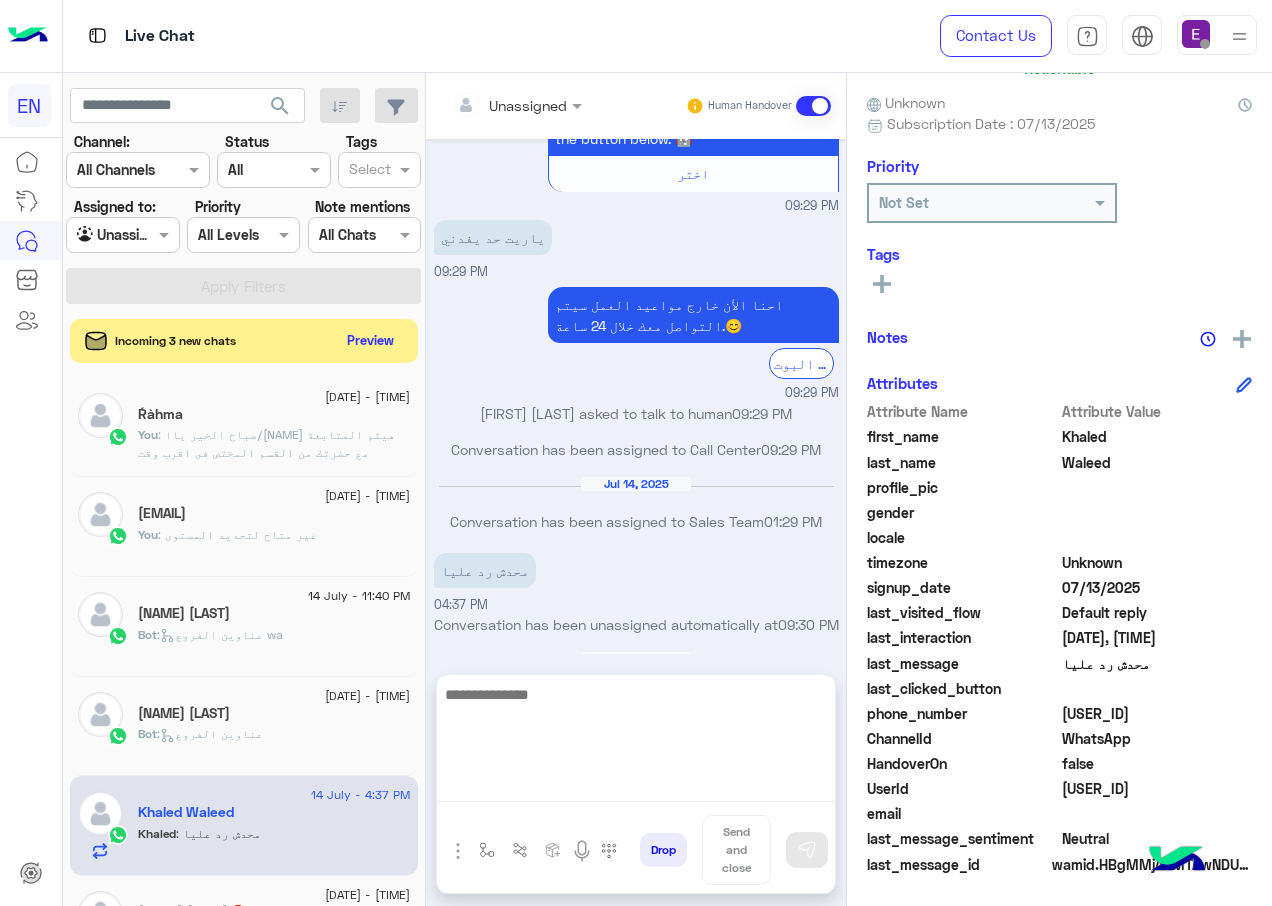 click at bounding box center (636, 742) 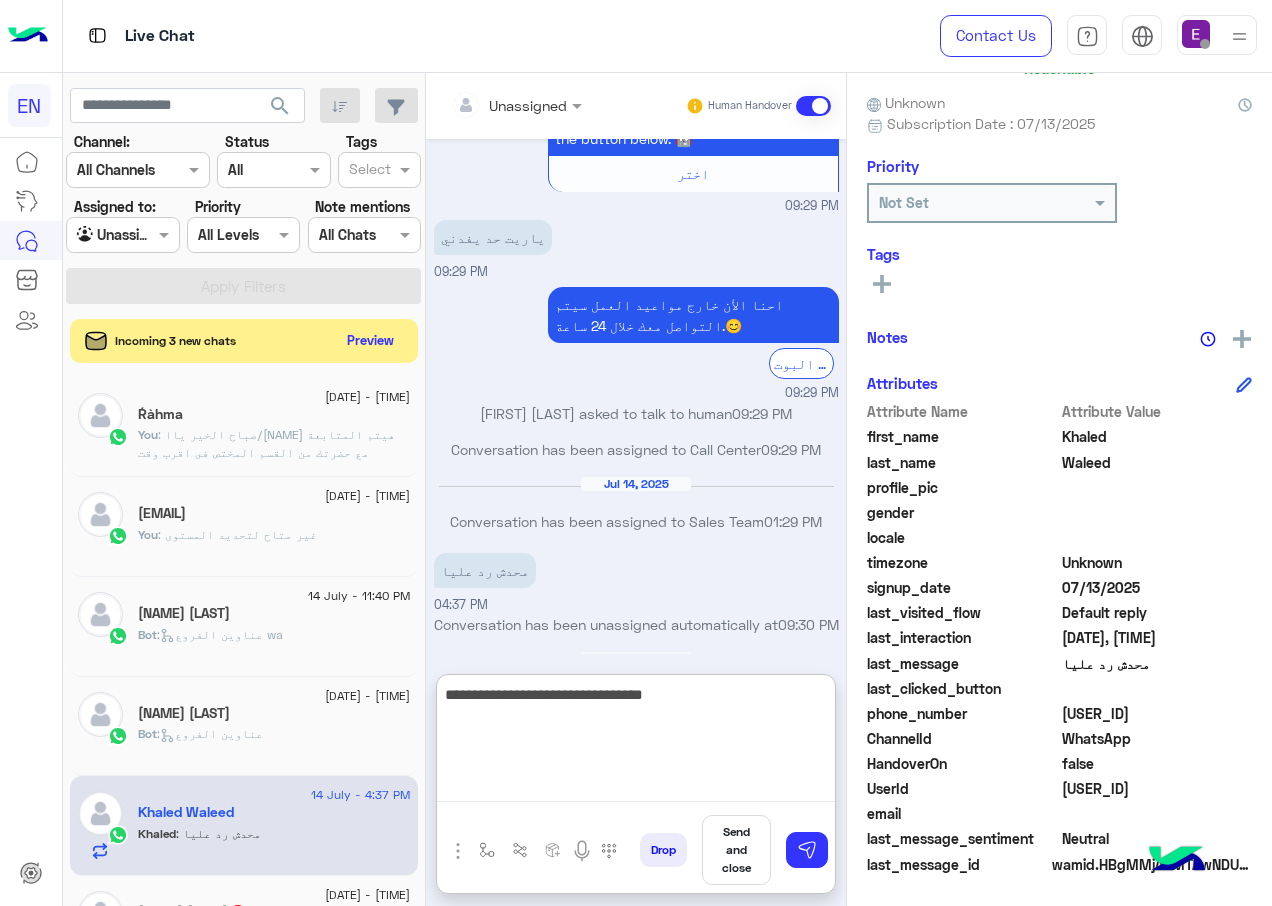 type on "**********" 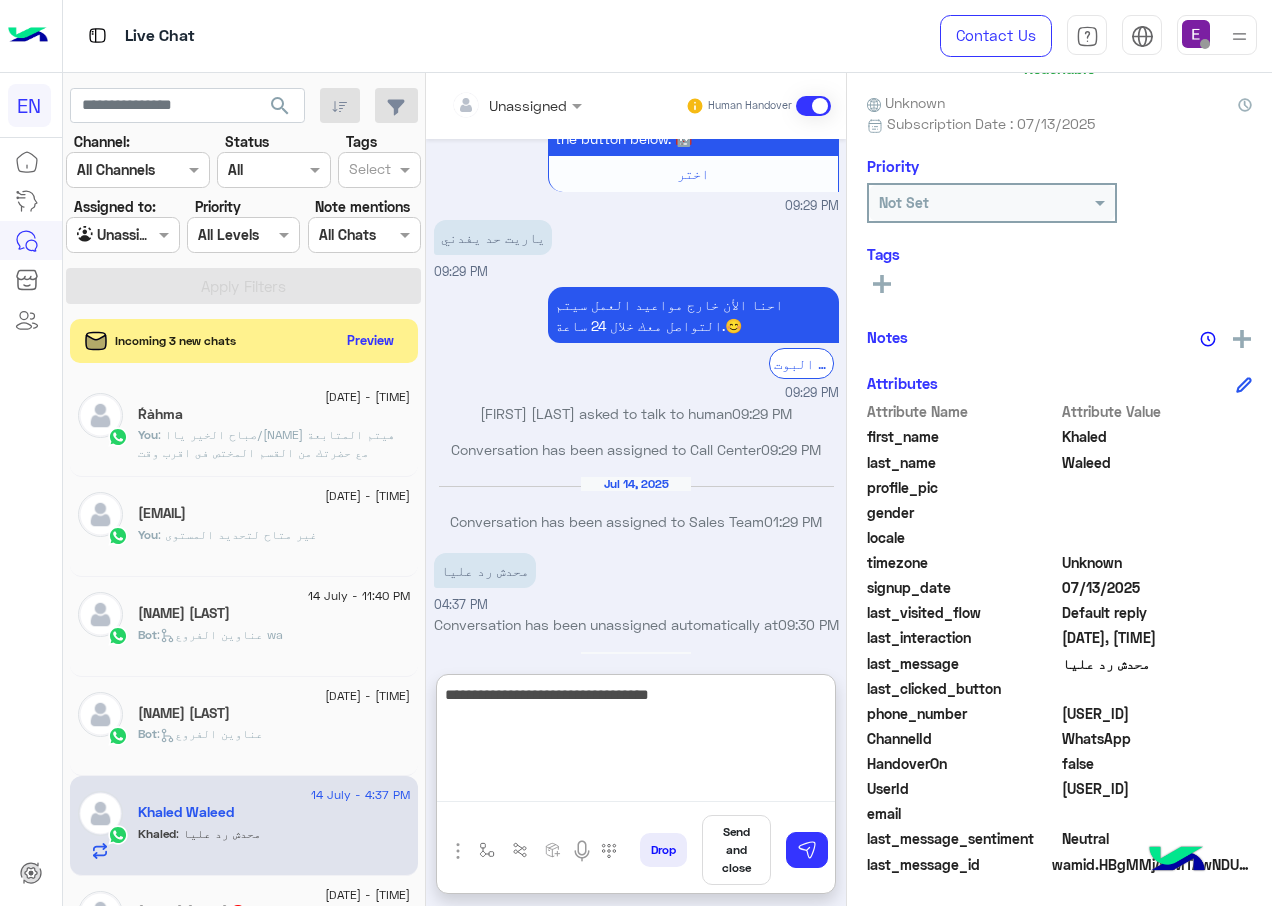 type 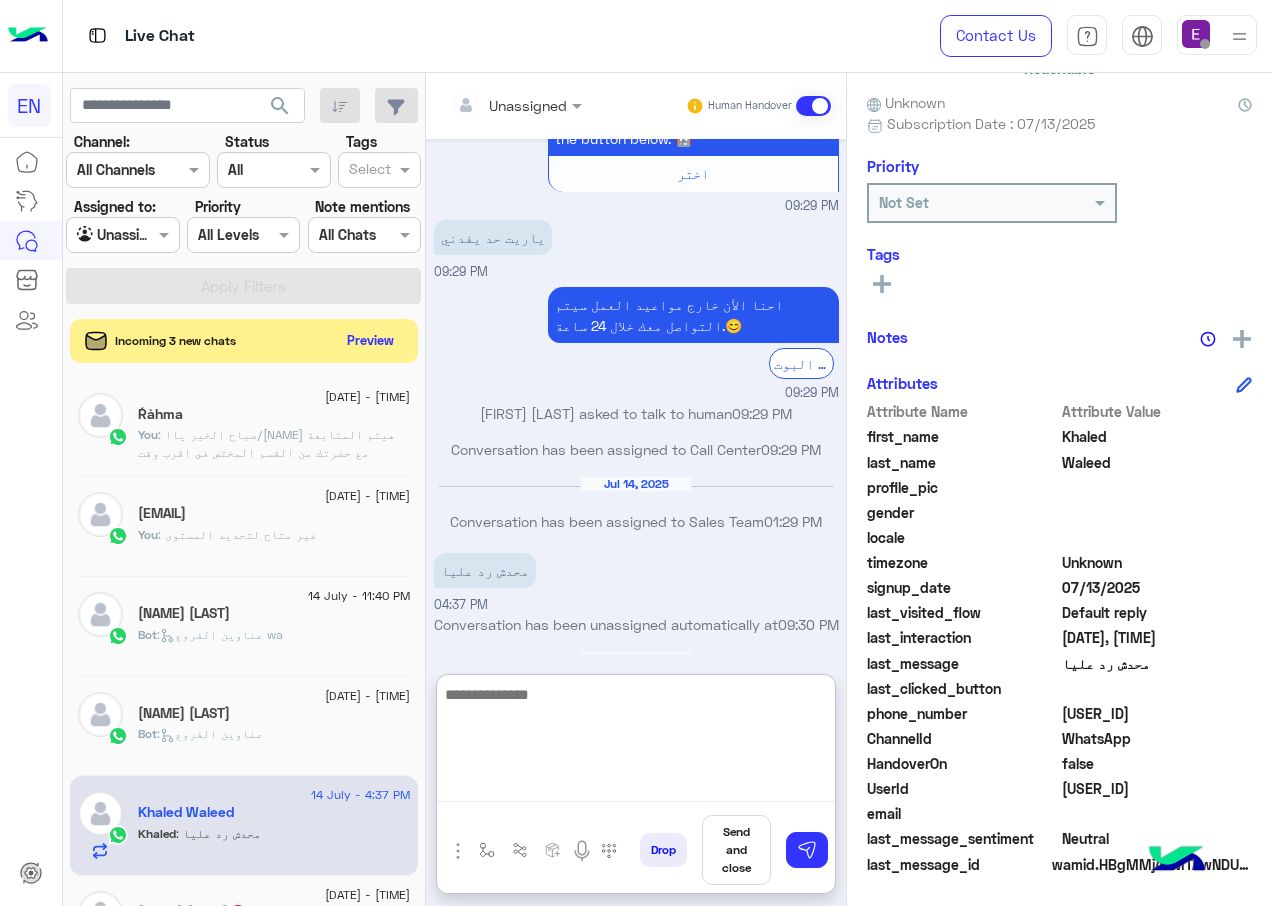 scroll, scrollTop: 382, scrollLeft: 0, axis: vertical 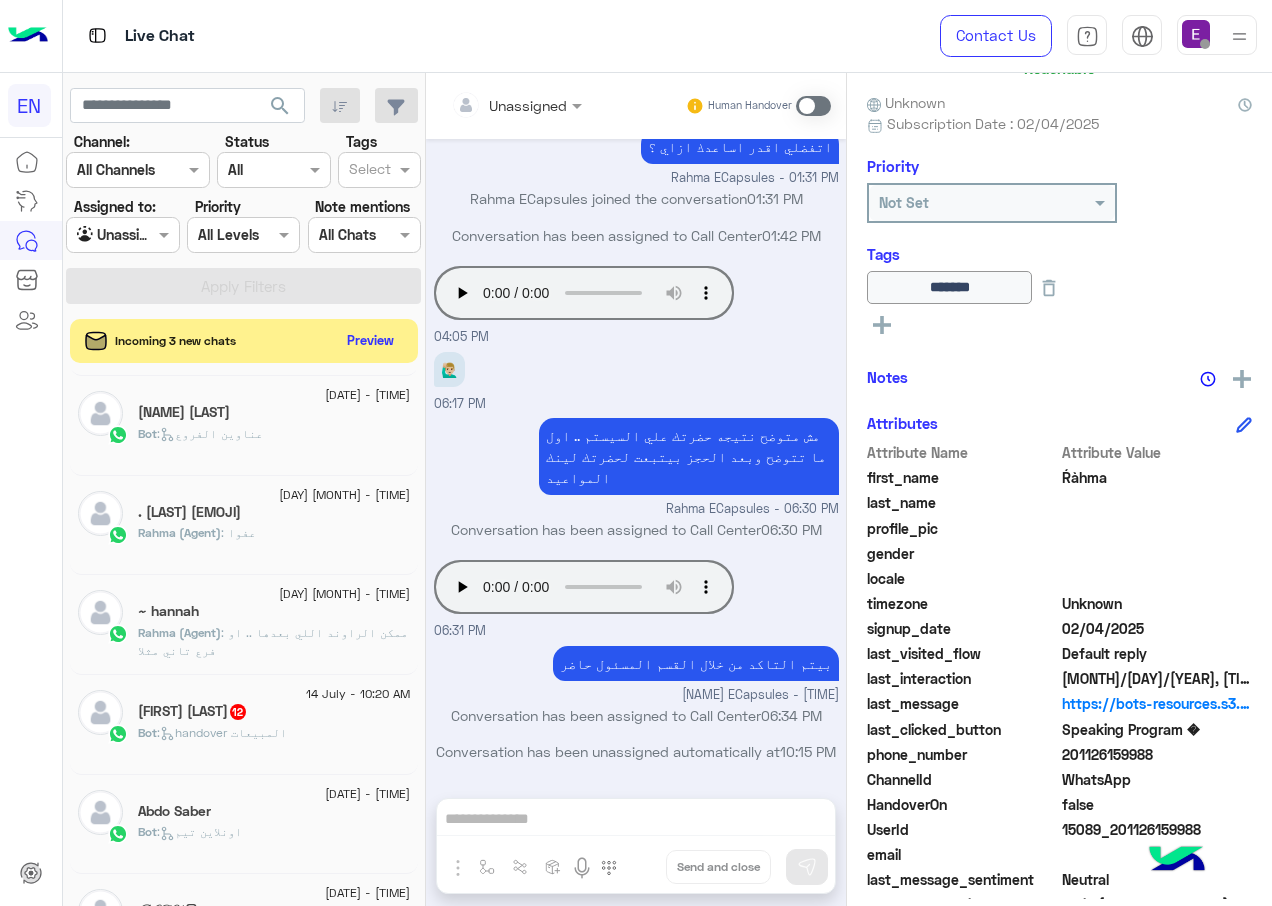 click on "[FIRST] [LAST] [NUMBER]" 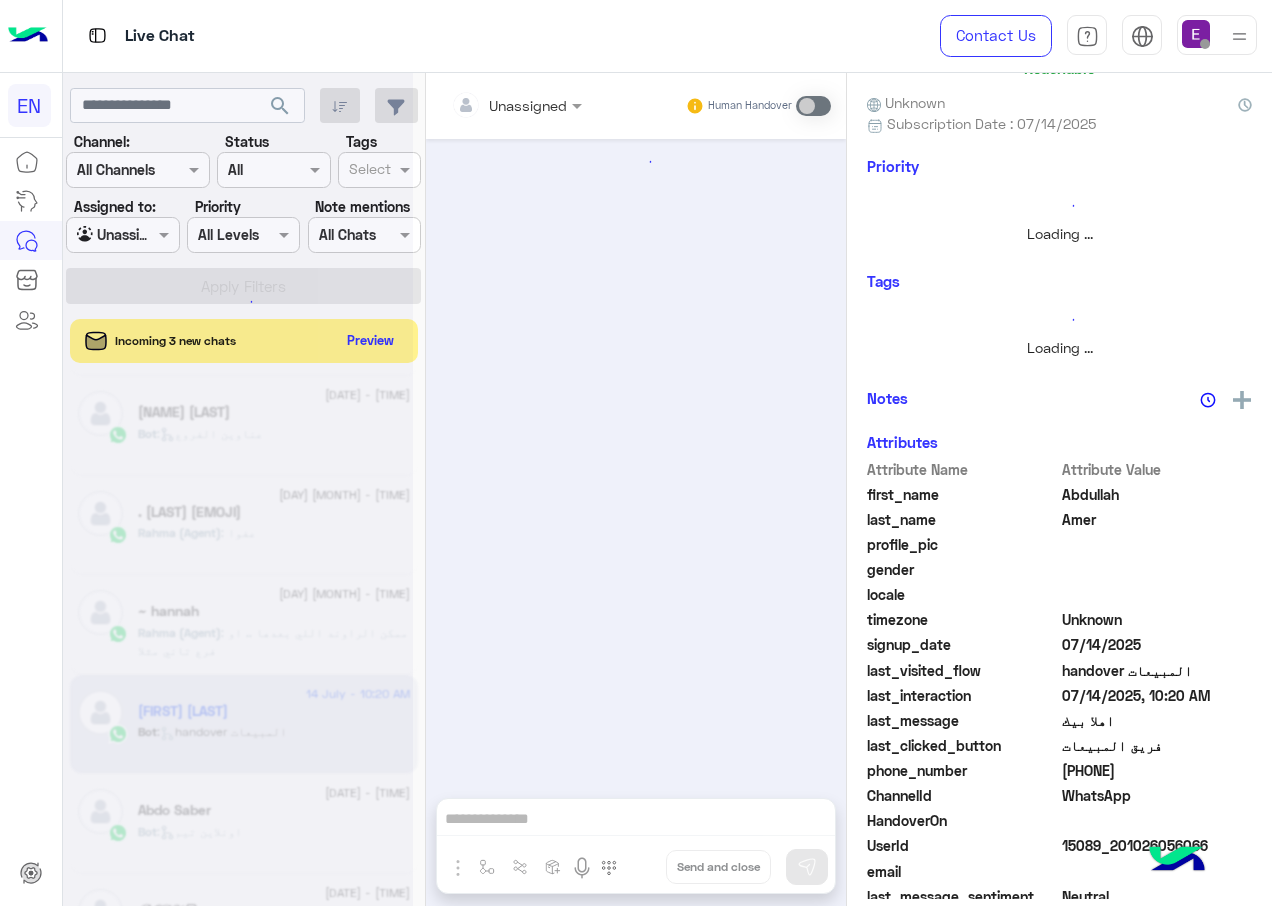 scroll, scrollTop: 0, scrollLeft: 0, axis: both 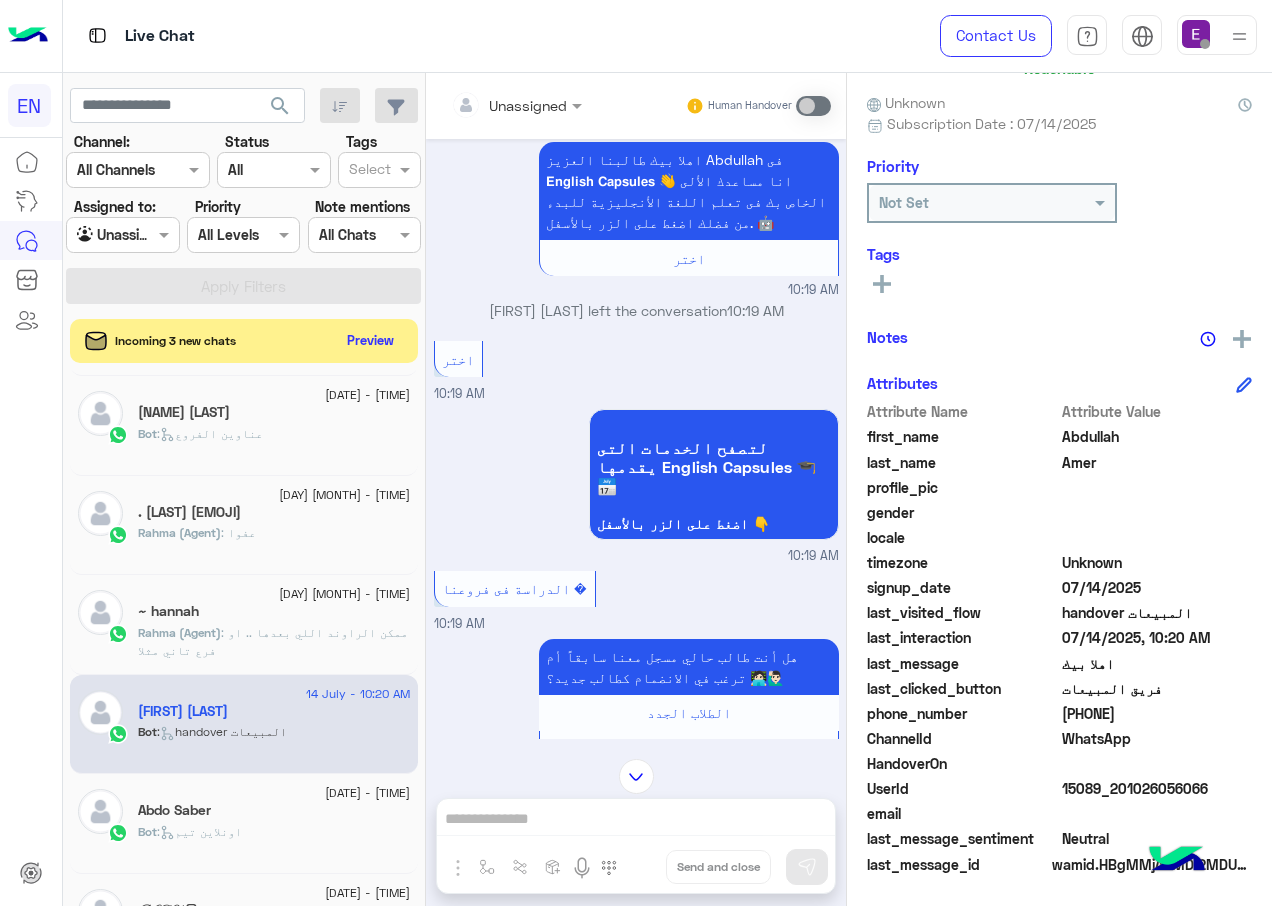 click on "Unassigned" at bounding box center (509, 105) 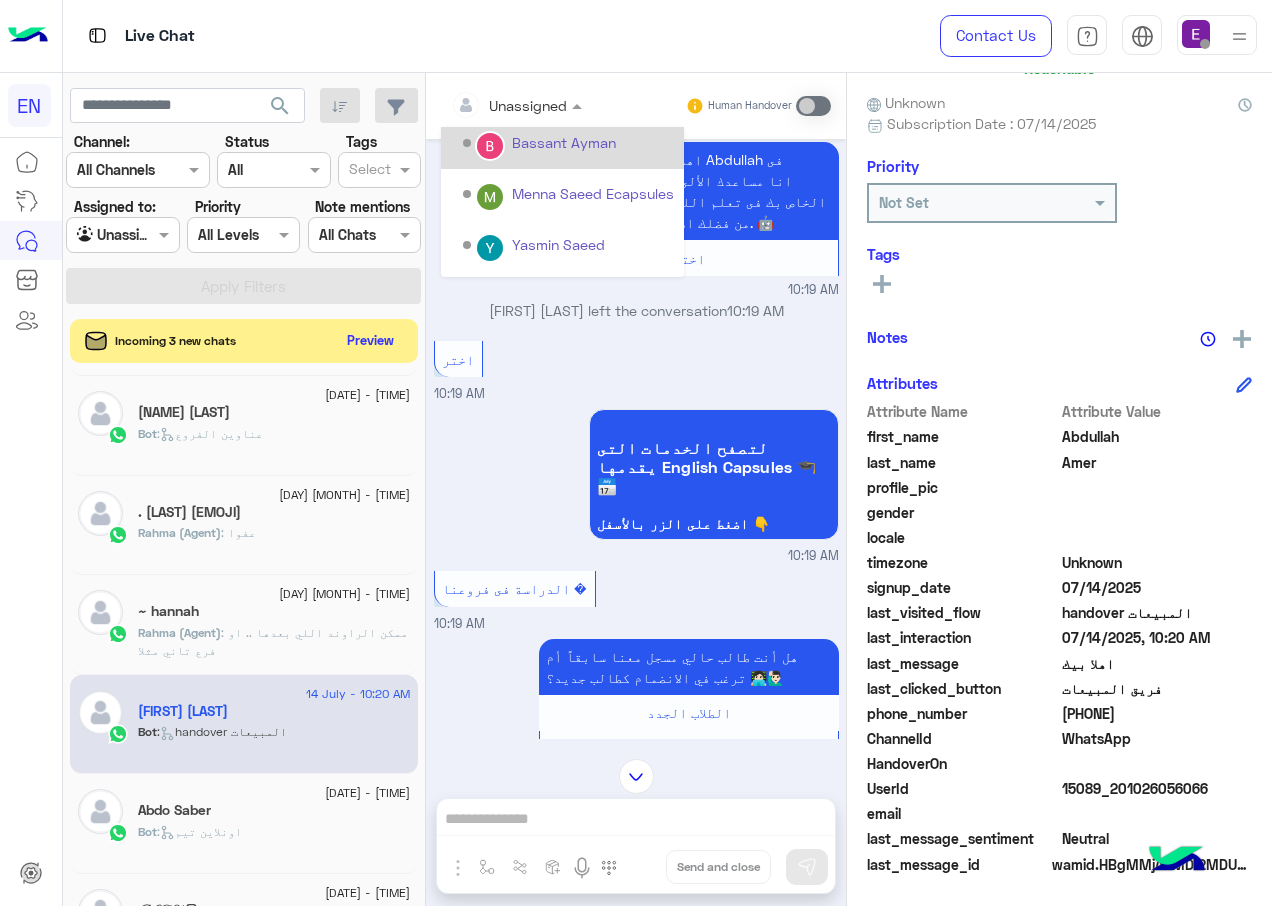 scroll, scrollTop: 332, scrollLeft: 0, axis: vertical 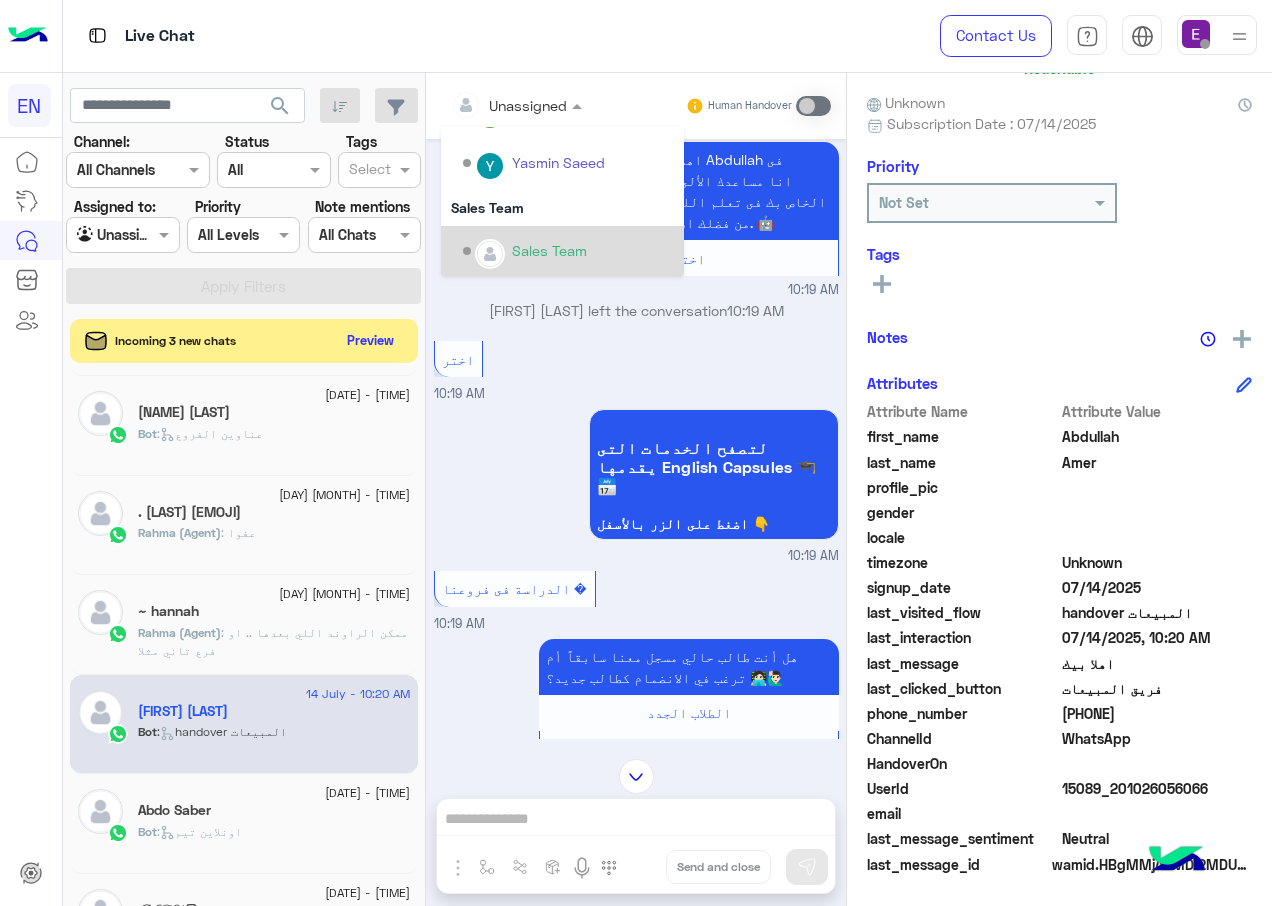 click on "Sales Team" at bounding box center (568, 251) 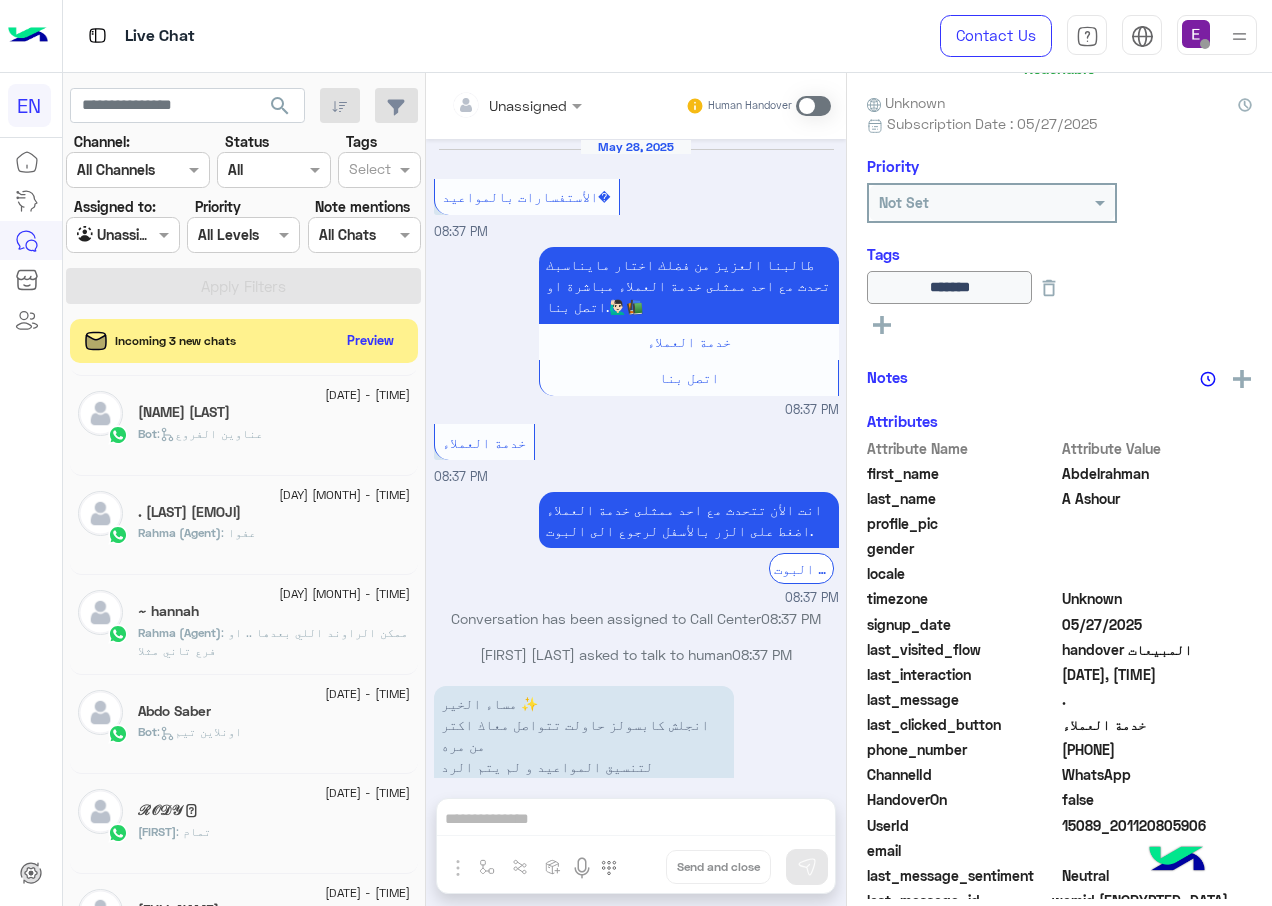 scroll, scrollTop: 1188, scrollLeft: 0, axis: vertical 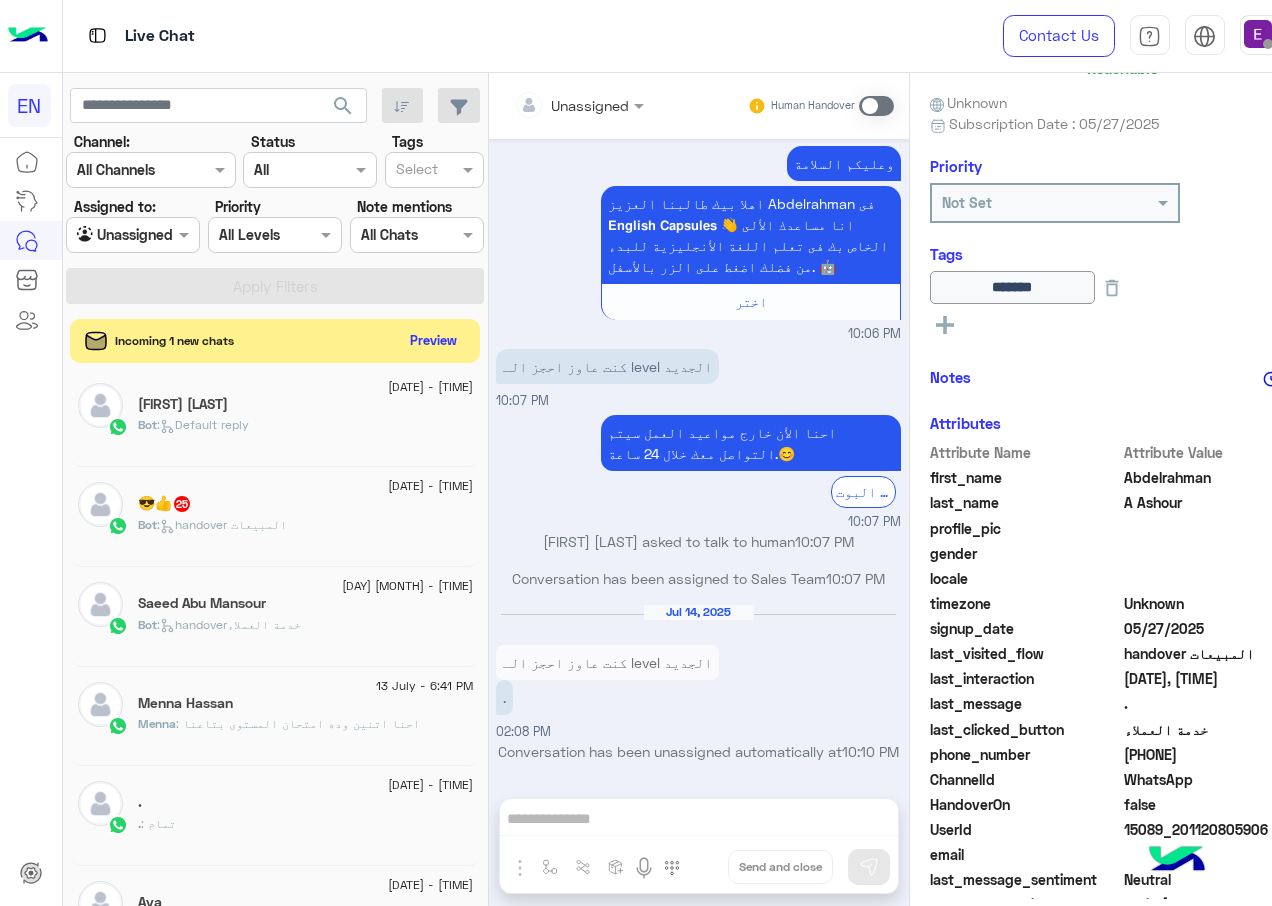 click on "[DATE] - [TIME] [NUMBER] Bot : handover المبيعات" 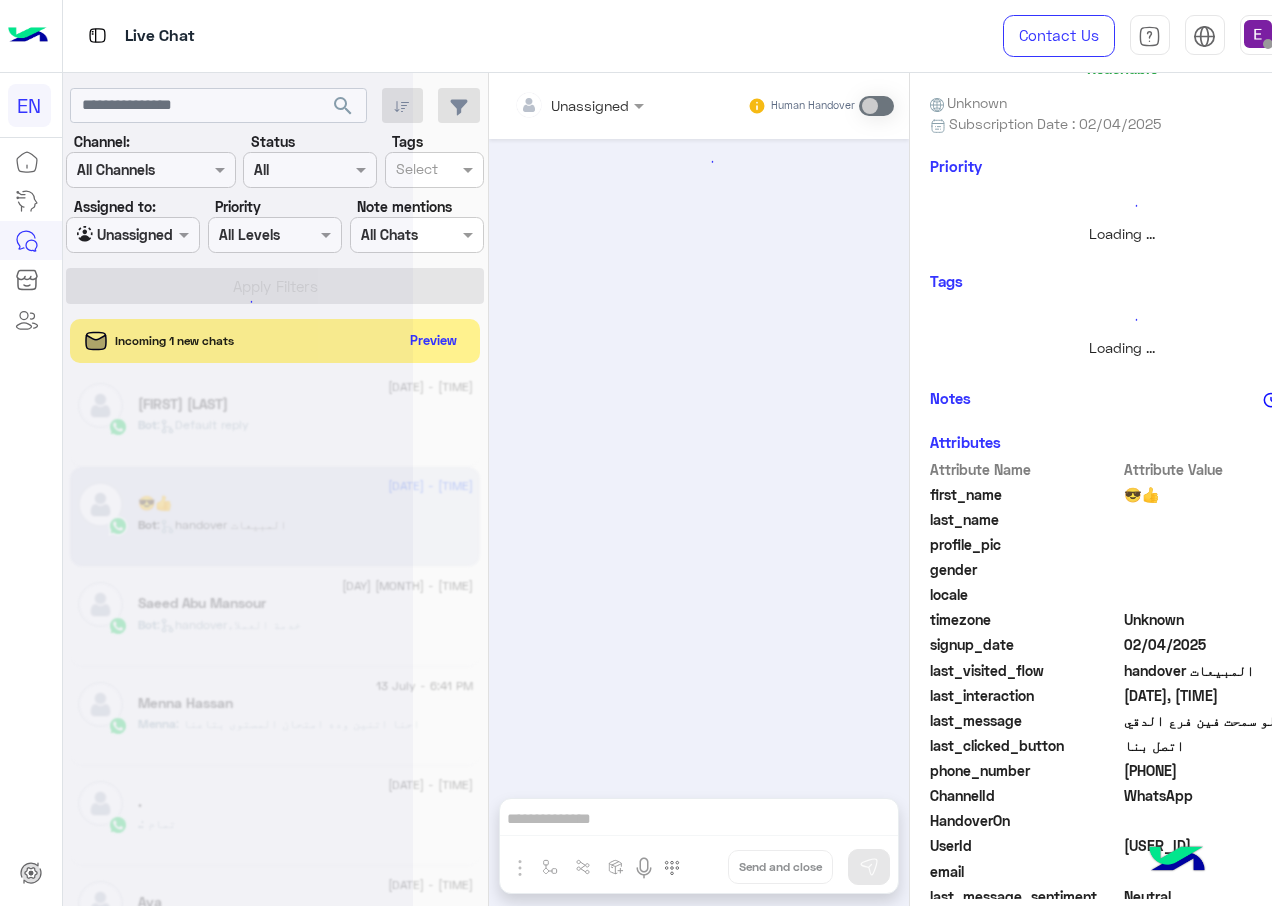 scroll, scrollTop: 0, scrollLeft: 0, axis: both 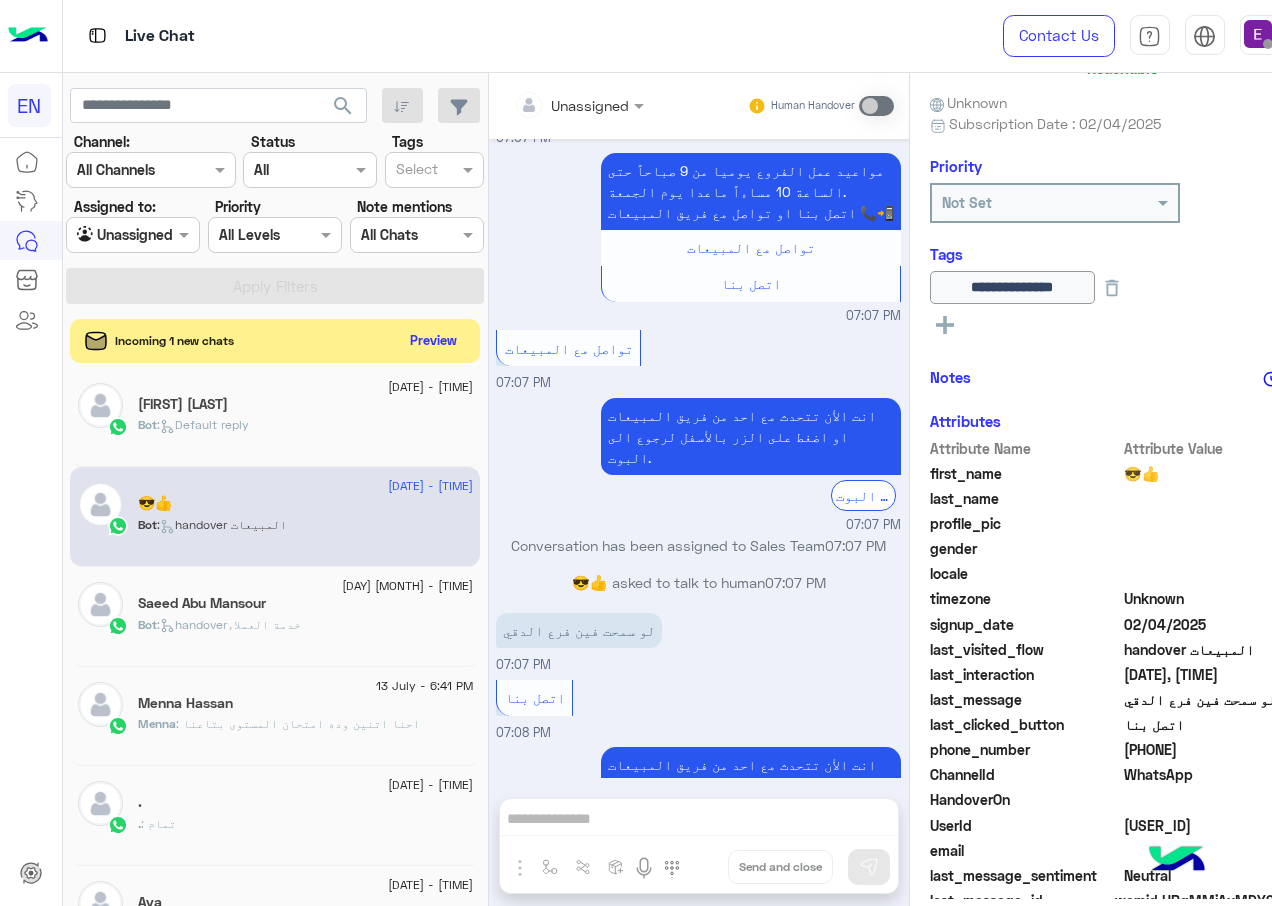 click at bounding box center [554, 105] 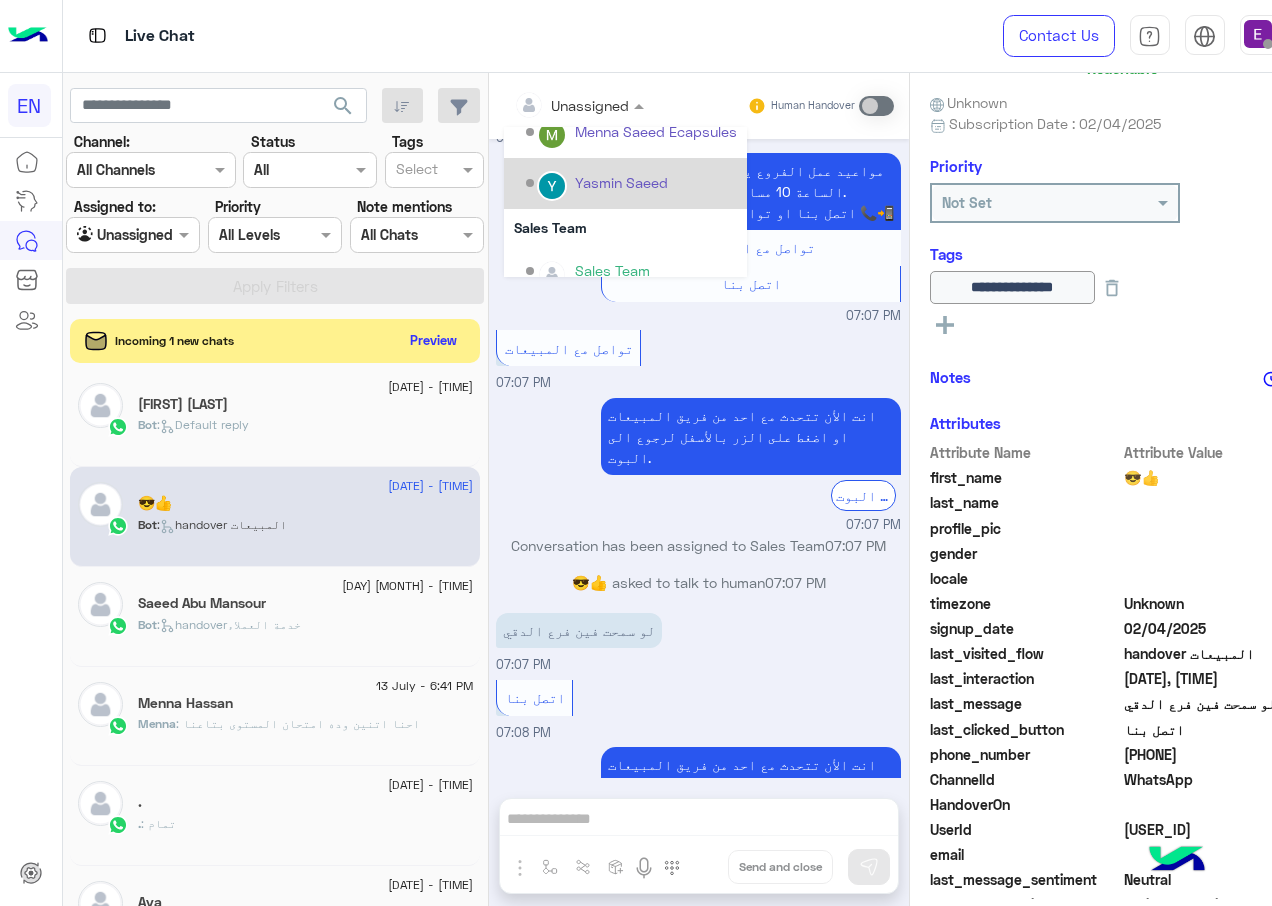 scroll, scrollTop: 332, scrollLeft: 0, axis: vertical 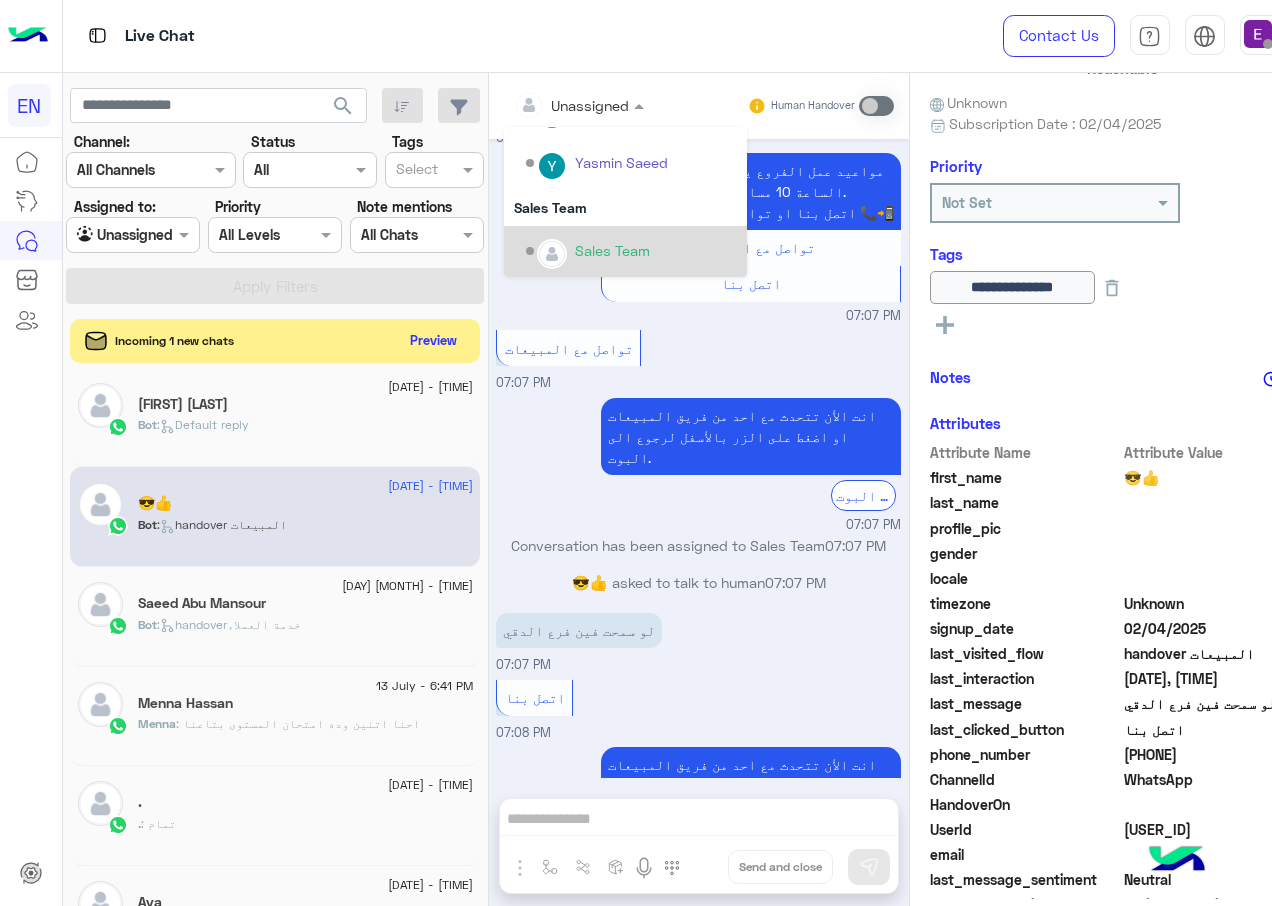 click on "Sales Team" at bounding box center [631, 251] 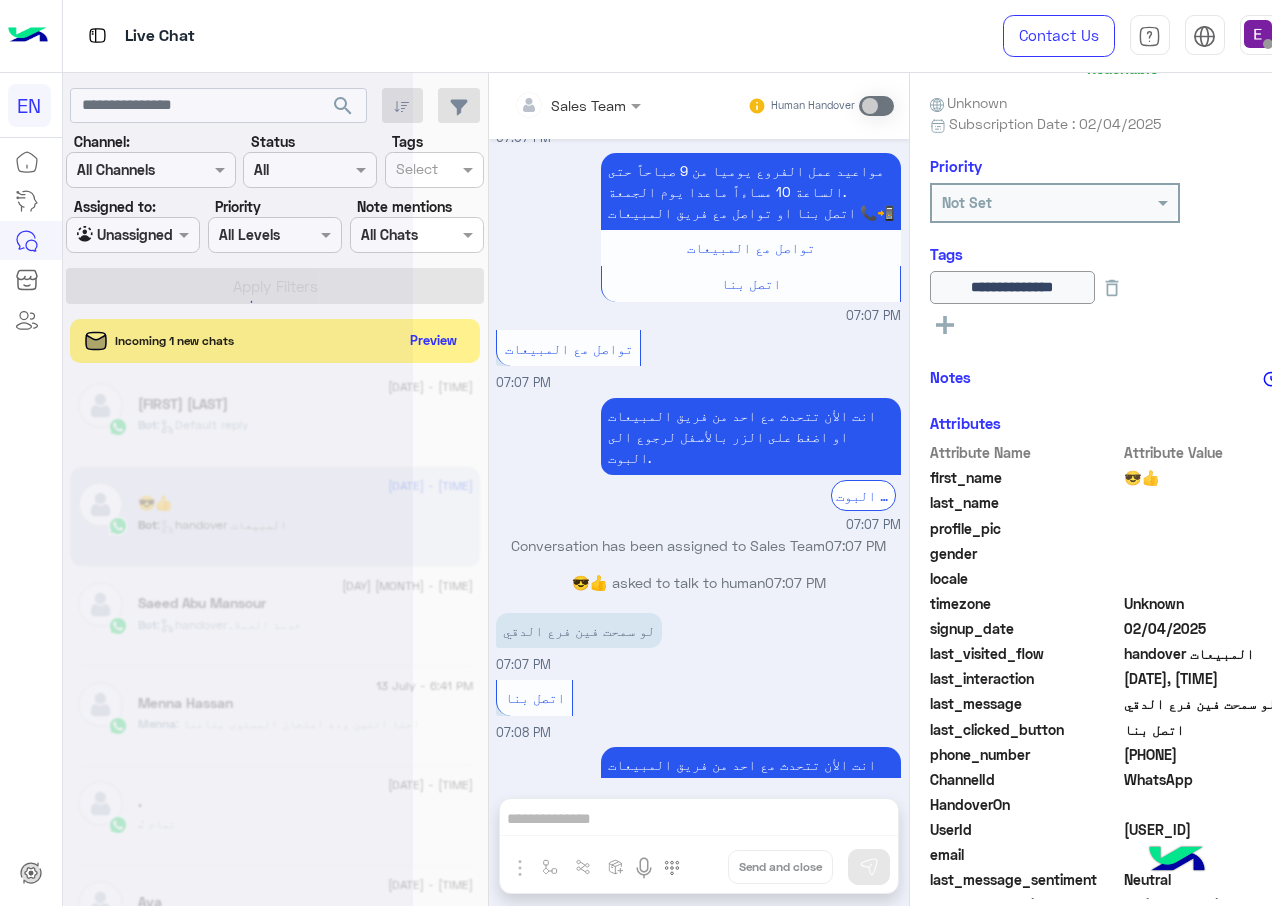 scroll, scrollTop: 0, scrollLeft: 0, axis: both 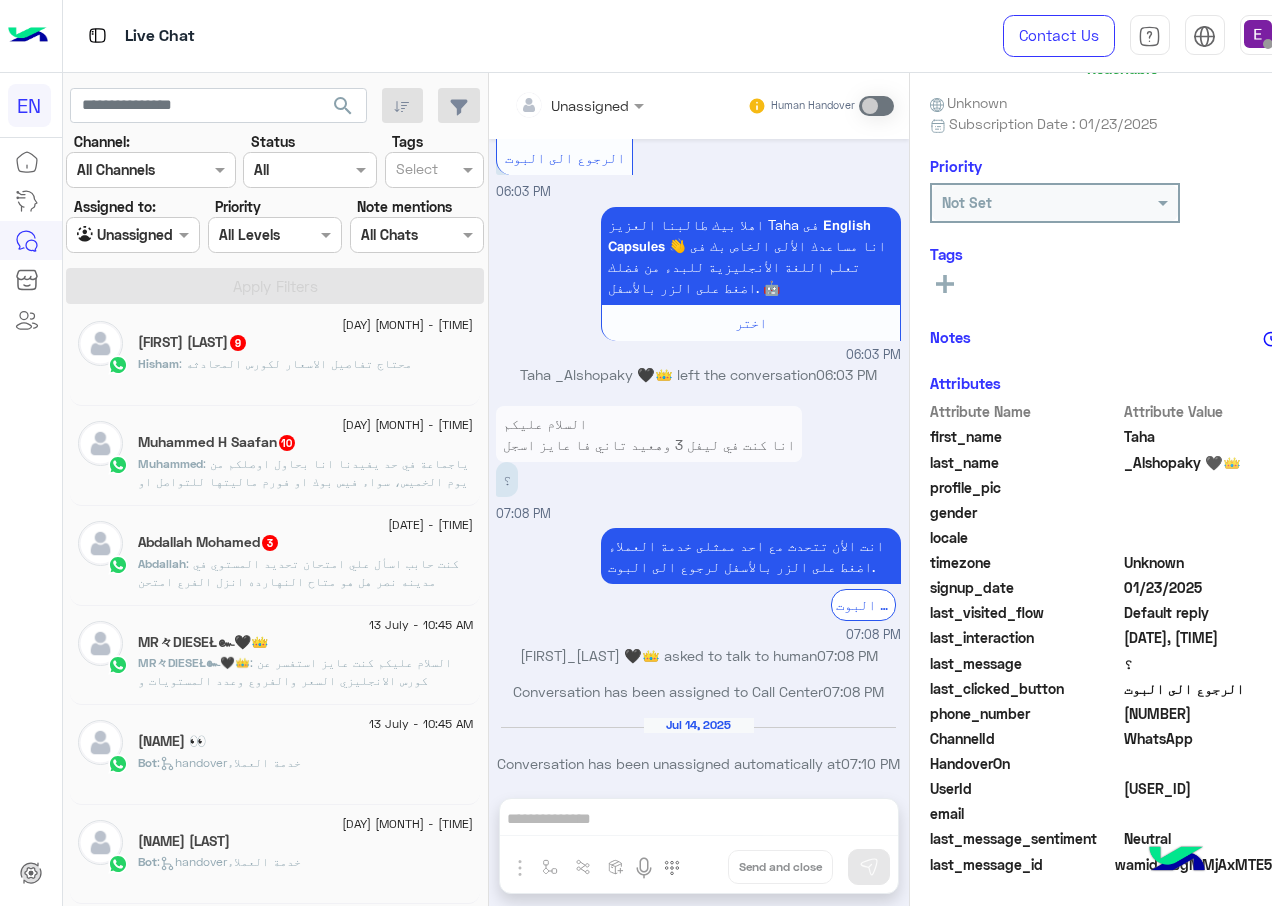 click on ": كنت حابب اسأل علي امتحان تحديد المستوي في مدينه نصر هل هو متاح النهارده انزل الفرع امتحن علطول ولا محتاج الاول احجز" 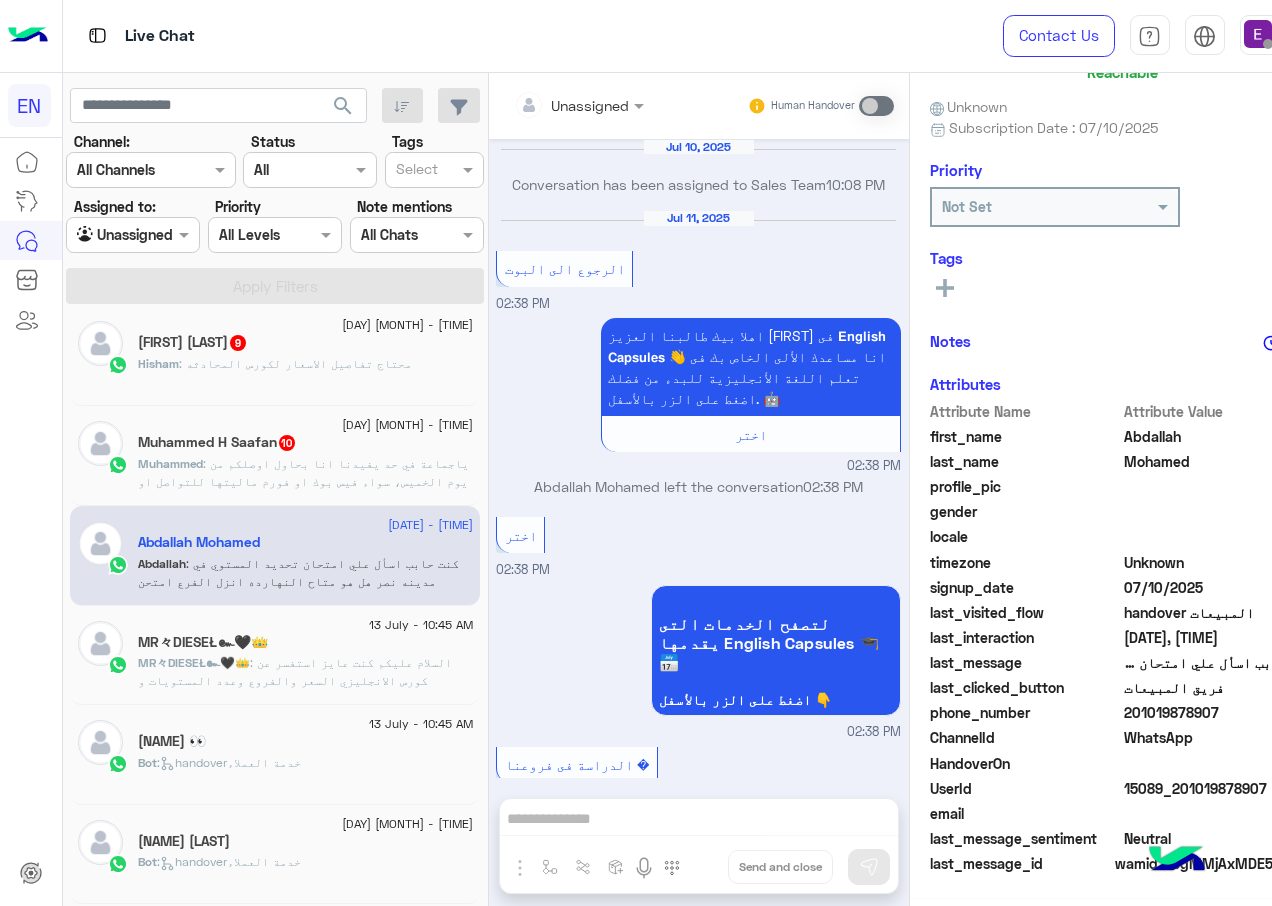 scroll, scrollTop: 1781, scrollLeft: 0, axis: vertical 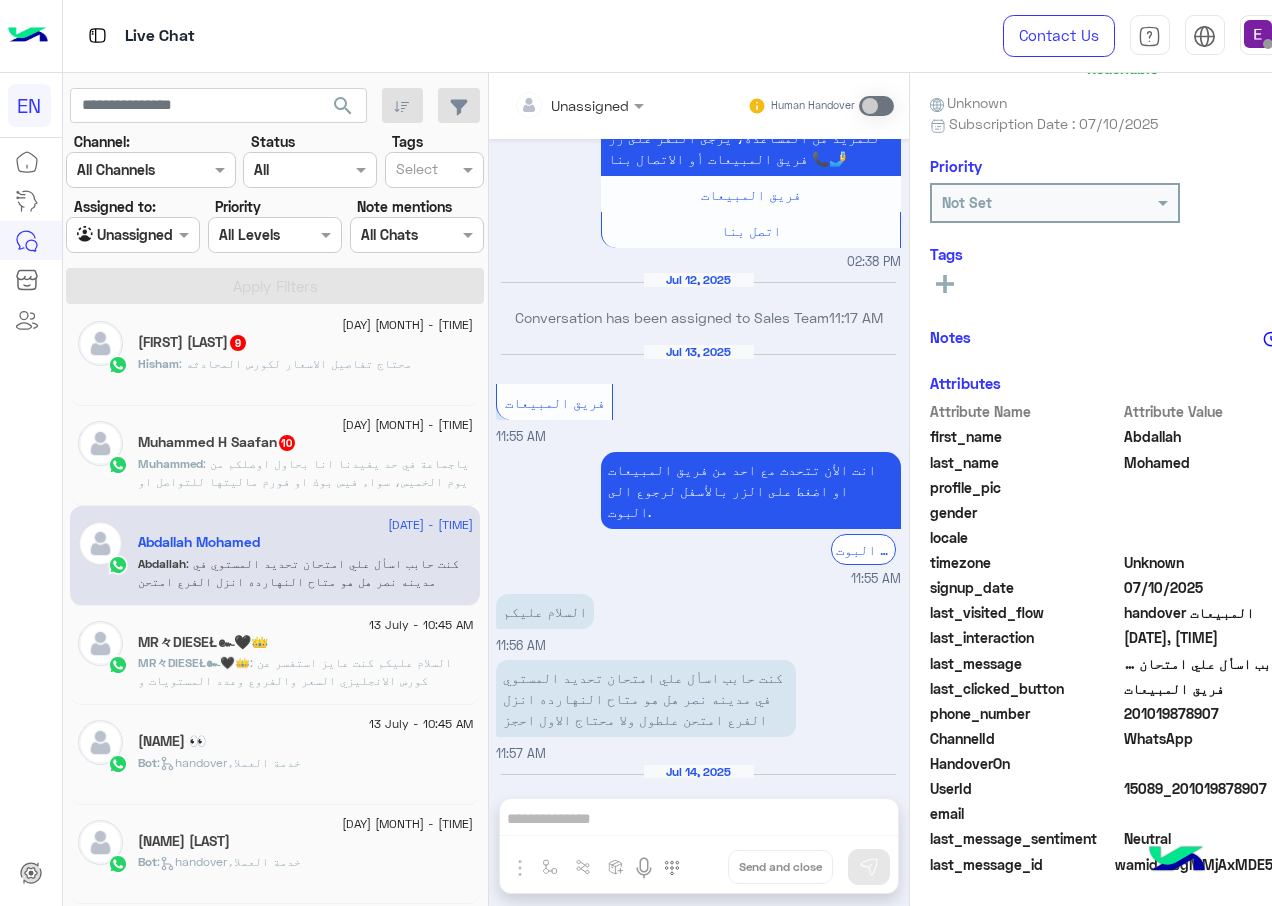 drag, startPoint x: 1231, startPoint y: 714, endPoint x: 1133, endPoint y: 717, distance: 98.045906 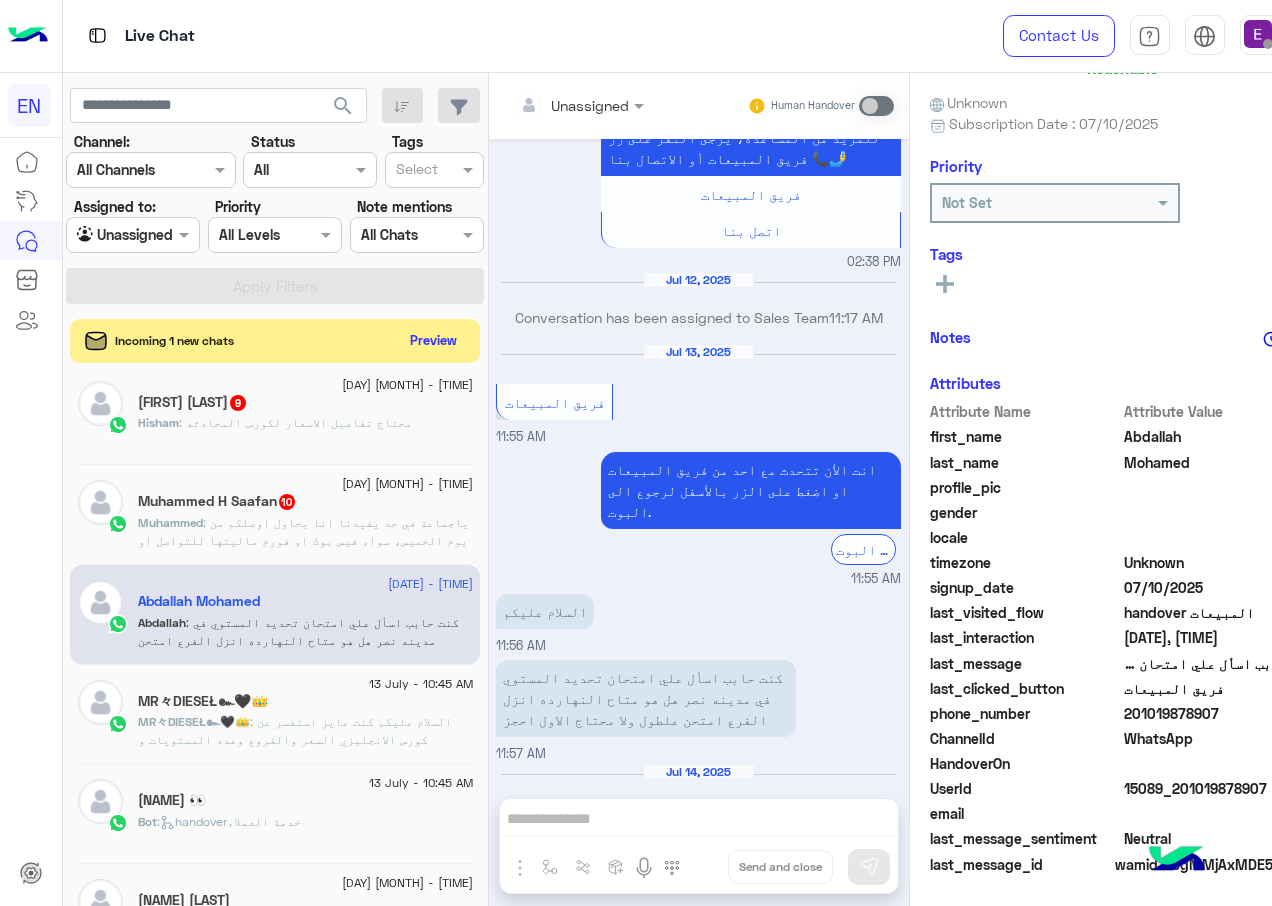 click 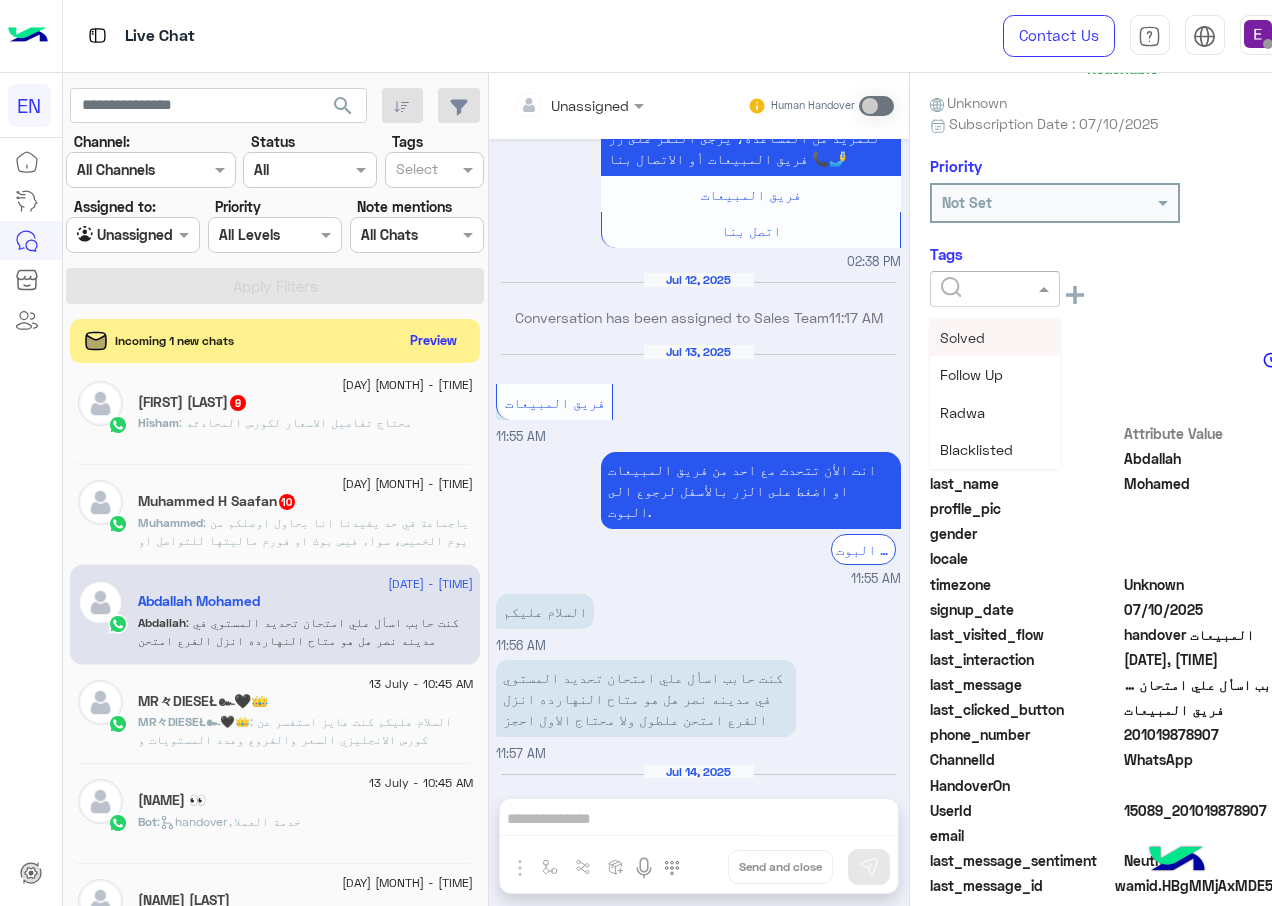 click 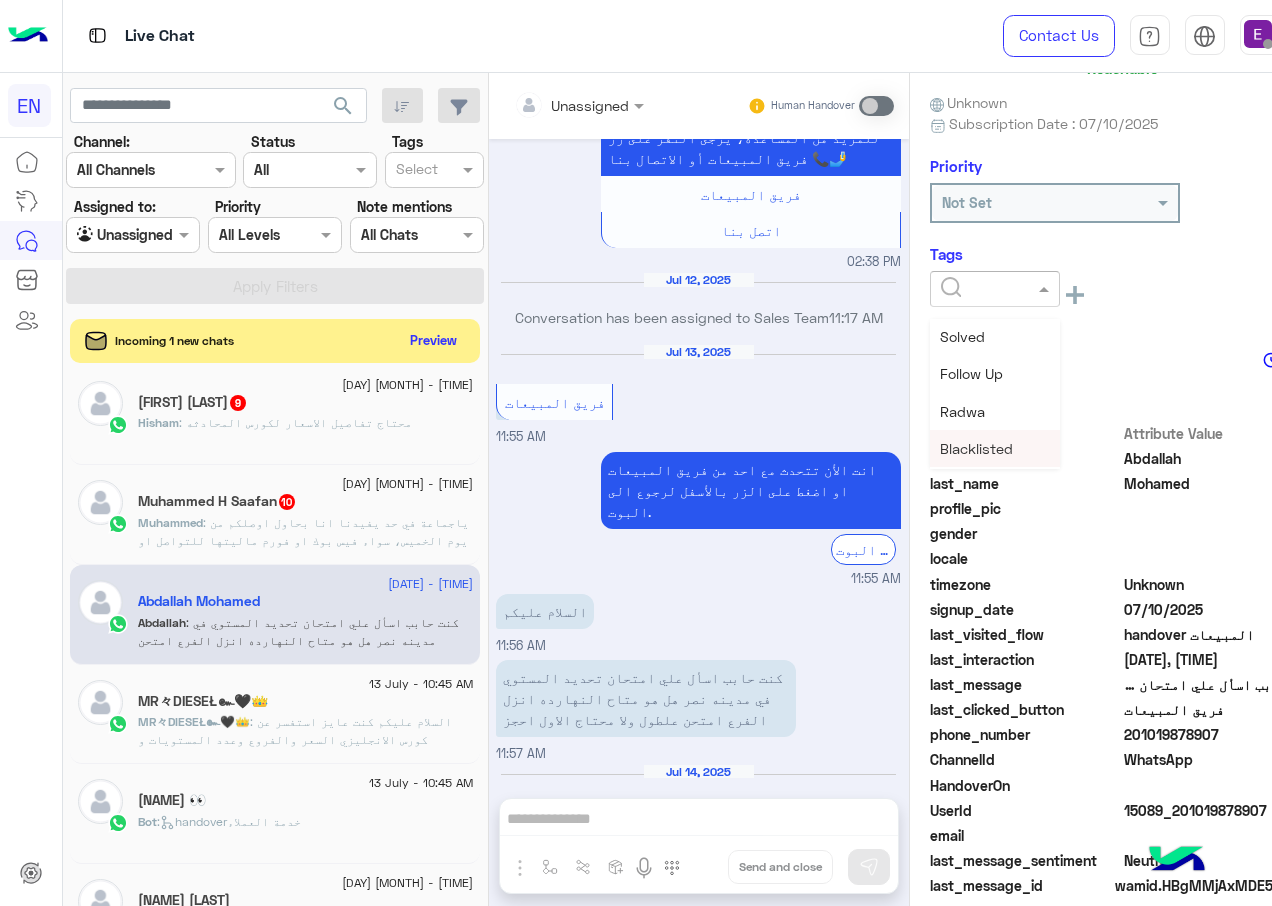 scroll, scrollTop: 0, scrollLeft: 0, axis: both 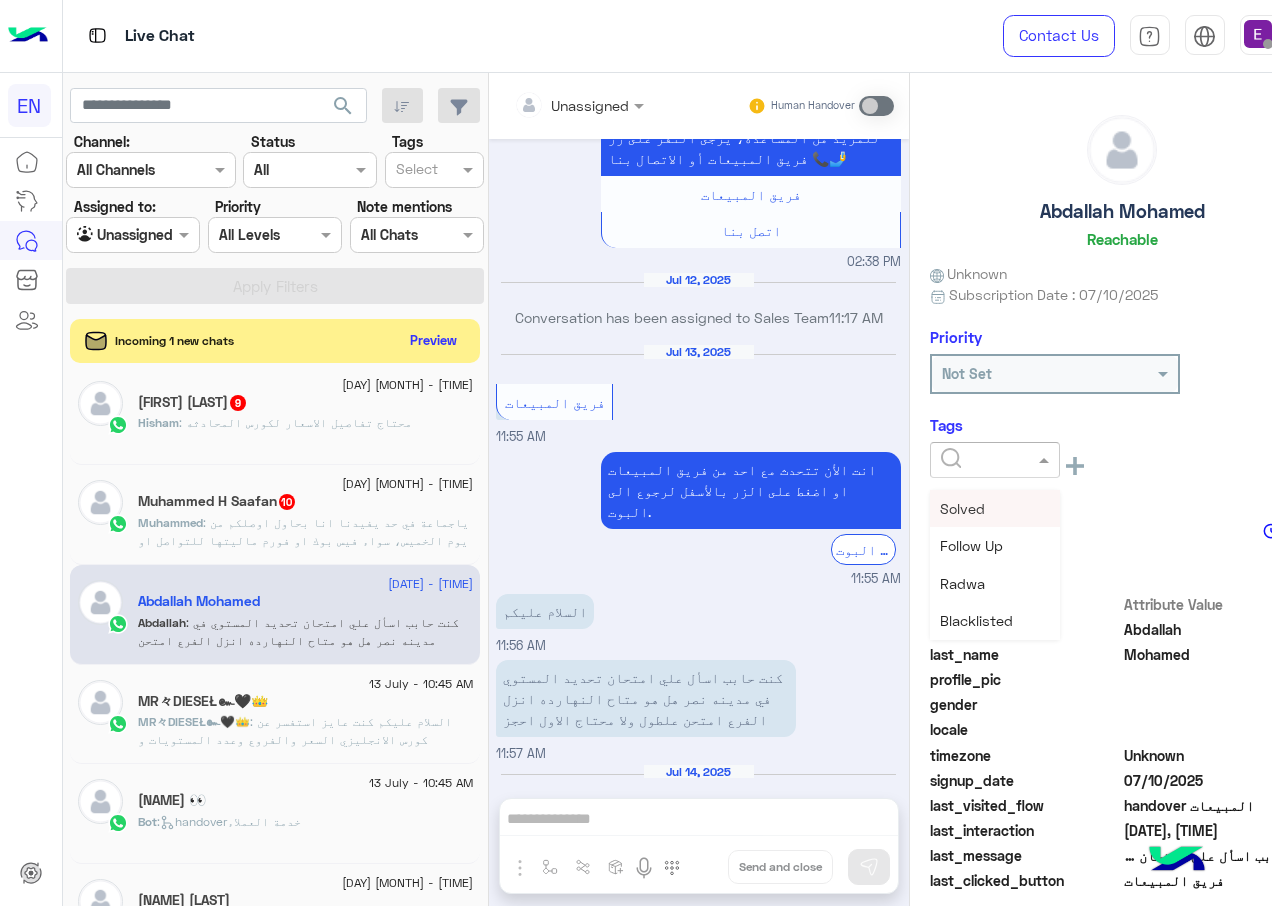 click on "Solved" at bounding box center [962, 508] 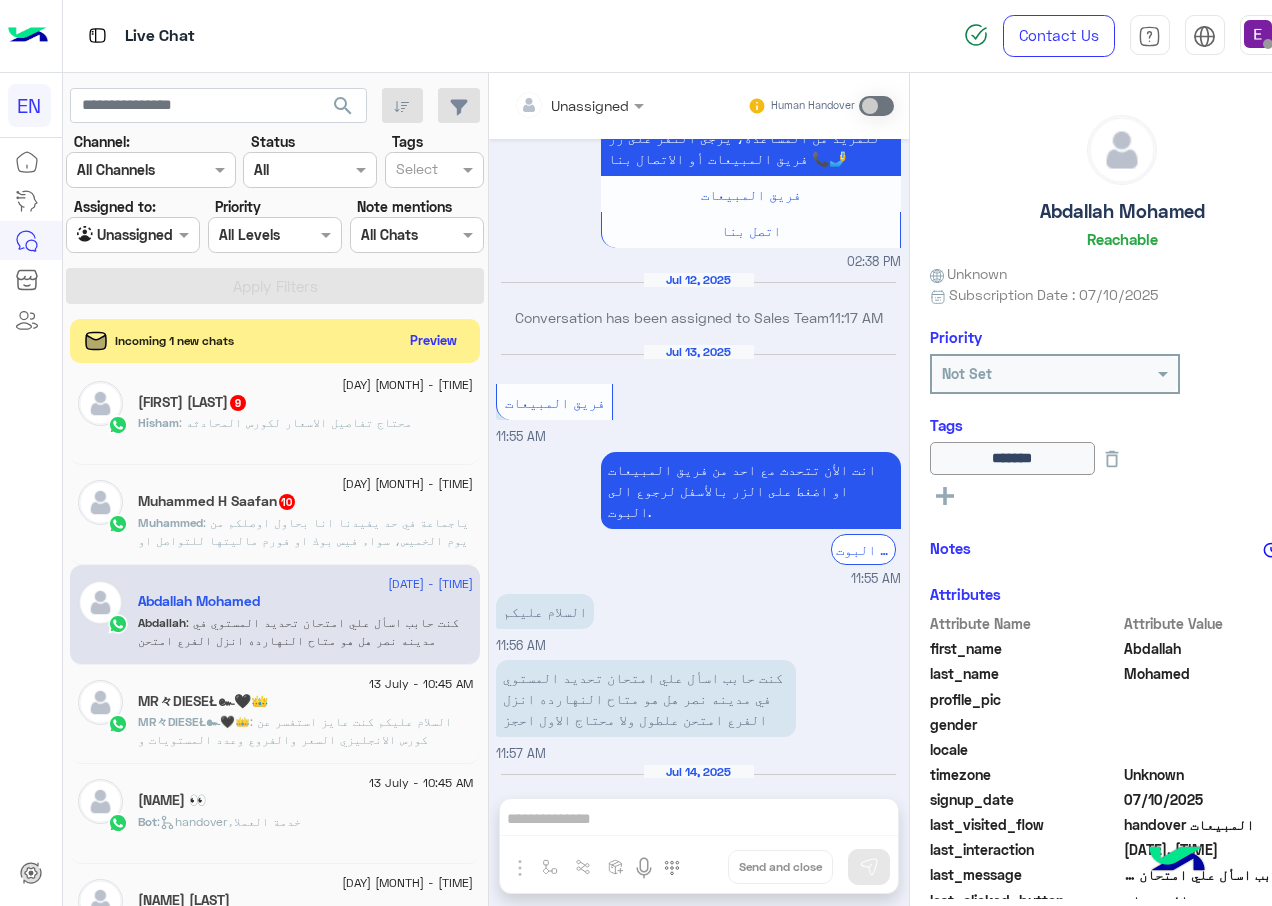 click on "Muhammed : ياجماعة في حد يفيدنا انا بحاول اوصلكم من يوم الخميس، سواء فيس بوك او فورم ماليتها للتواصل او هنا ومفيش حد رد عليا" 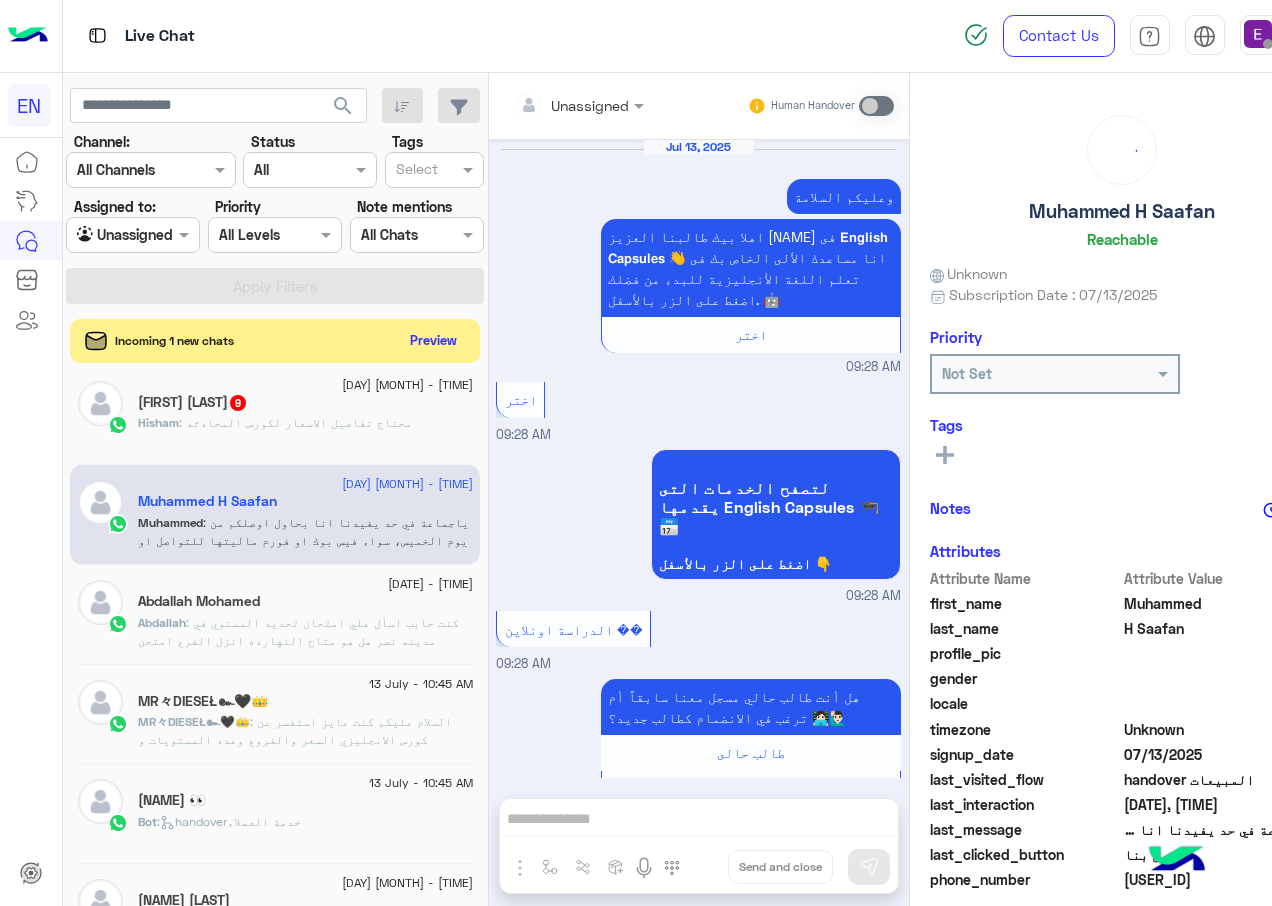 scroll, scrollTop: 1937, scrollLeft: 0, axis: vertical 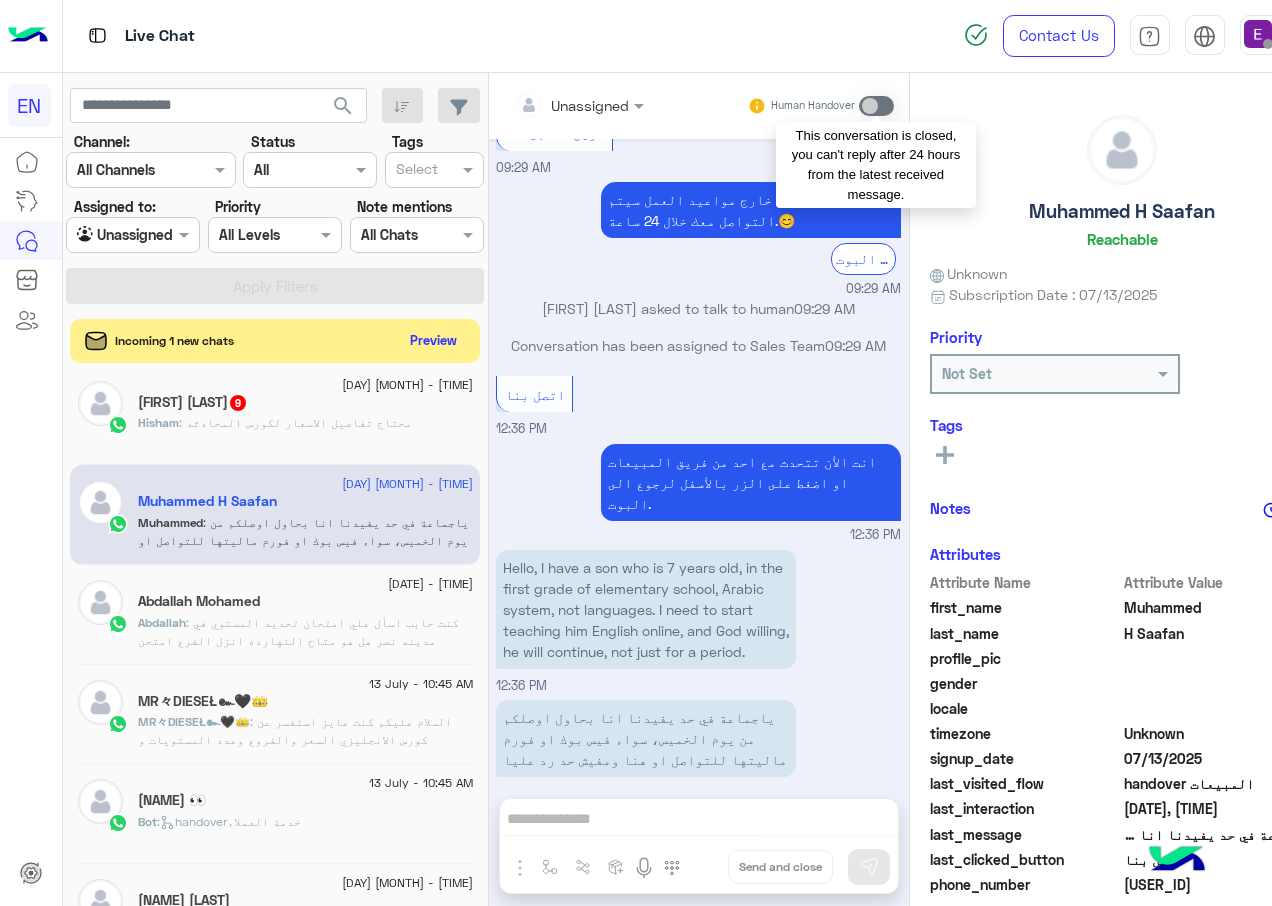 click at bounding box center (876, 106) 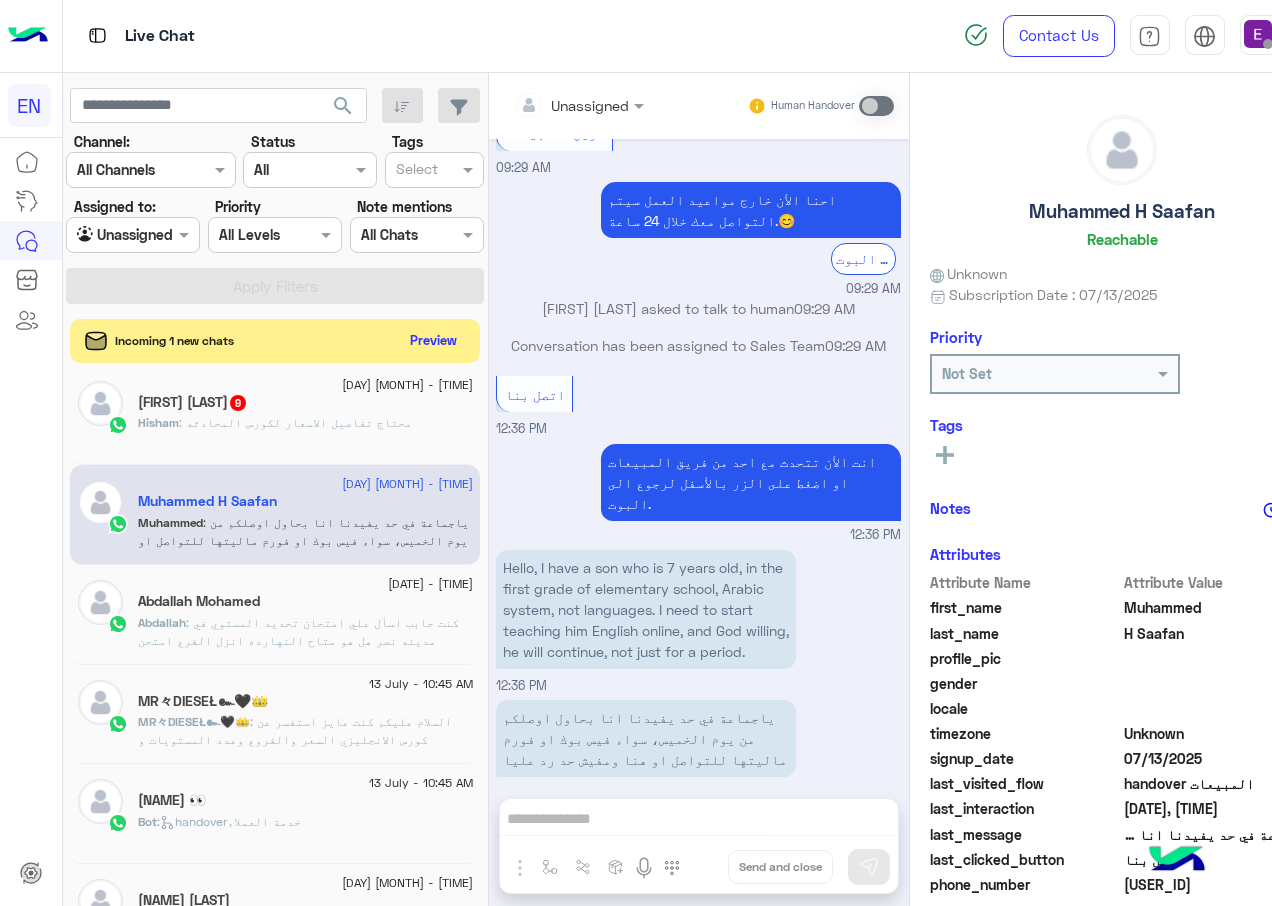 click on "Unassigned" at bounding box center (579, 106) 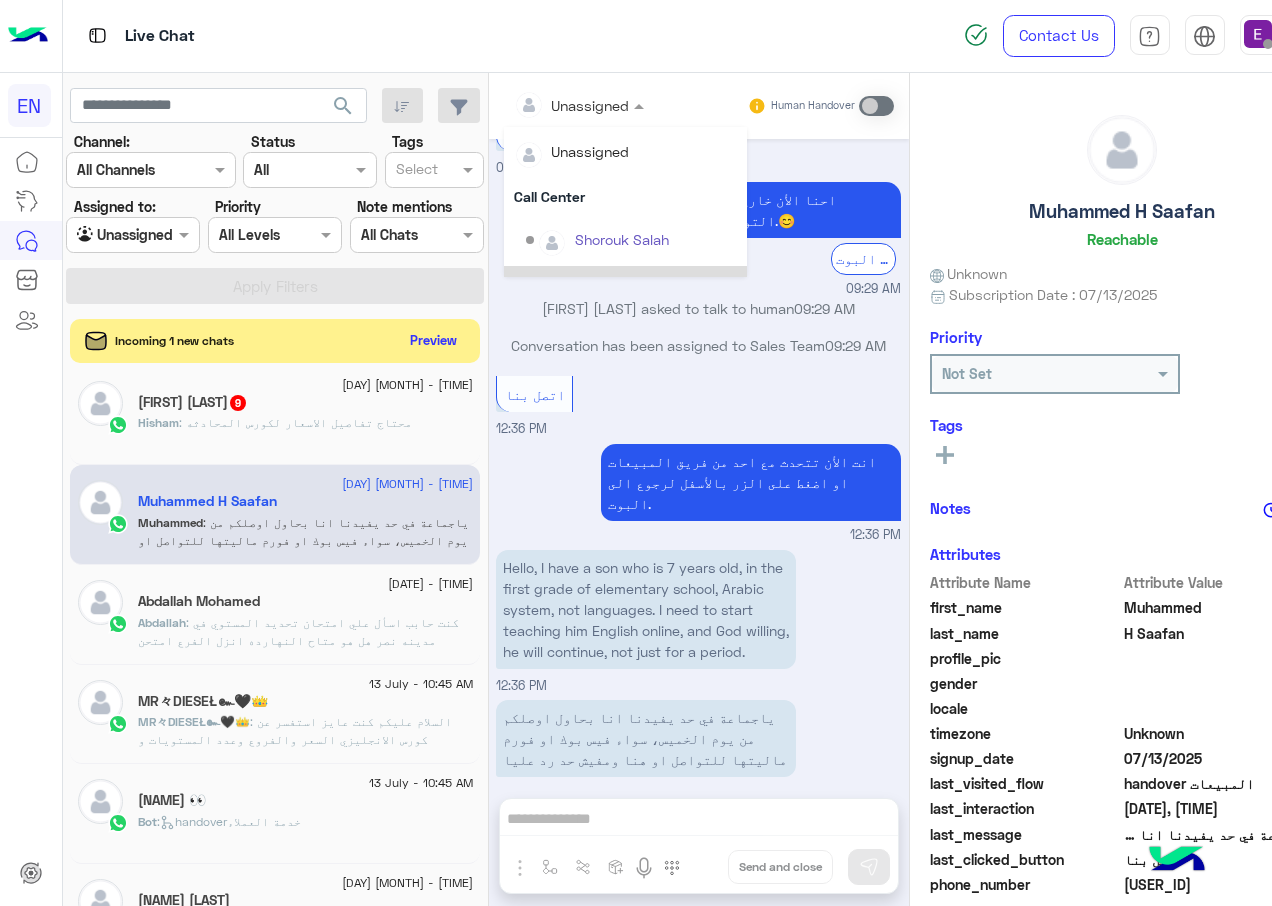 scroll, scrollTop: 1936, scrollLeft: 0, axis: vertical 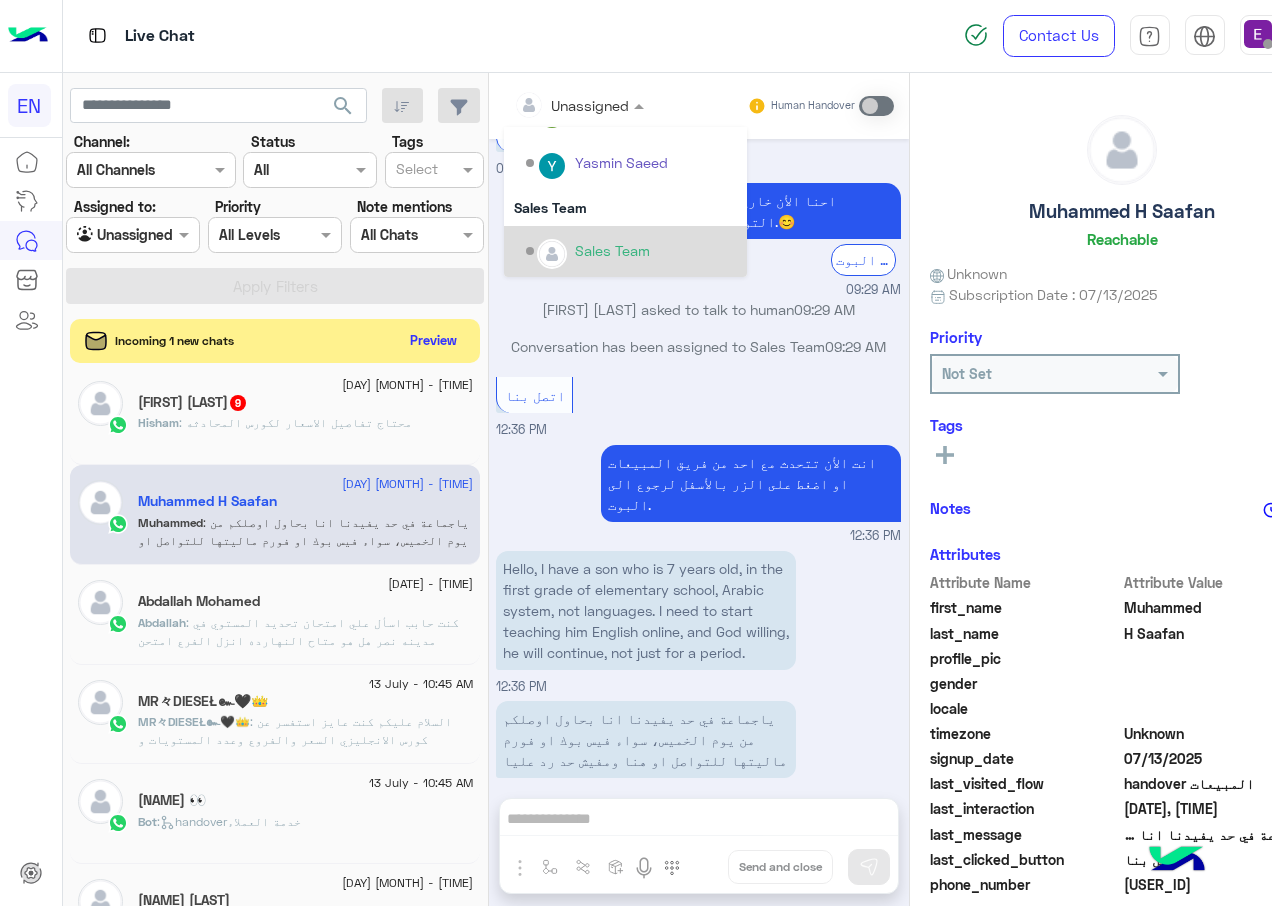 click at bounding box center [552, 254] 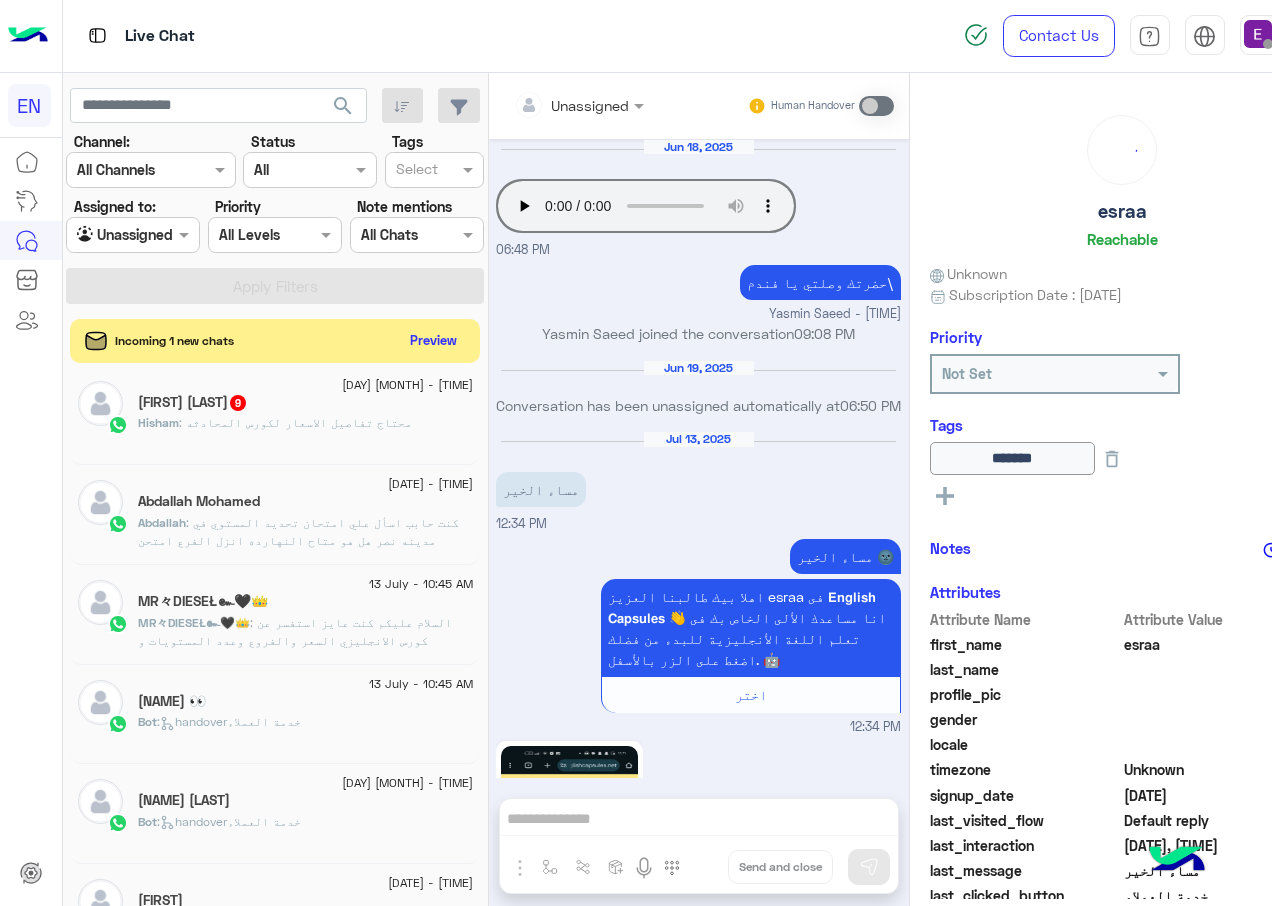 scroll, scrollTop: 1727, scrollLeft: 0, axis: vertical 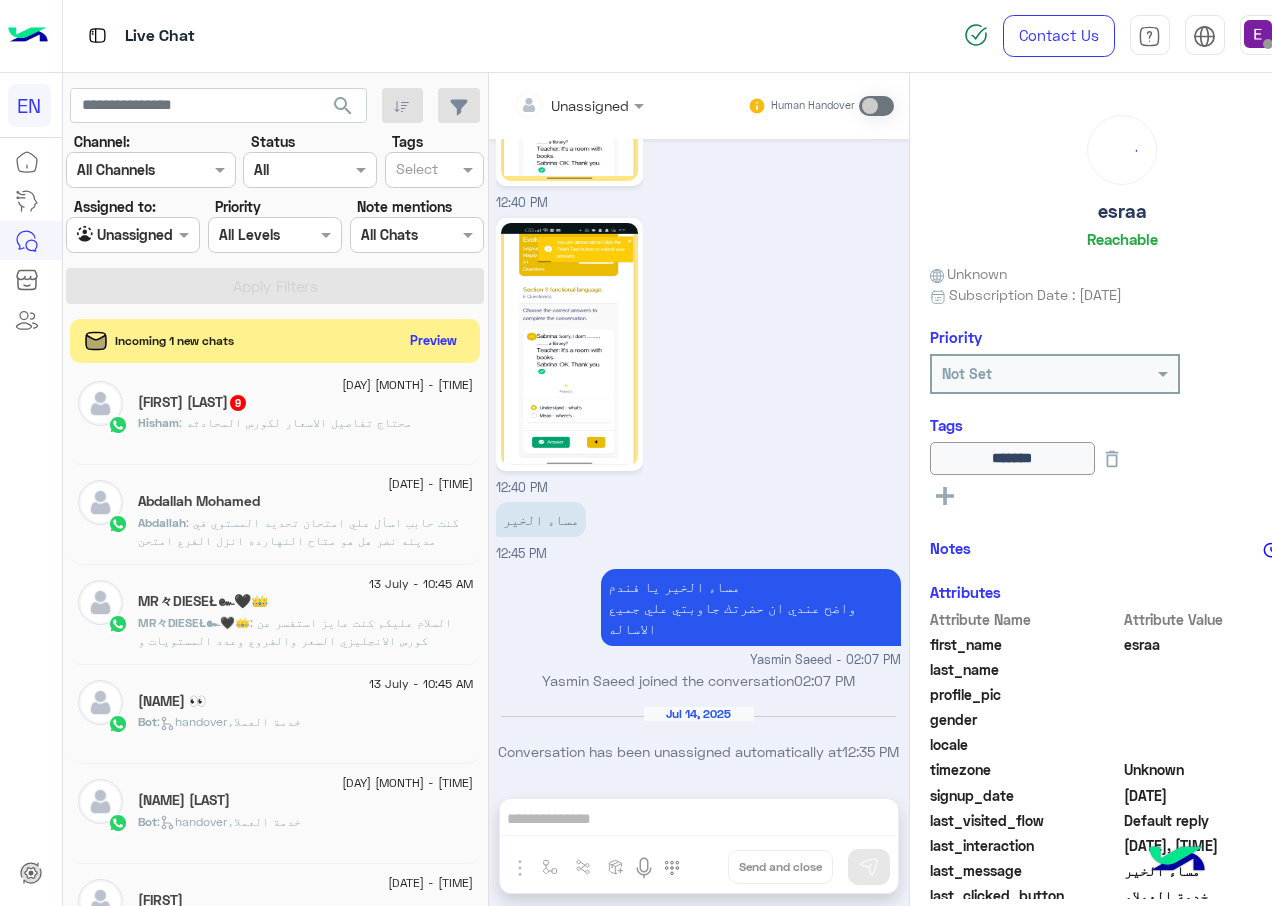 click on ": محتاج تفاصيل الاسعار لكورس المحادثه" 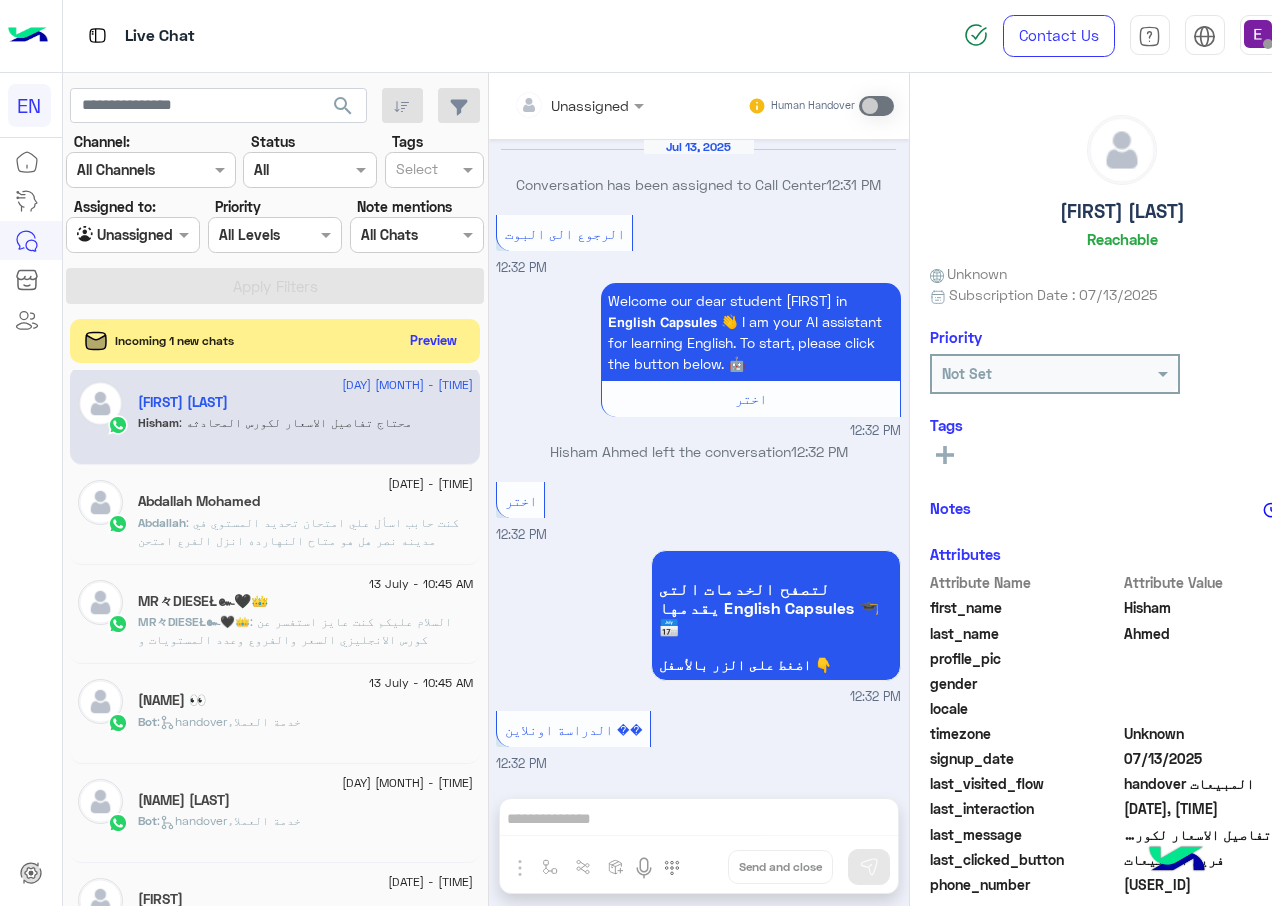 scroll, scrollTop: 2129, scrollLeft: 0, axis: vertical 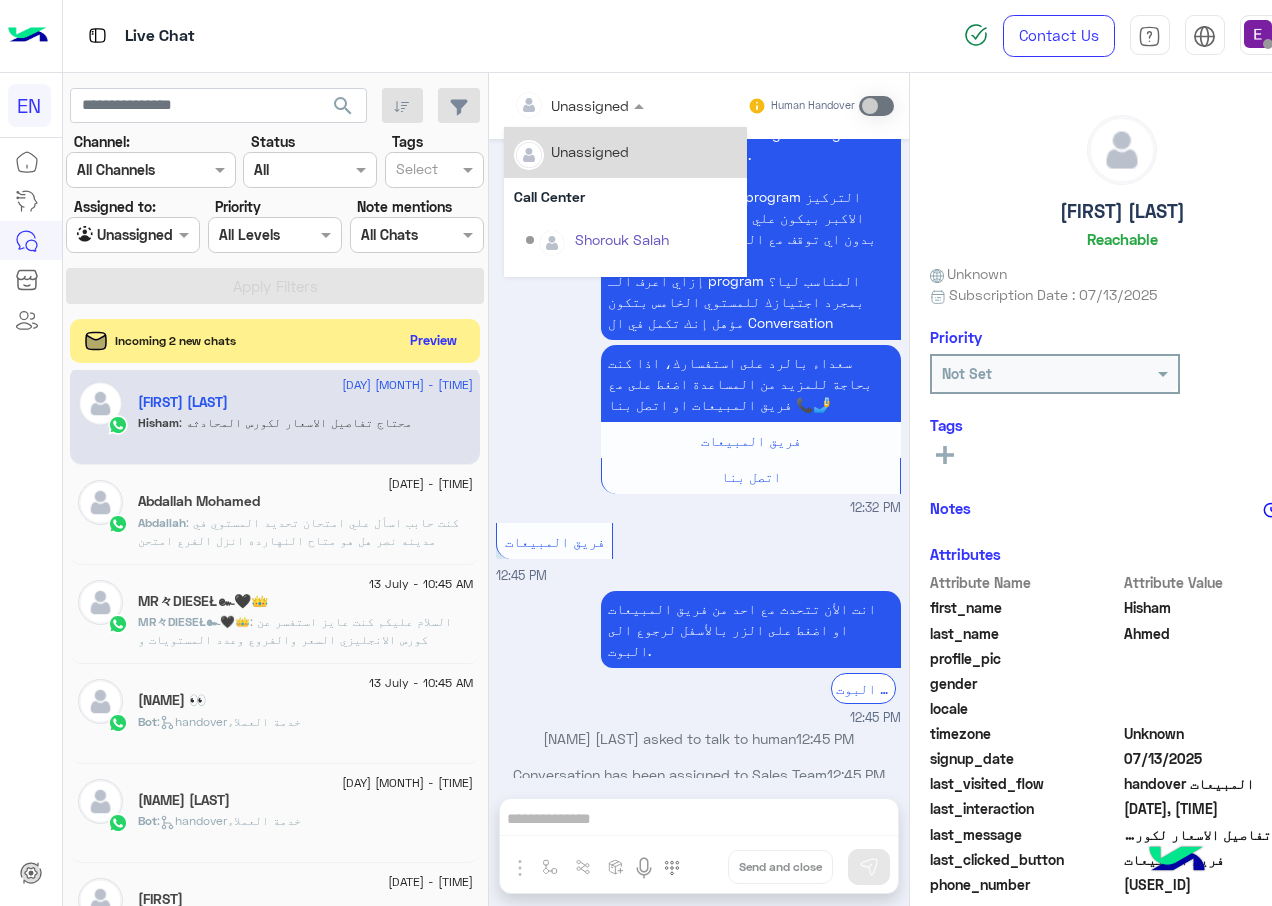 click at bounding box center [554, 105] 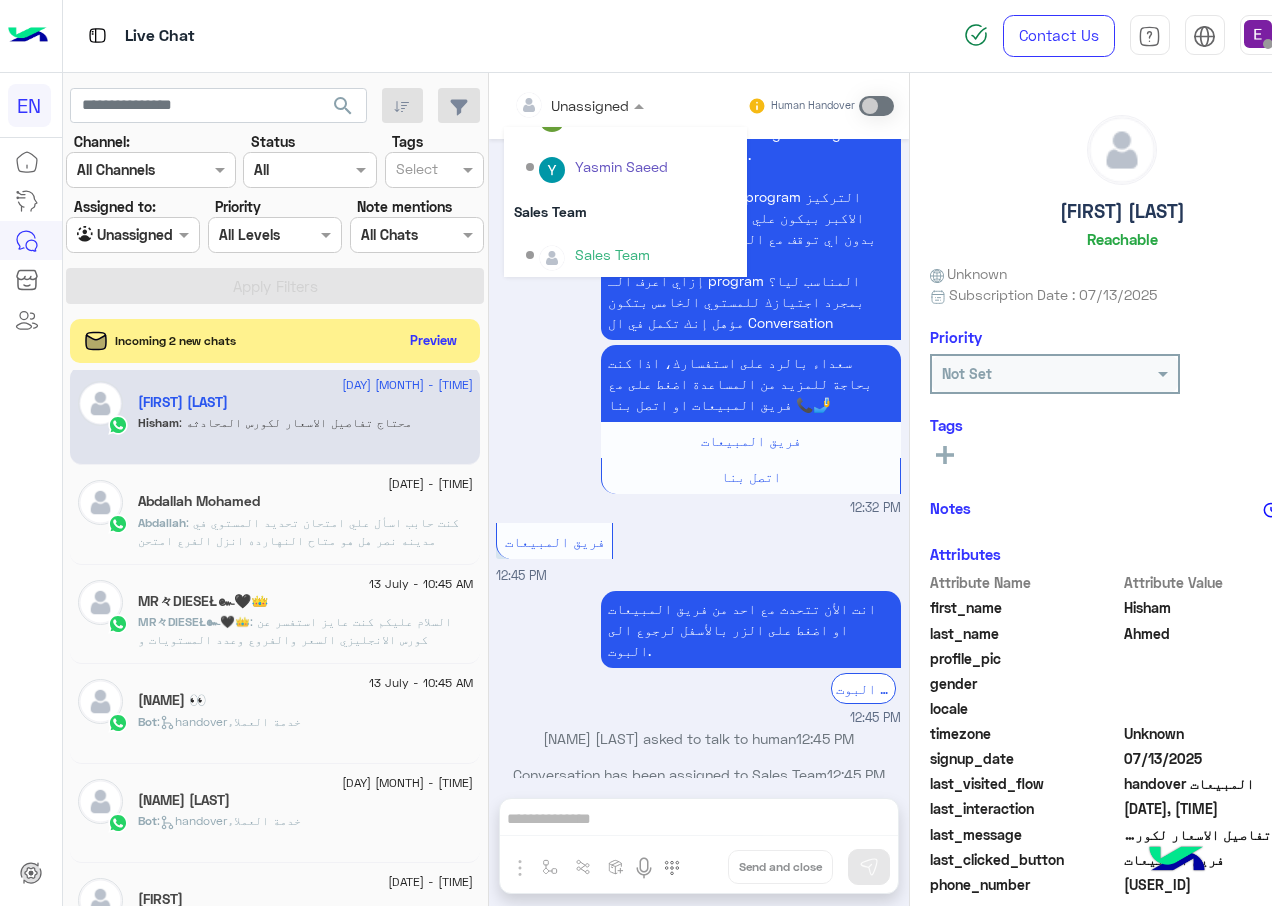 scroll, scrollTop: 332, scrollLeft: 0, axis: vertical 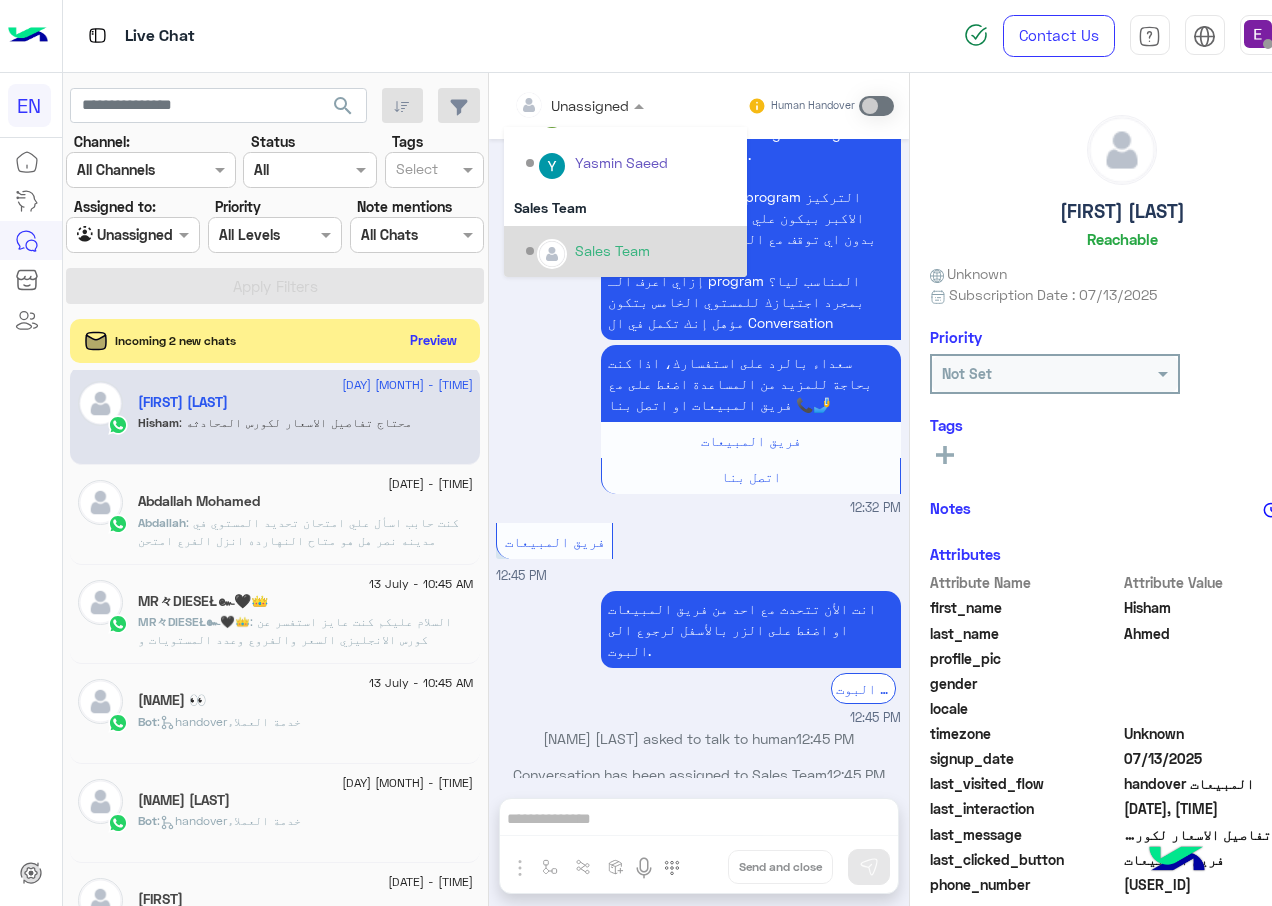 click on "Sales Team" at bounding box center (631, 251) 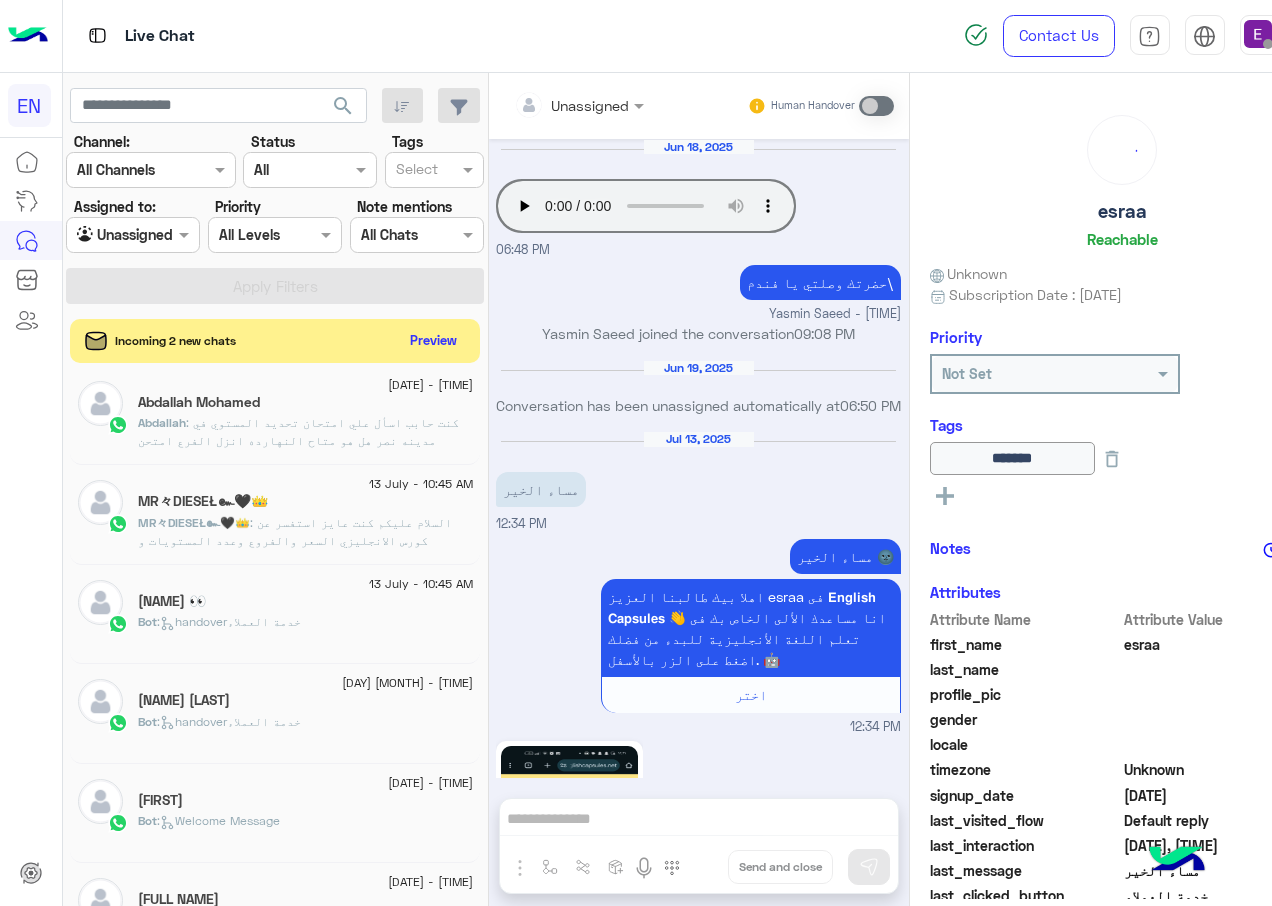 scroll, scrollTop: 1727, scrollLeft: 0, axis: vertical 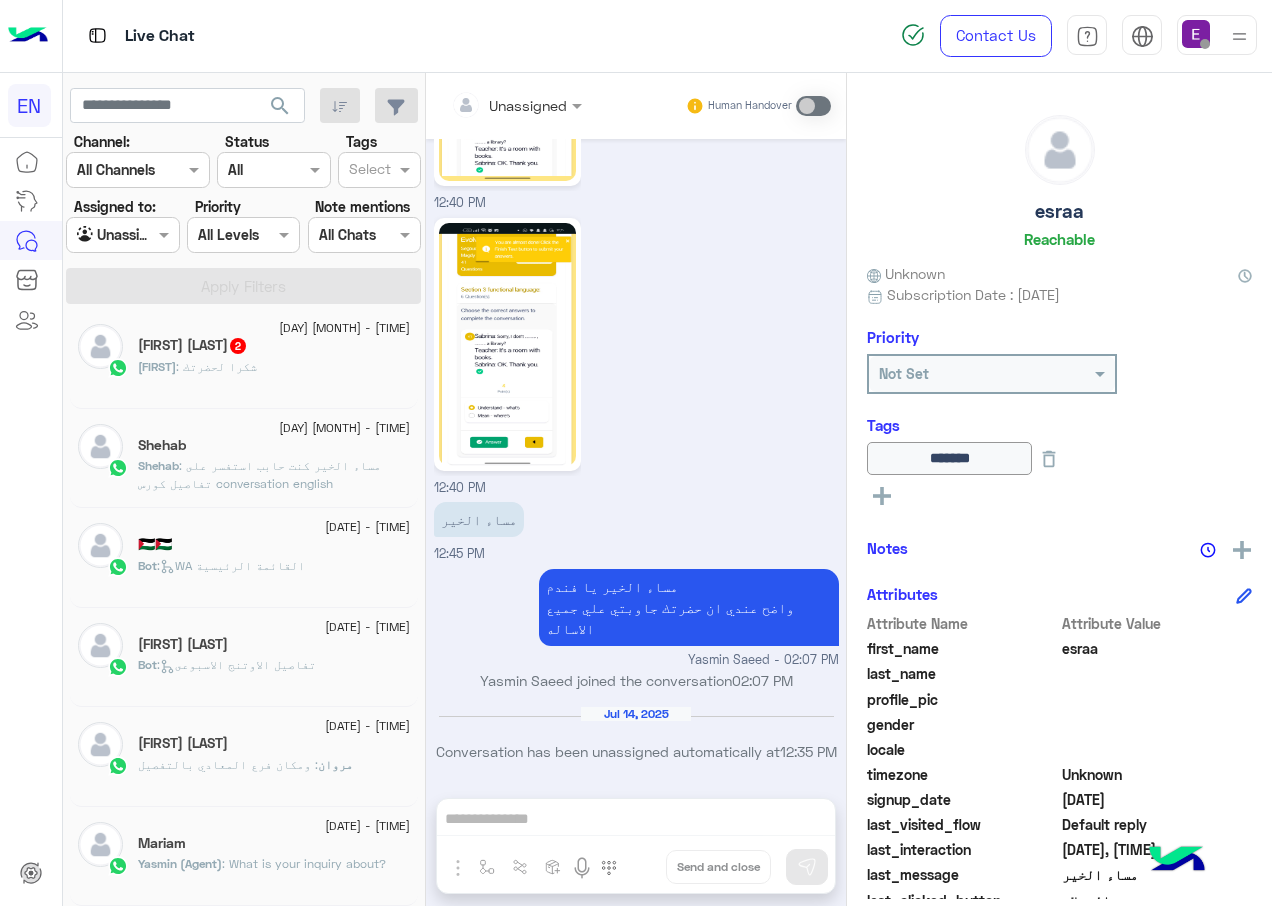 click on "[FIRST] : شكرا لحضرتك" 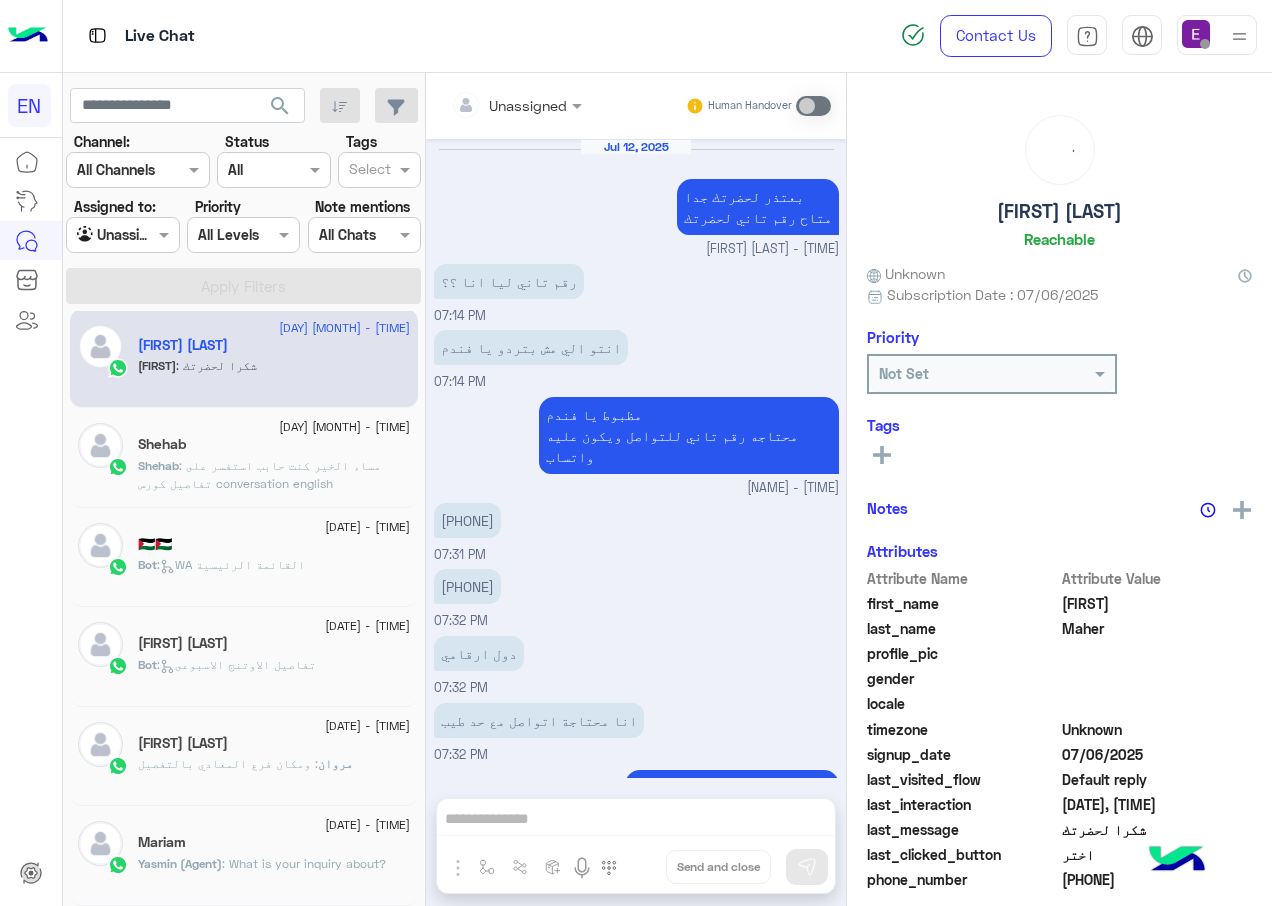 scroll, scrollTop: 775, scrollLeft: 0, axis: vertical 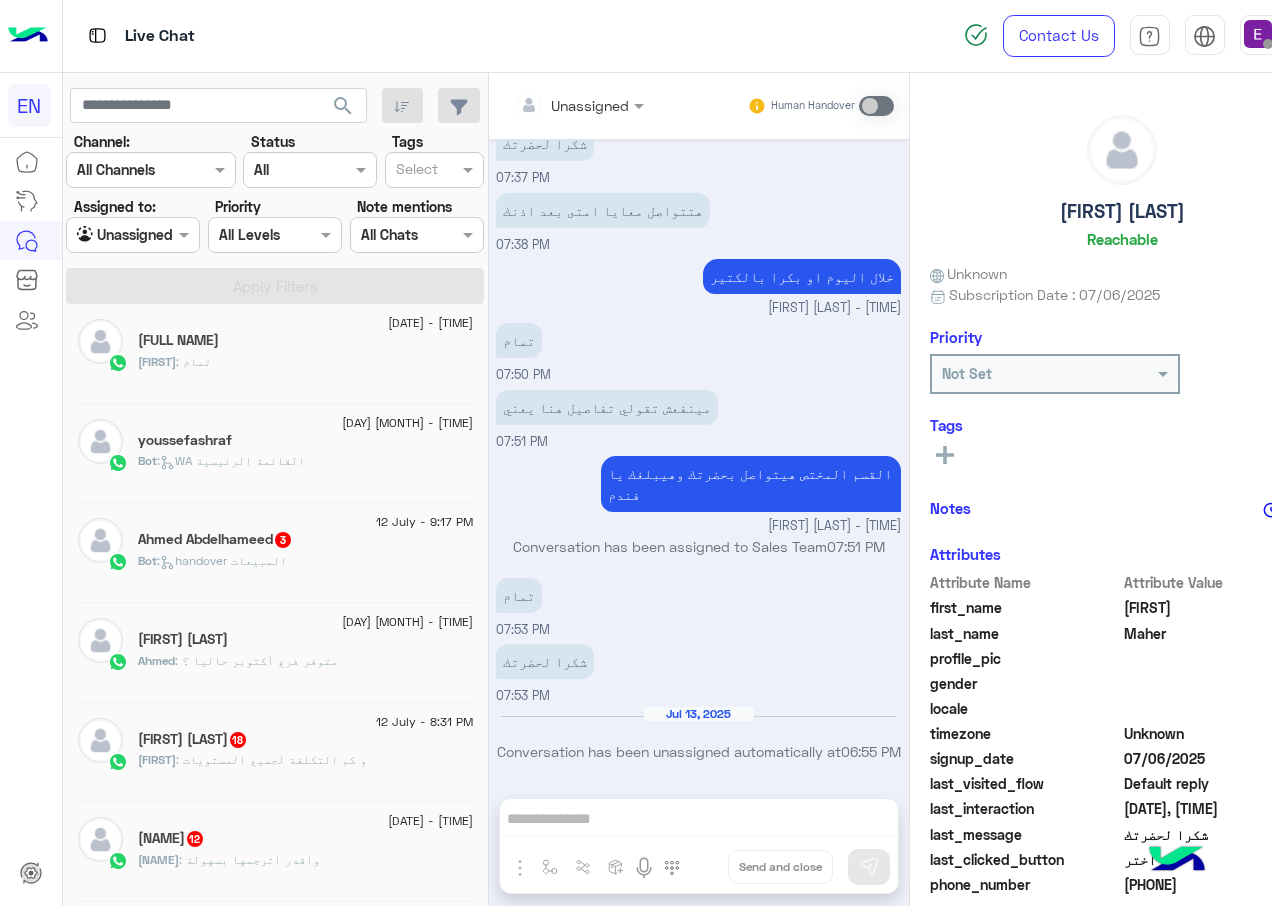 click on "[DATE] - [TIME] [NAME] [NUMBER] Bot : handover المبيعات" 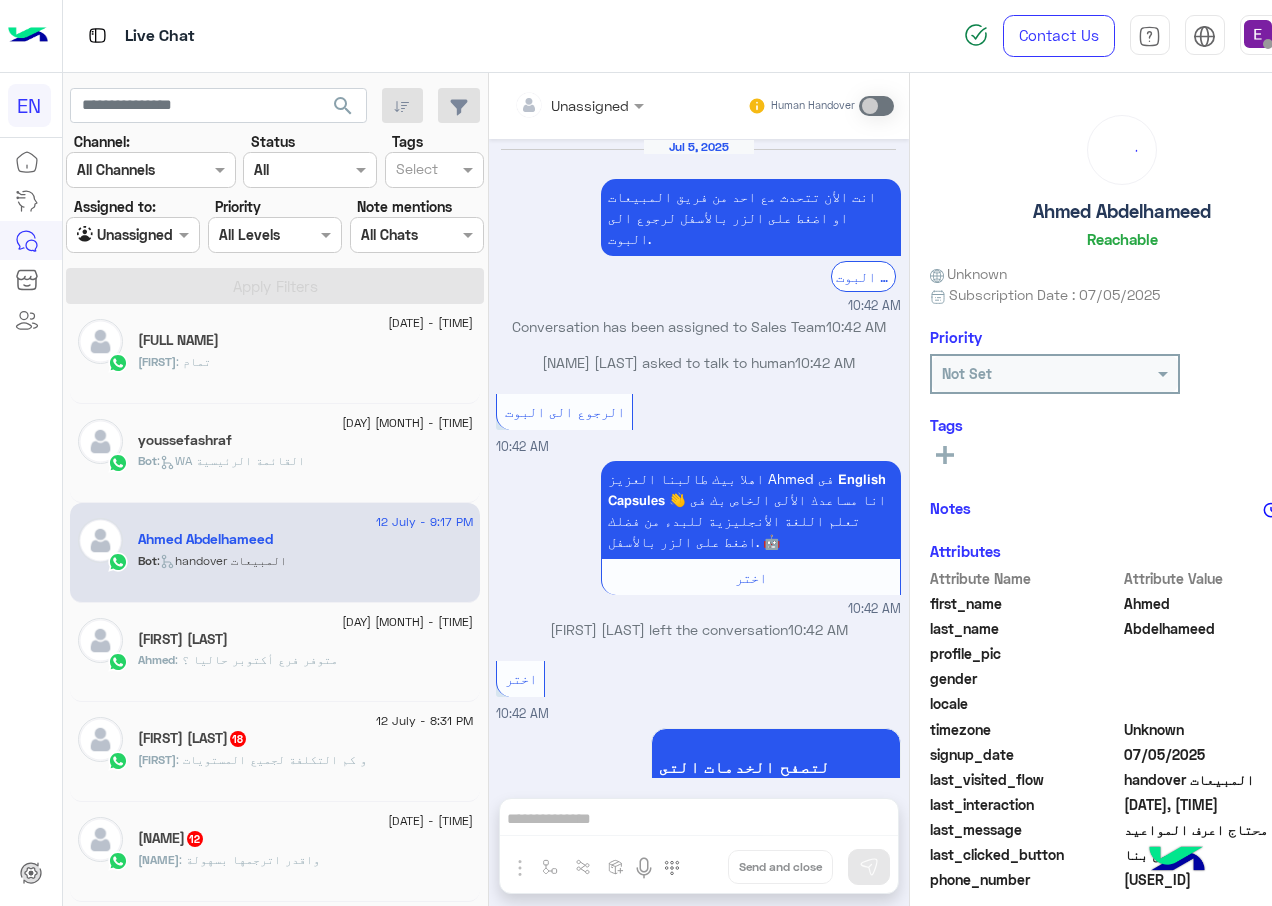 scroll, scrollTop: 1085, scrollLeft: 0, axis: vertical 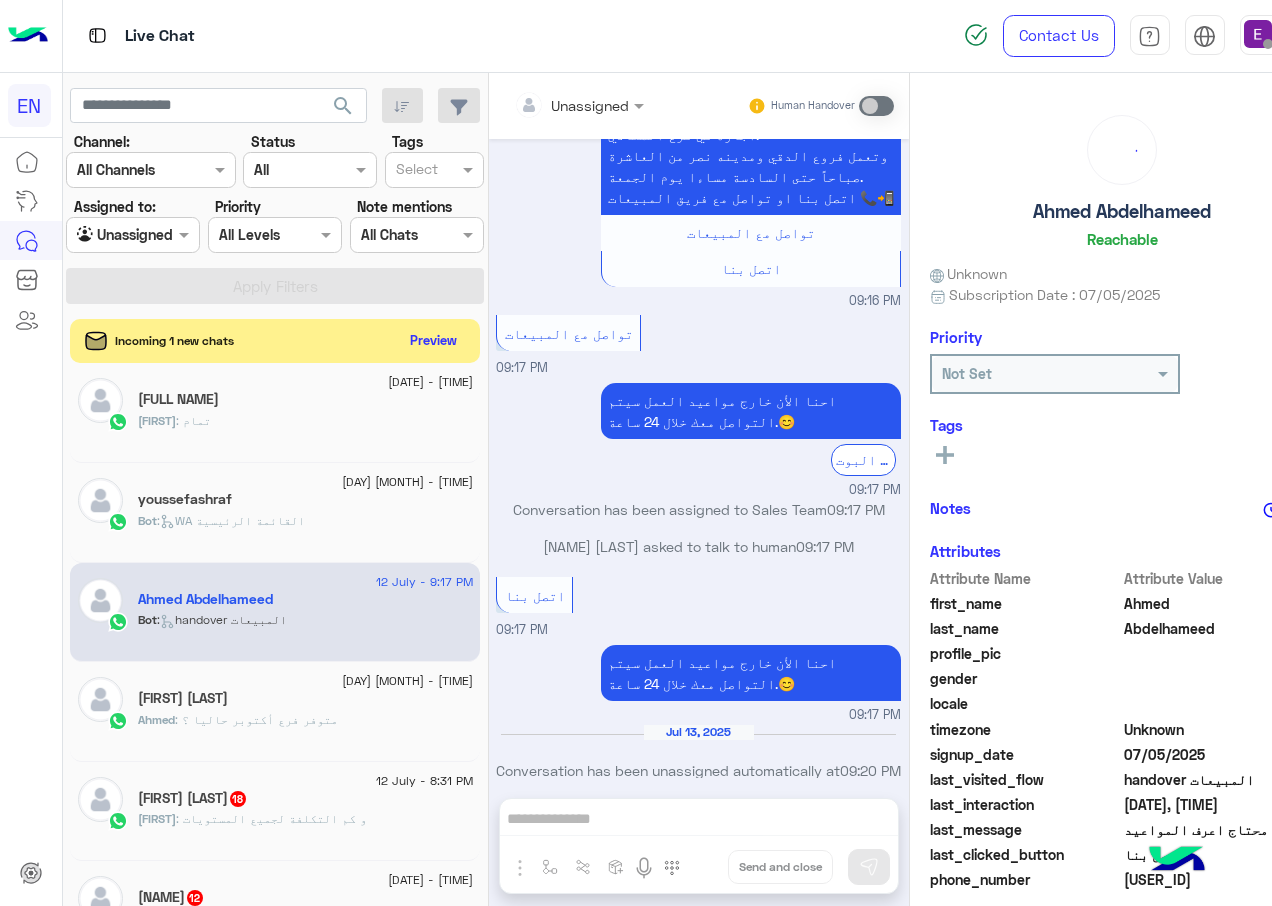 click on "Unassigned" at bounding box center (572, 105) 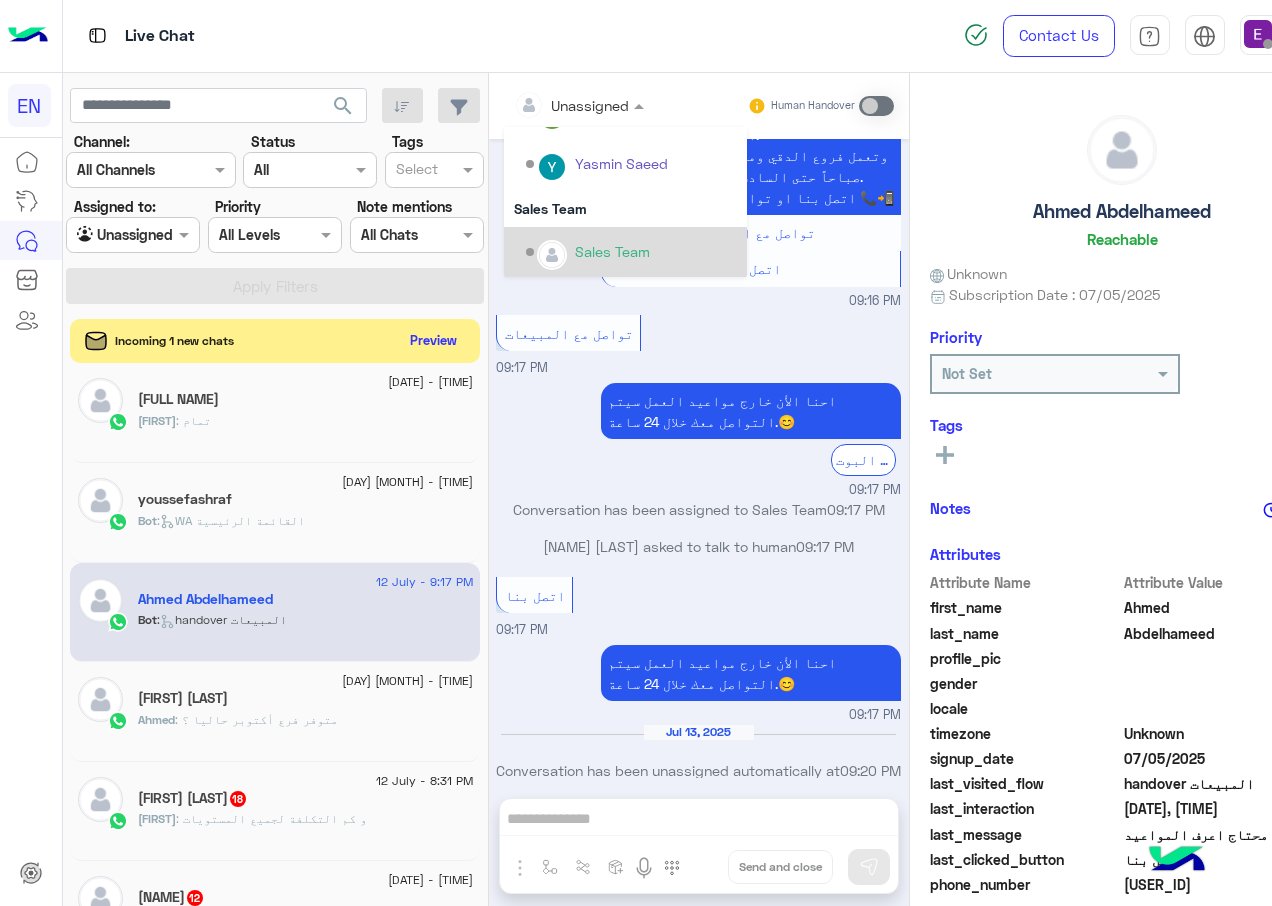 scroll, scrollTop: 332, scrollLeft: 0, axis: vertical 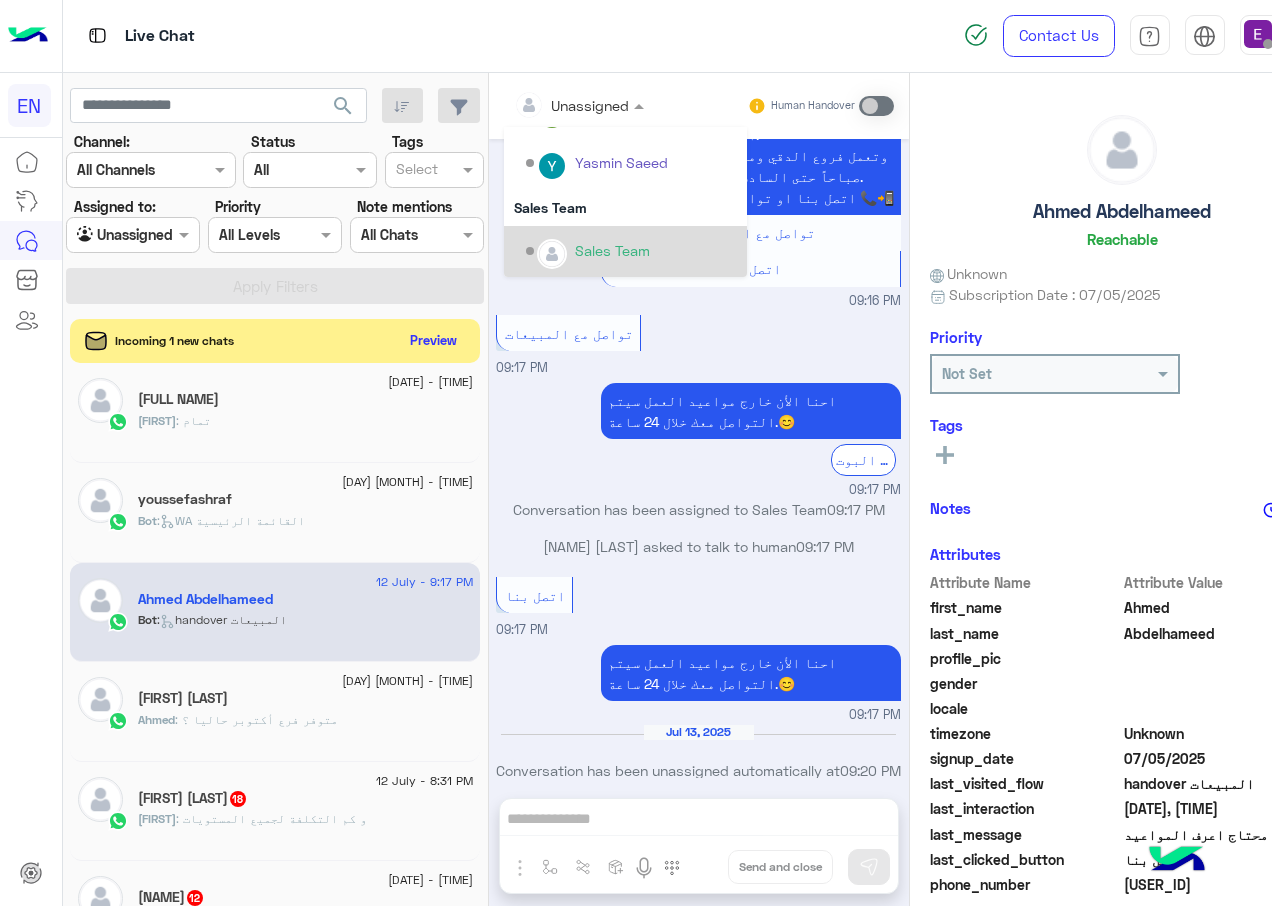 click on "Sales Team" at bounding box center [612, 250] 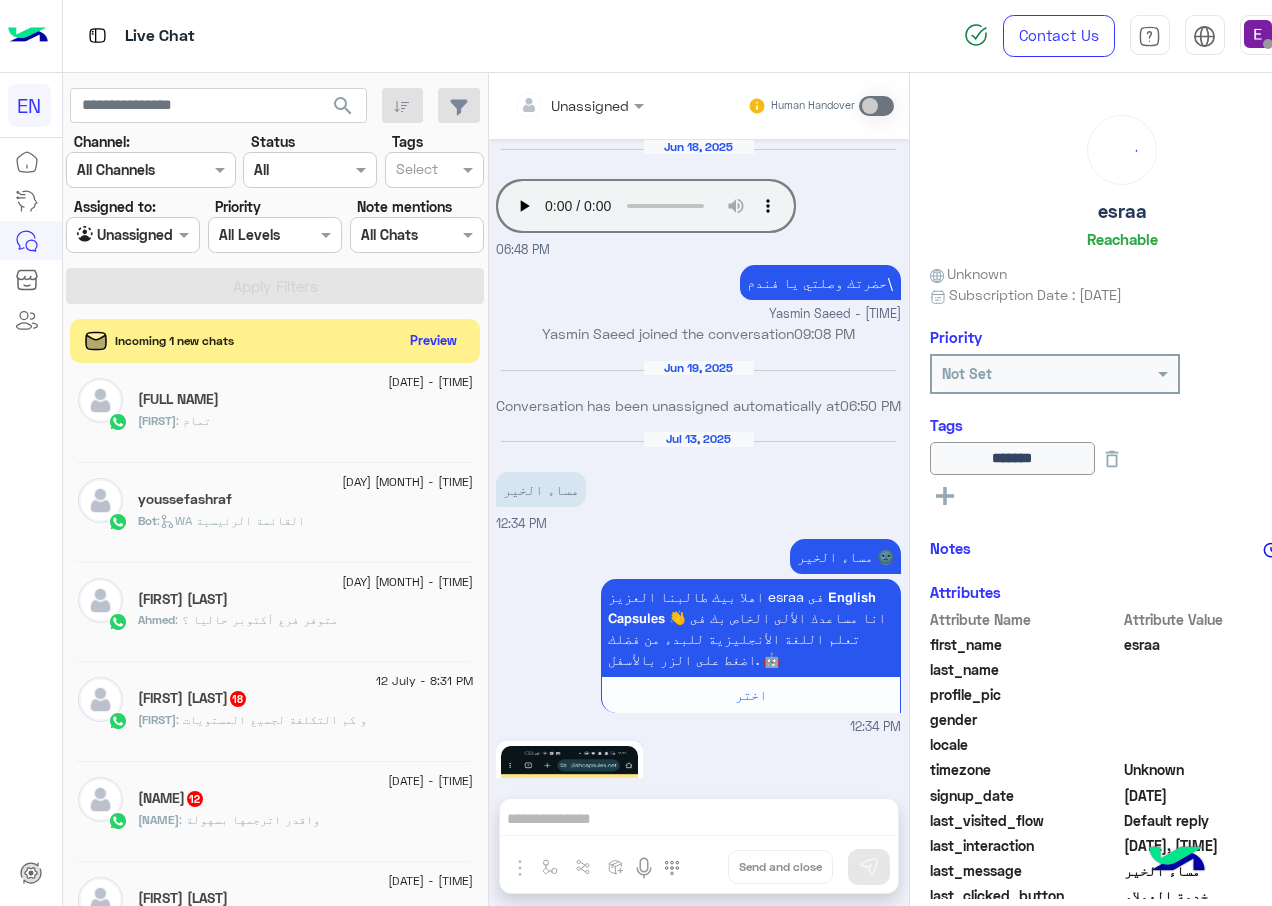 scroll, scrollTop: 1727, scrollLeft: 0, axis: vertical 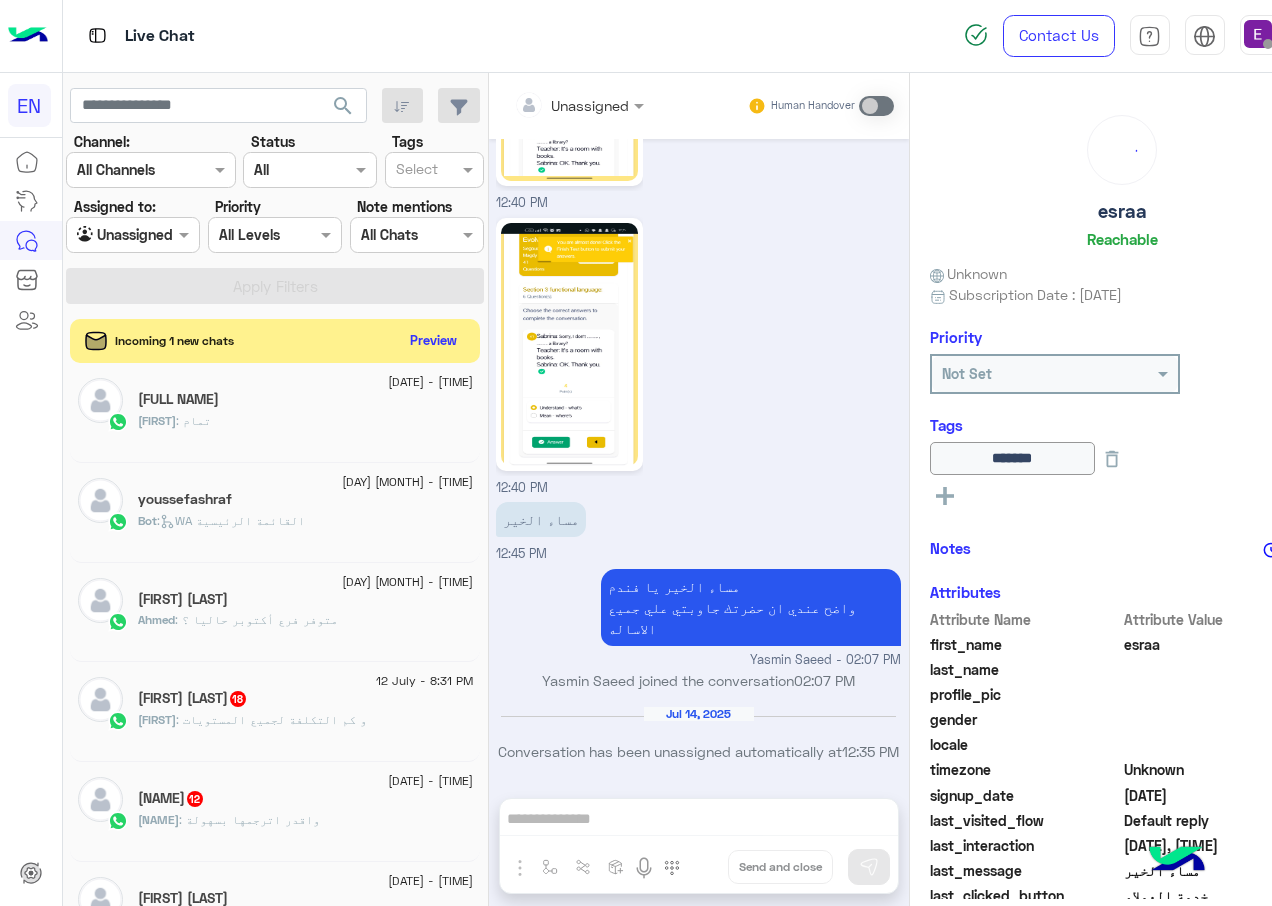 click on ": و كم التكلفة لجميع المستويات" 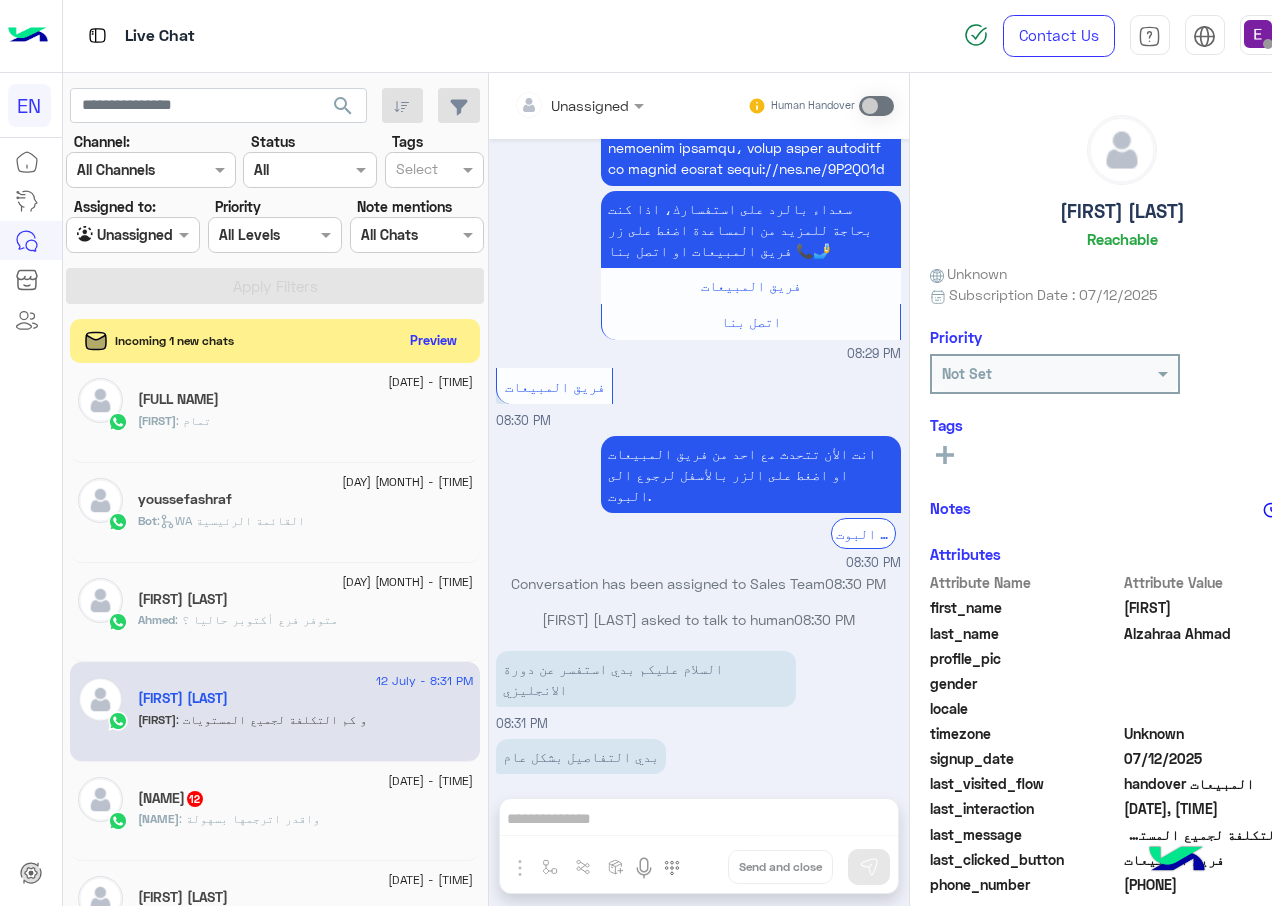 click on "Unassigned" at bounding box center (590, 105) 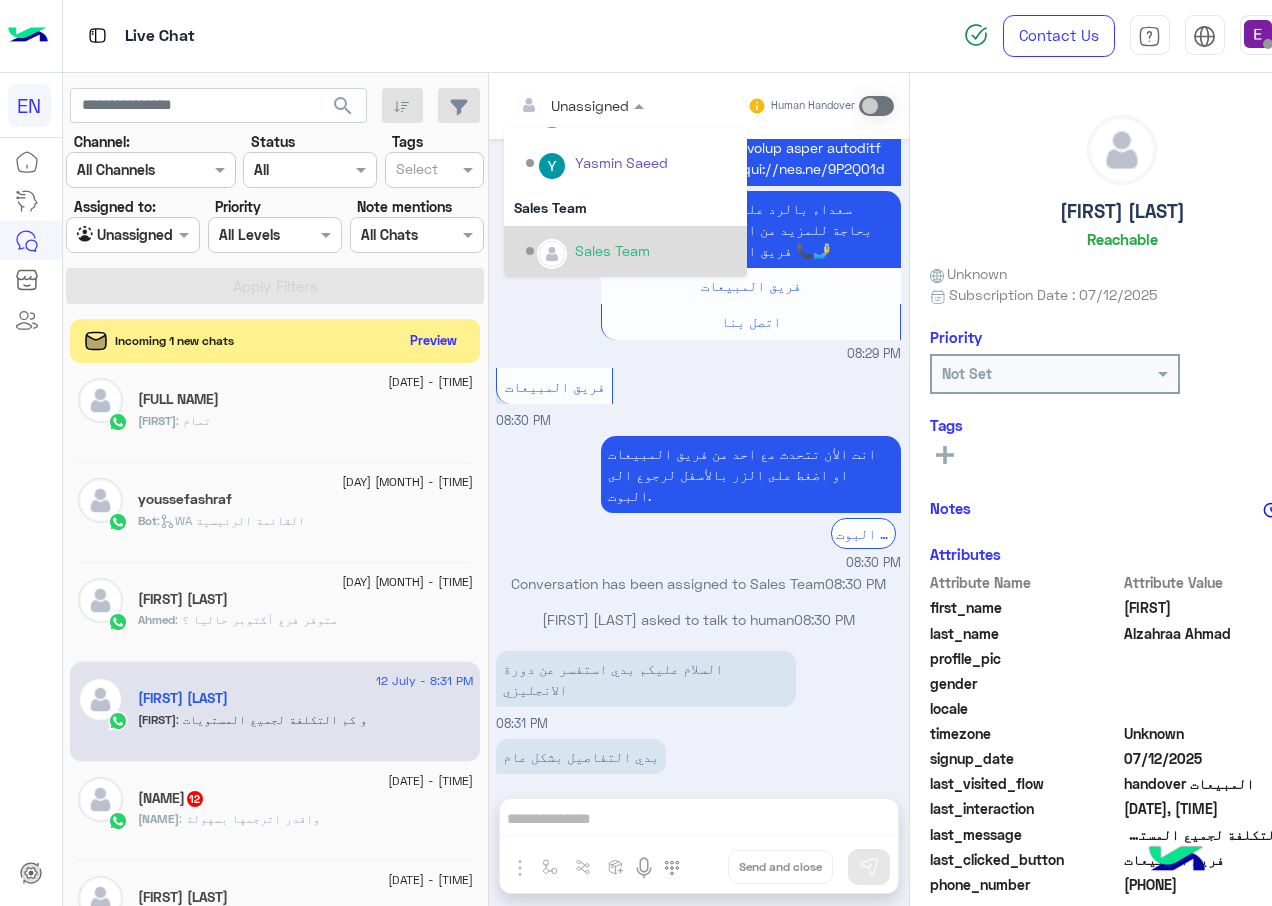 click at bounding box center [552, 254] 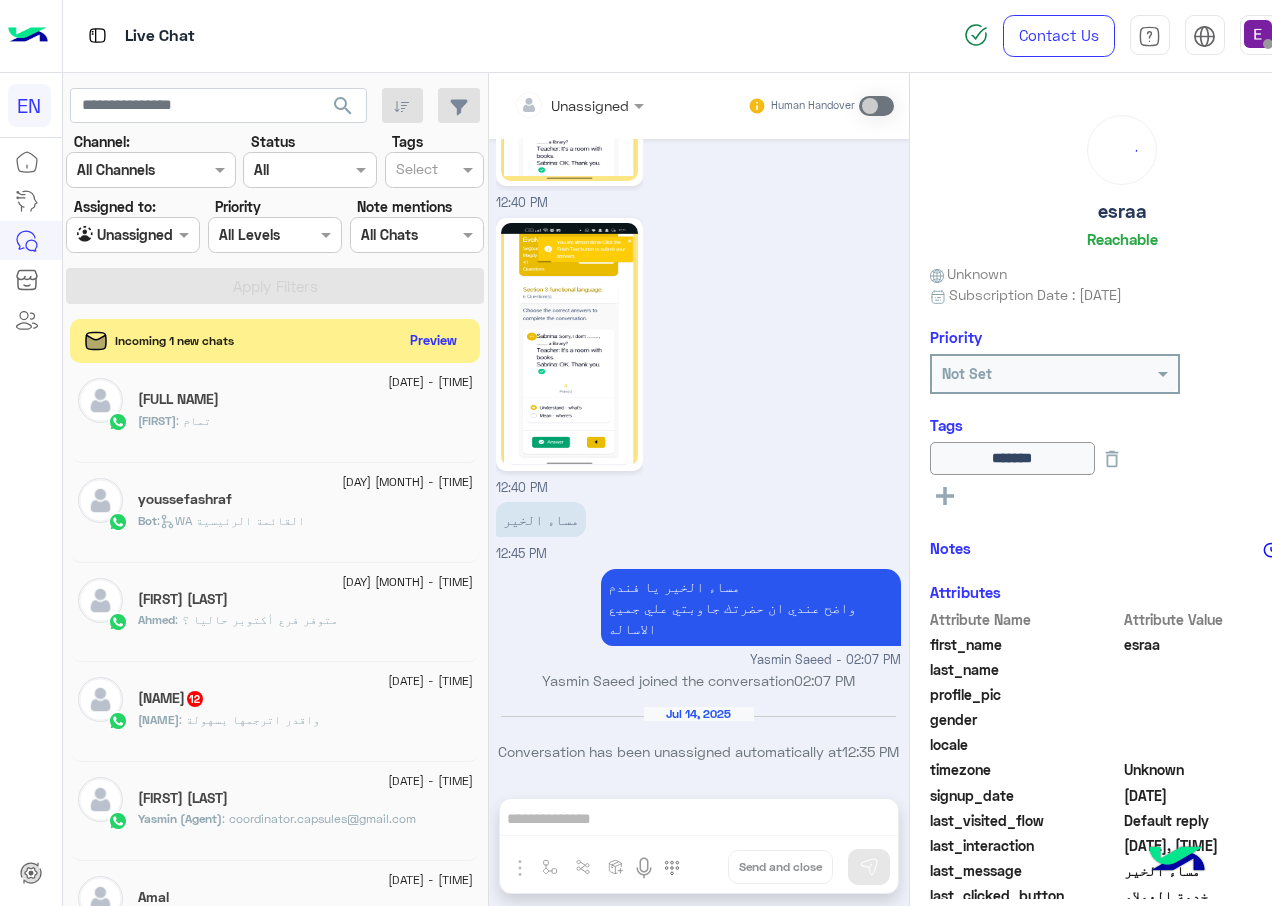 click on ": واقدر اترجمها بسهولة" 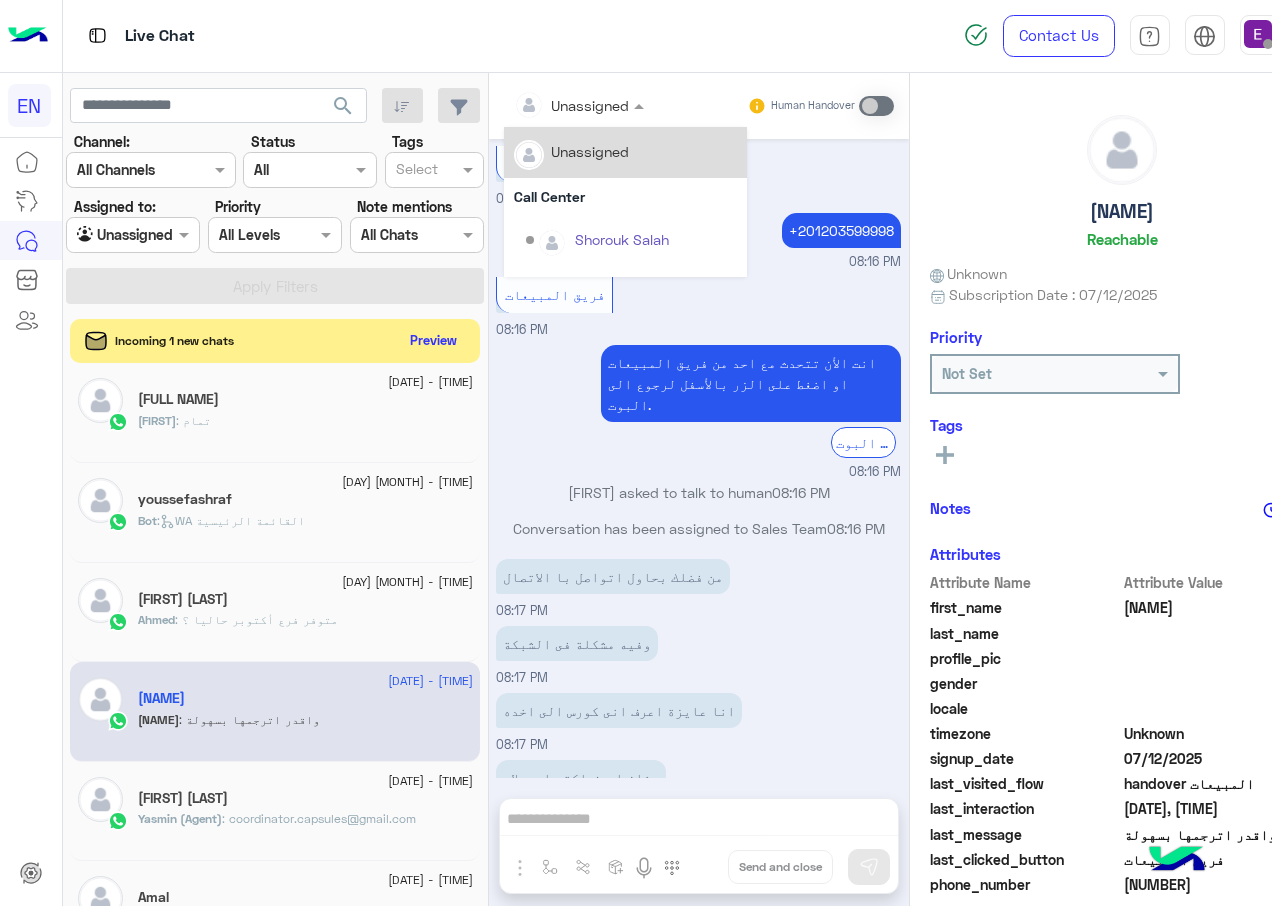 click at bounding box center (533, 105) 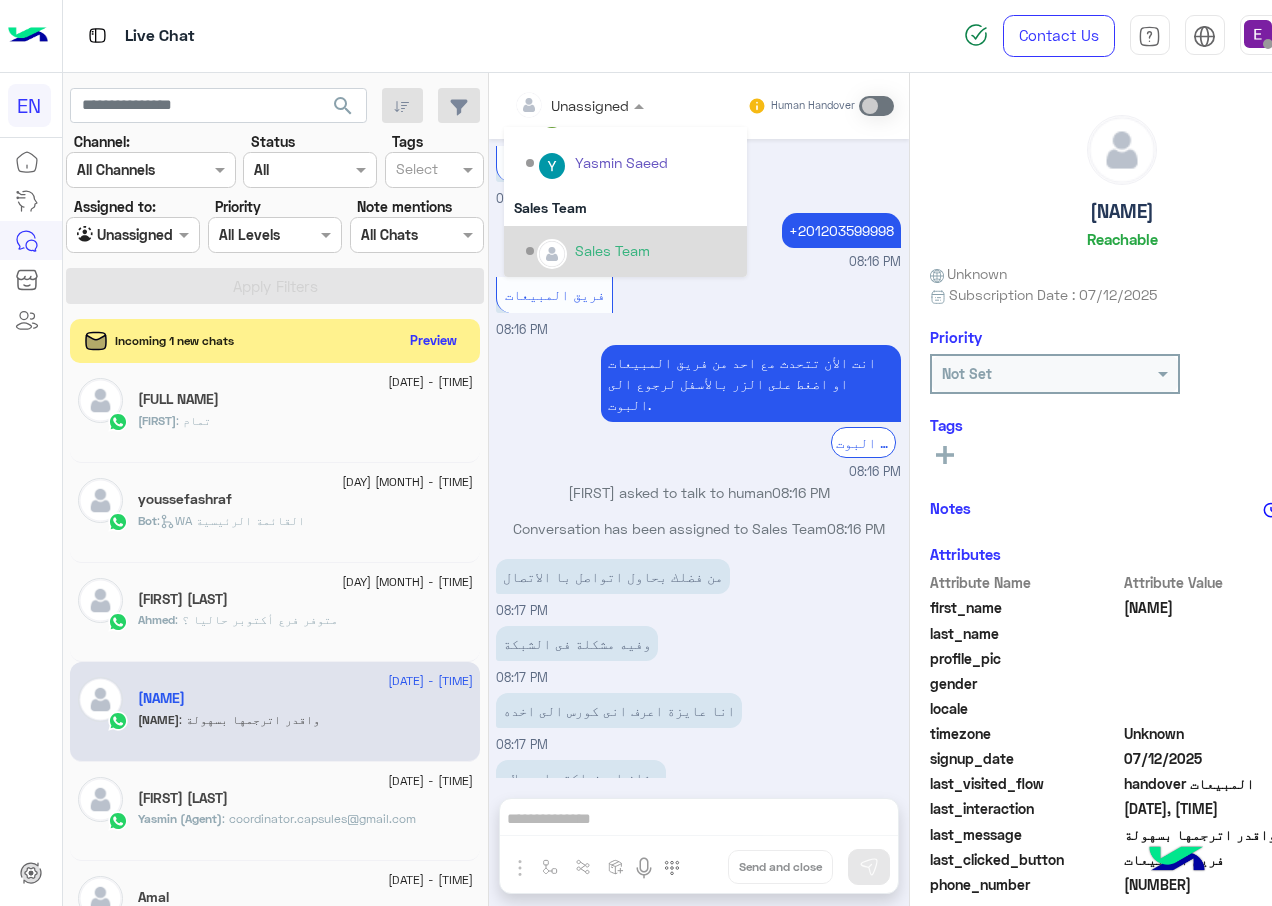 click at bounding box center [552, 254] 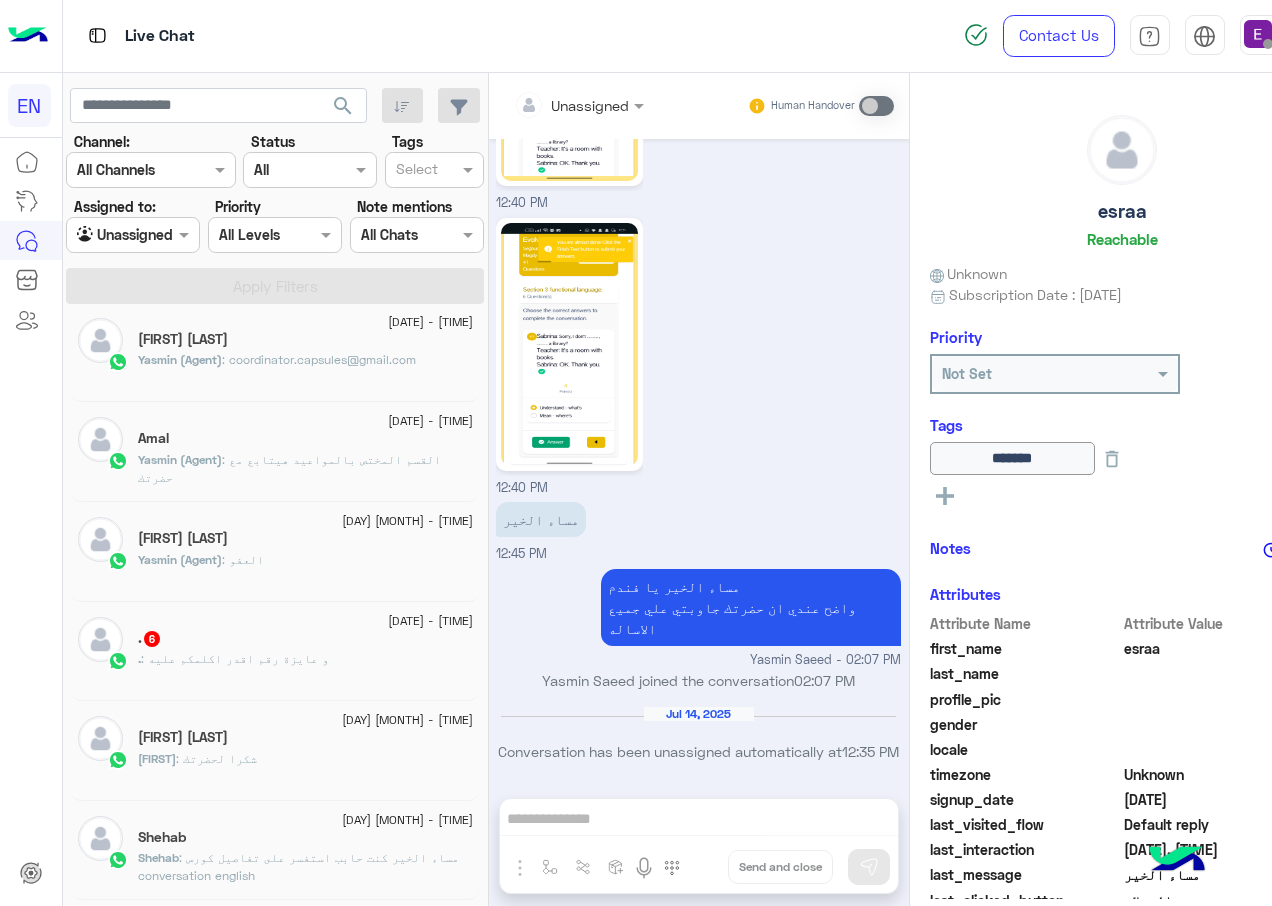 click on ". : و عايزة رقم اقدر اكلمكم عليه" 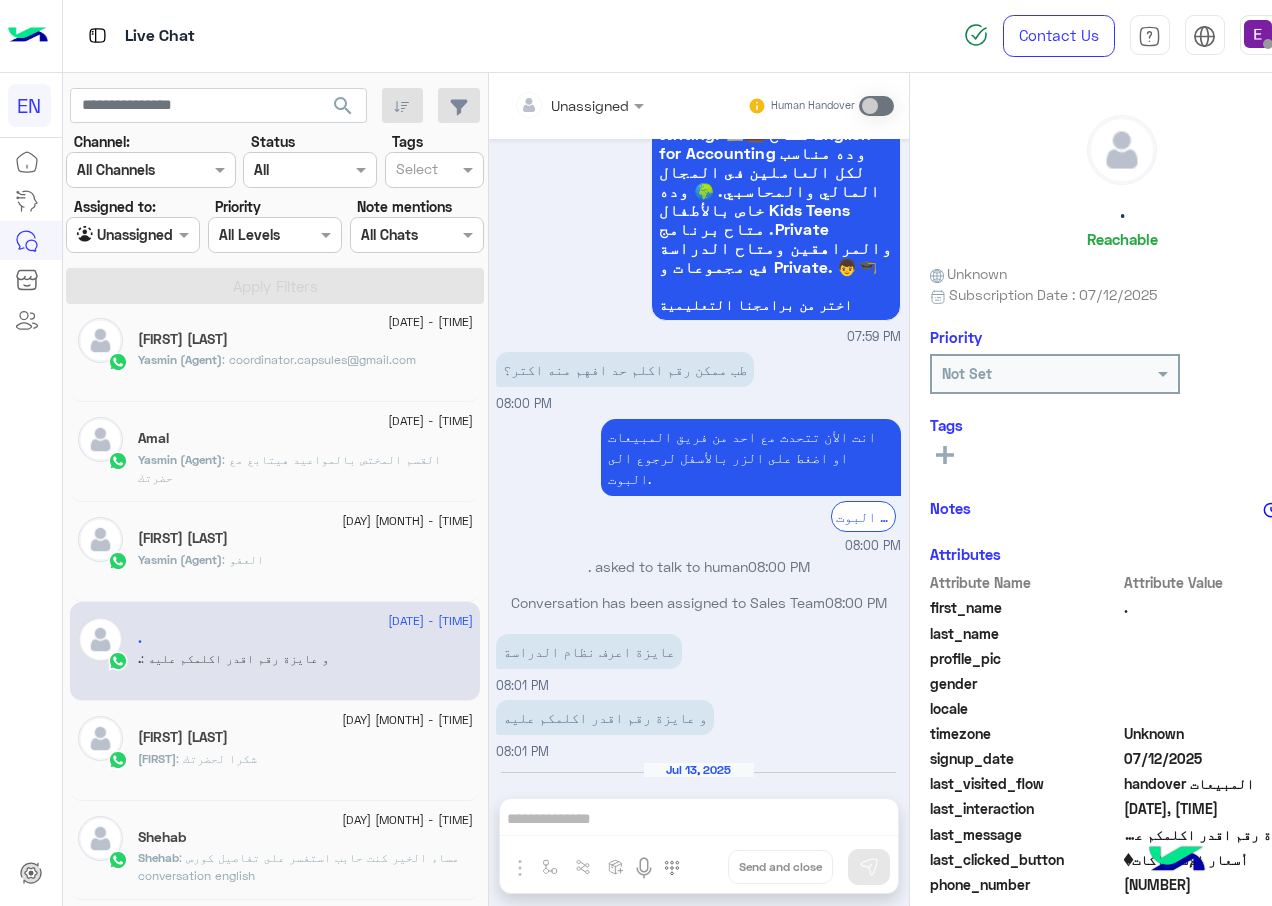 click on "Unassigned" at bounding box center (572, 105) 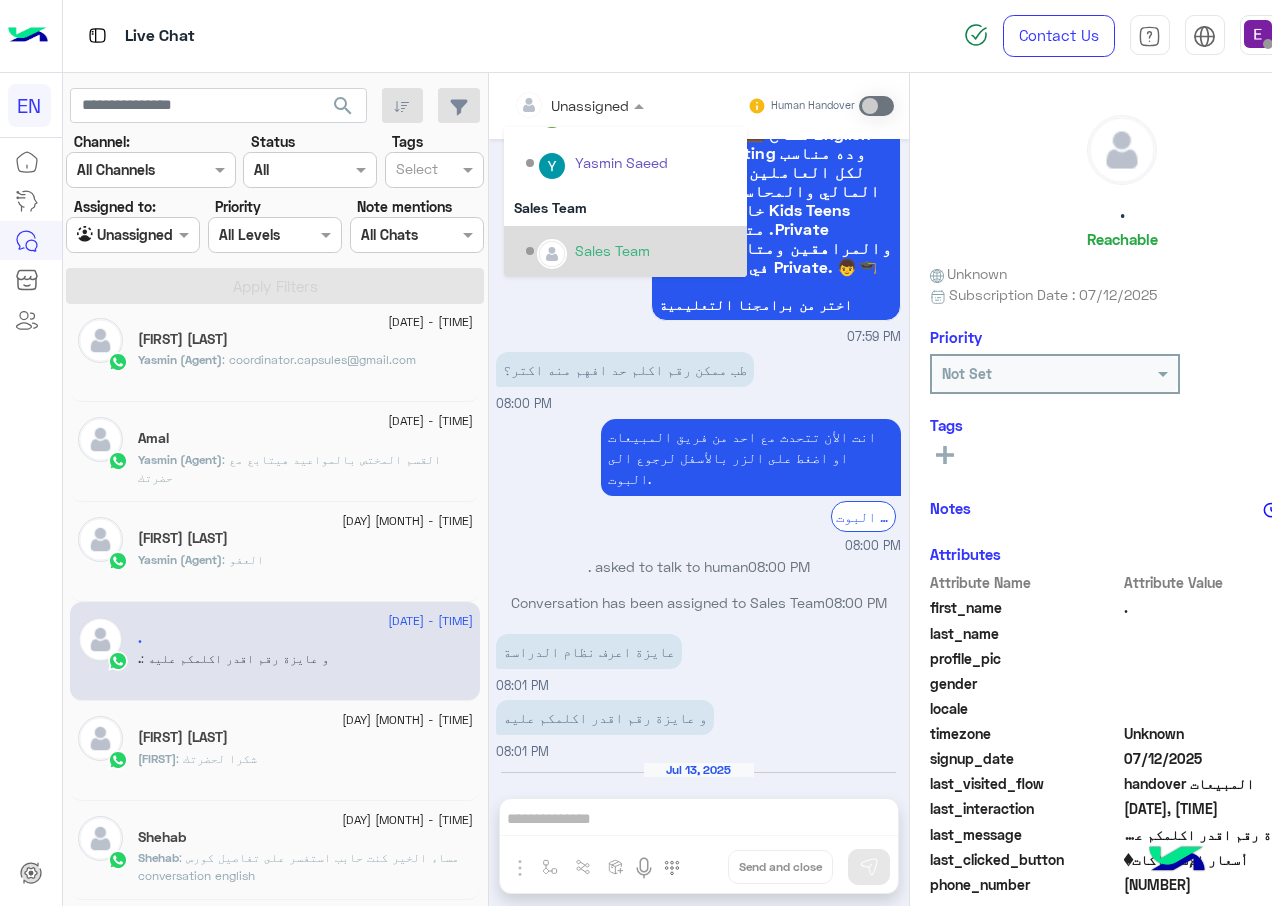 click on "Sales Team" at bounding box center [631, 251] 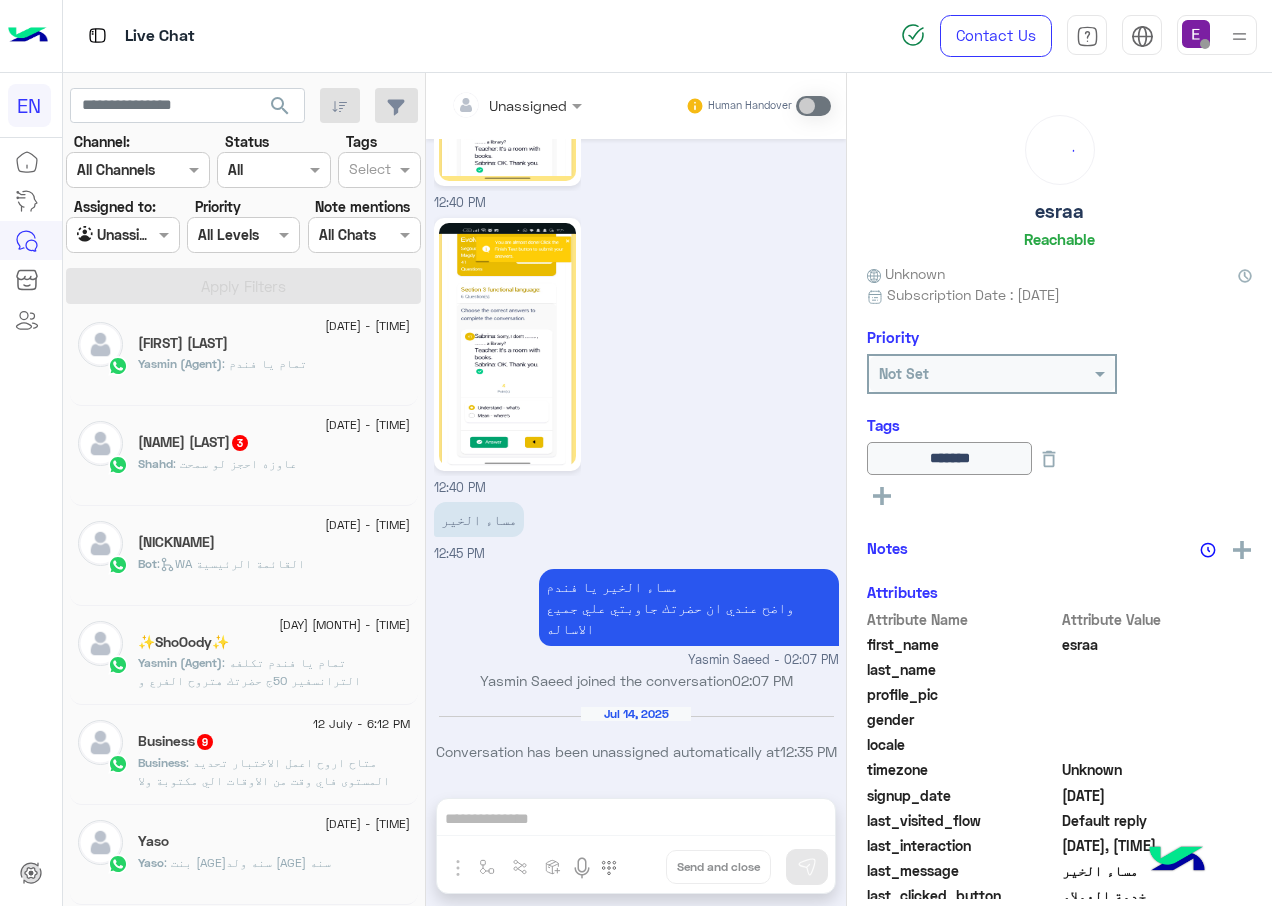 click on ": عاوزه احجز لو سمحت" 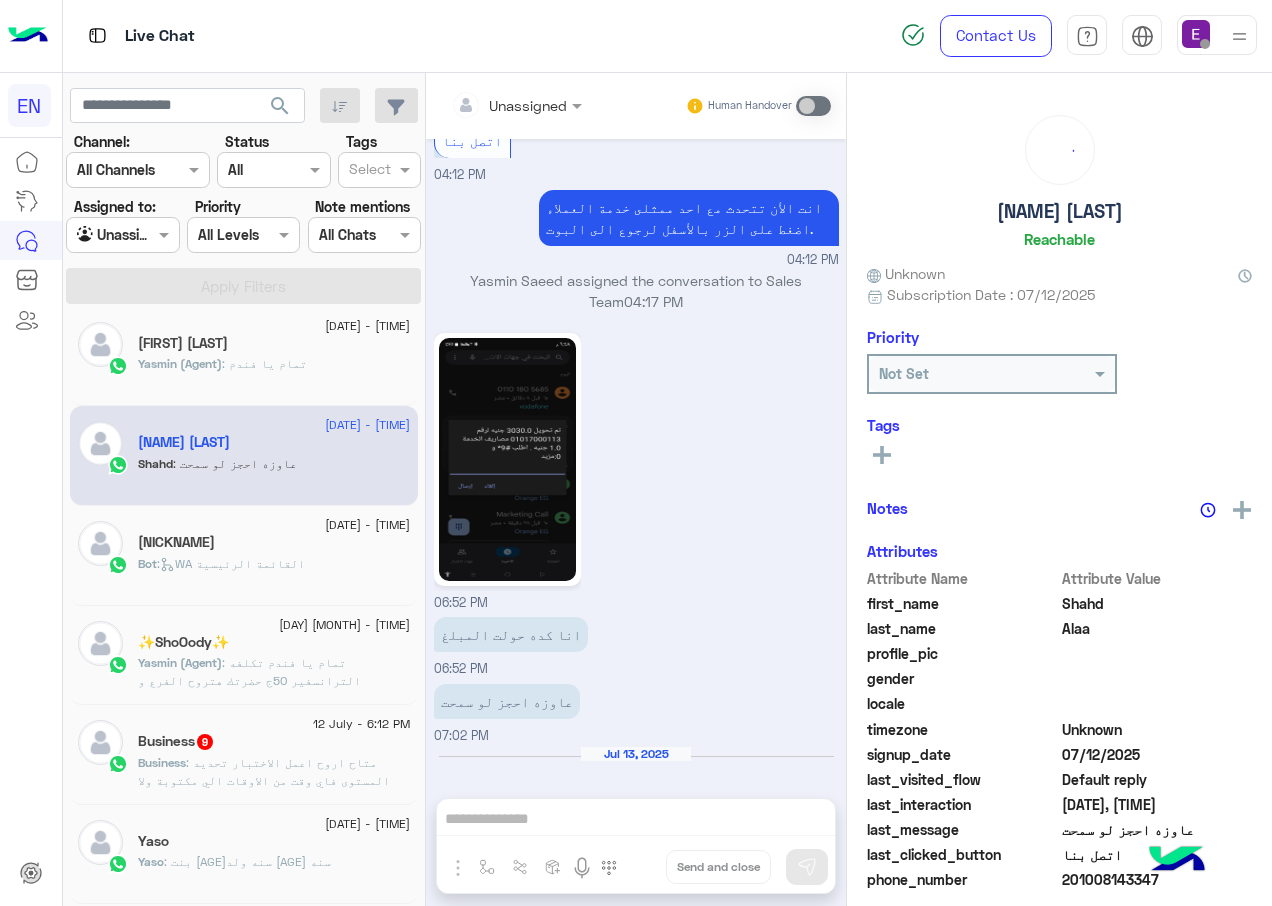 click at bounding box center (516, 104) 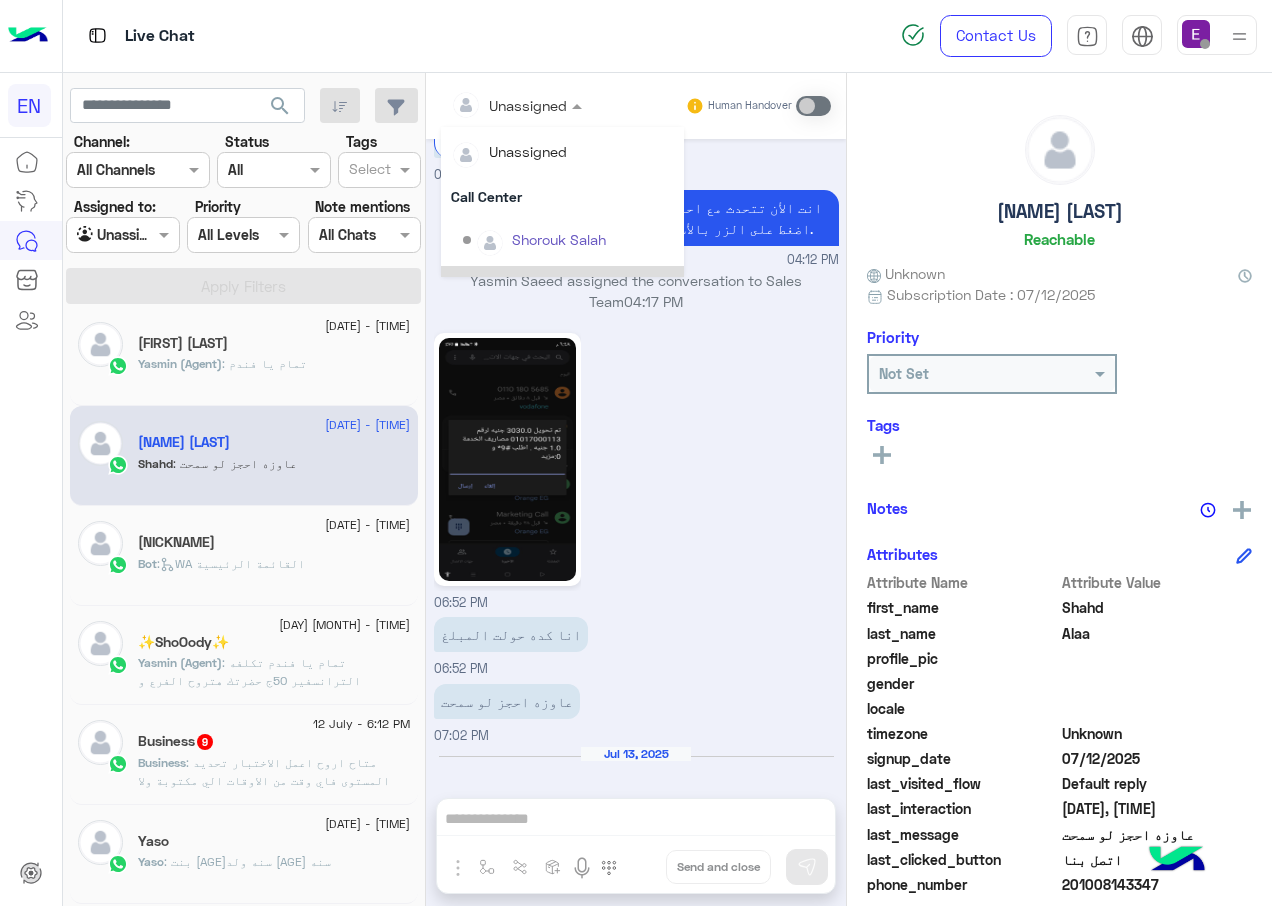 click on "06:52 PM" at bounding box center [636, 470] 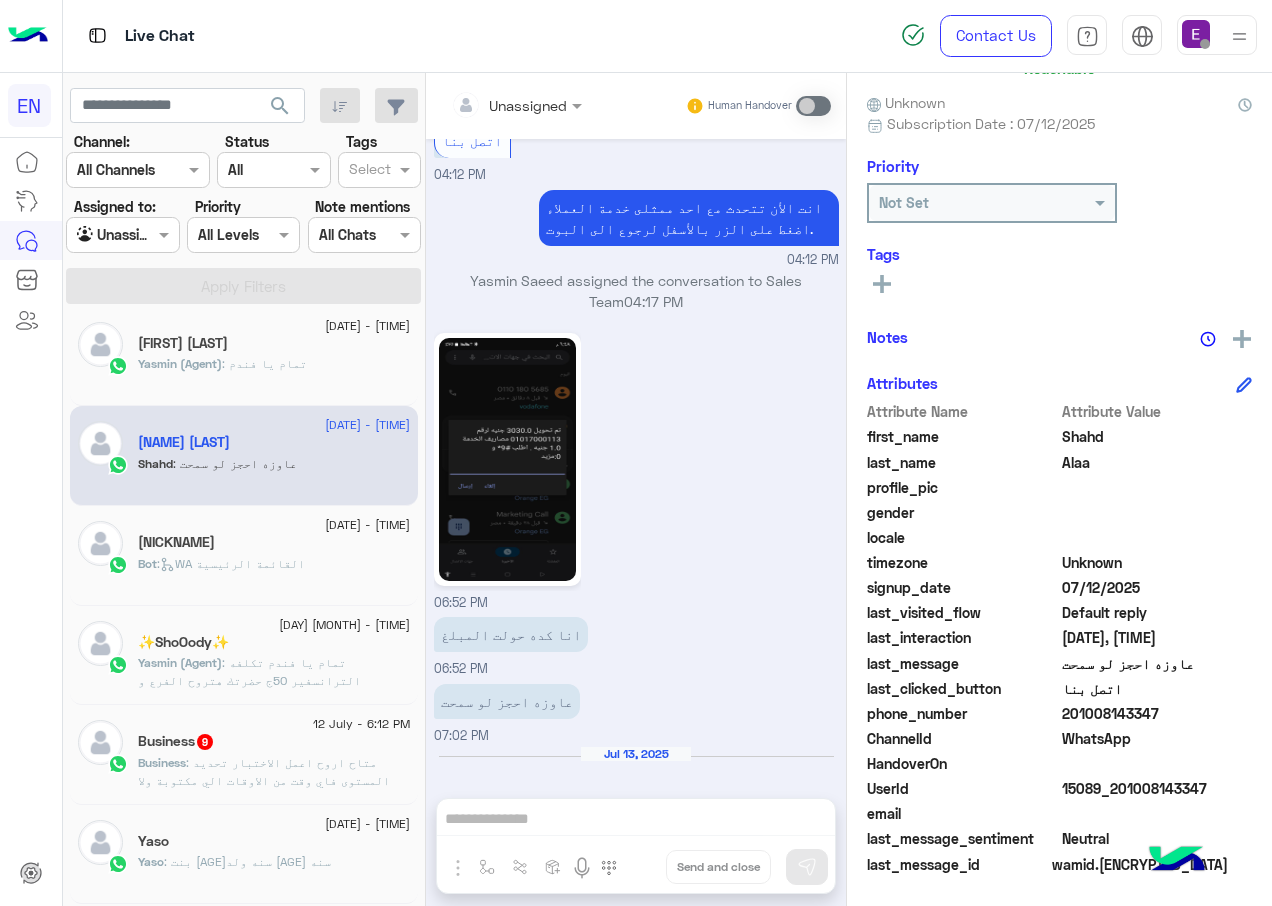 drag, startPoint x: 1172, startPoint y: 714, endPoint x: 1066, endPoint y: 725, distance: 106.56923 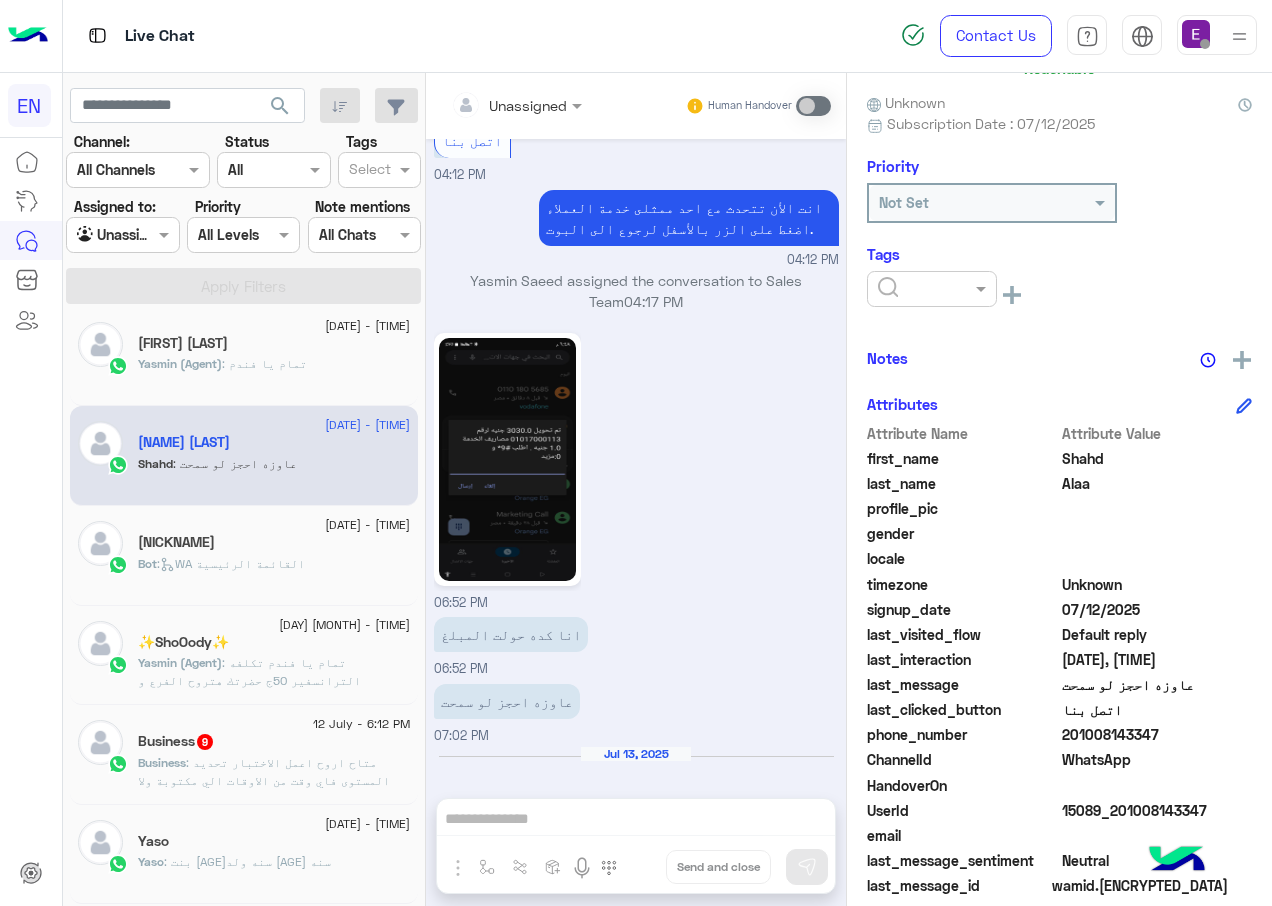 click 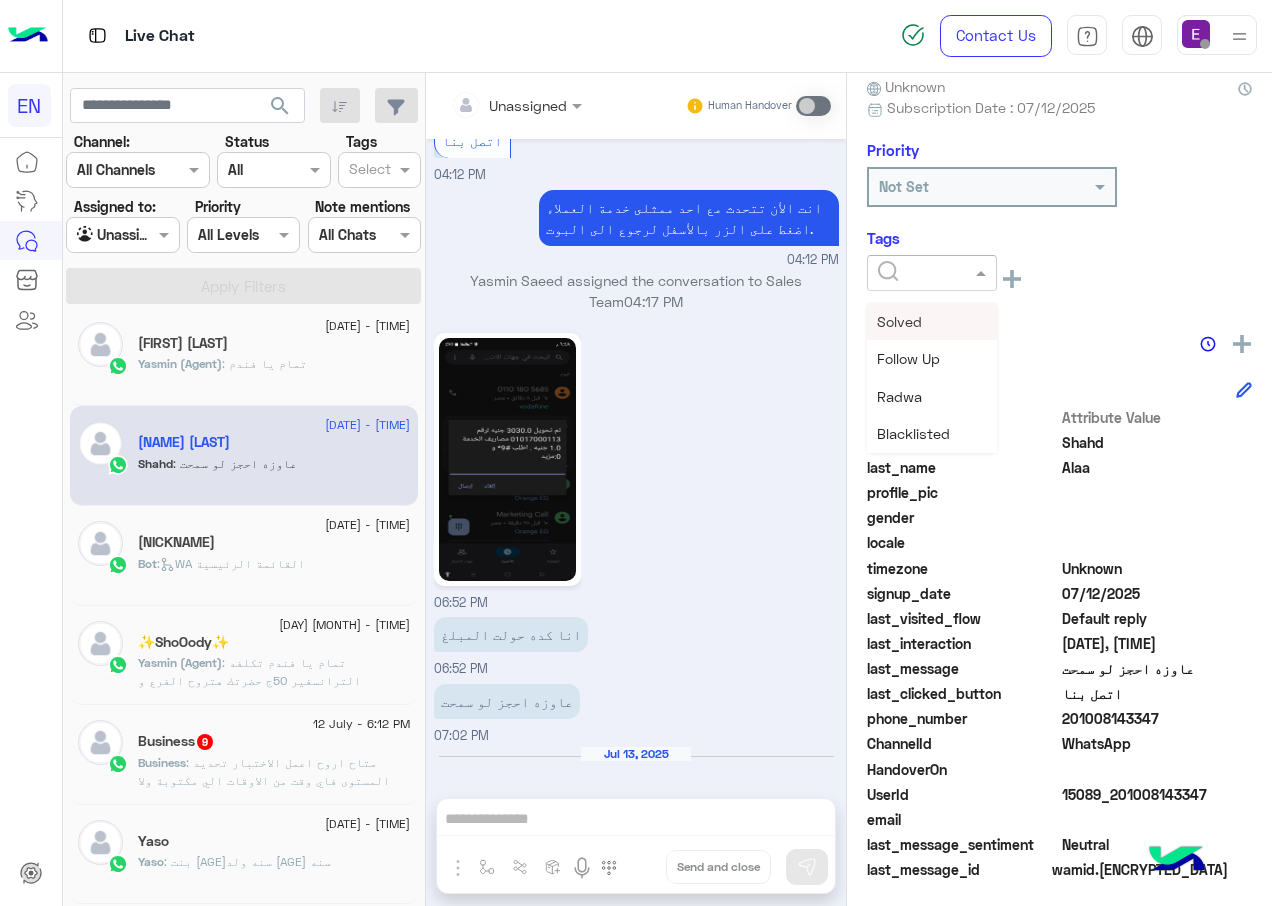 scroll, scrollTop: 192, scrollLeft: 0, axis: vertical 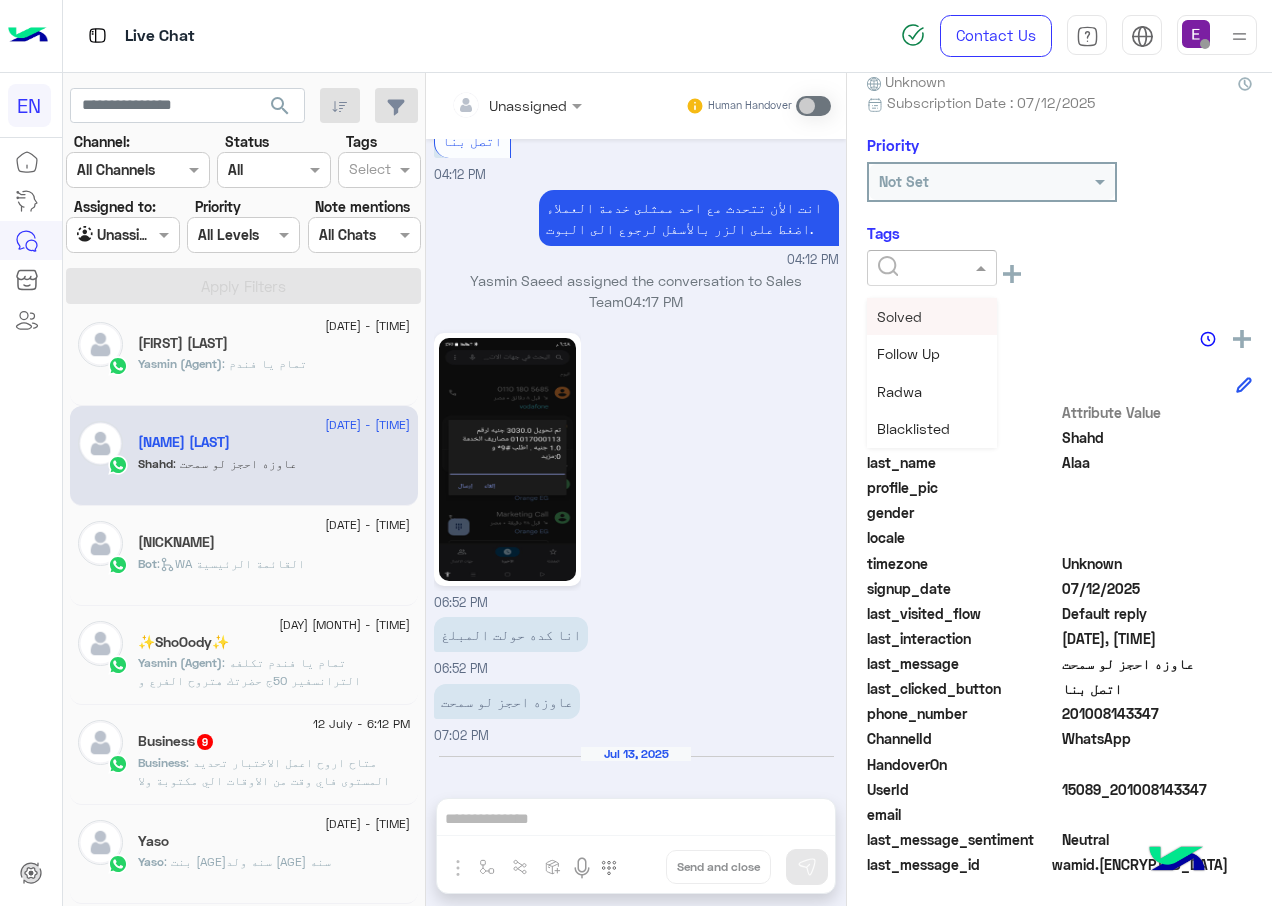 click on "Solved  Follow Up [FIRST] Blacklisted [FIRST] [FIRST] [FIRST] [FIRST] [FIRST] [FIRST] [FIRST]" 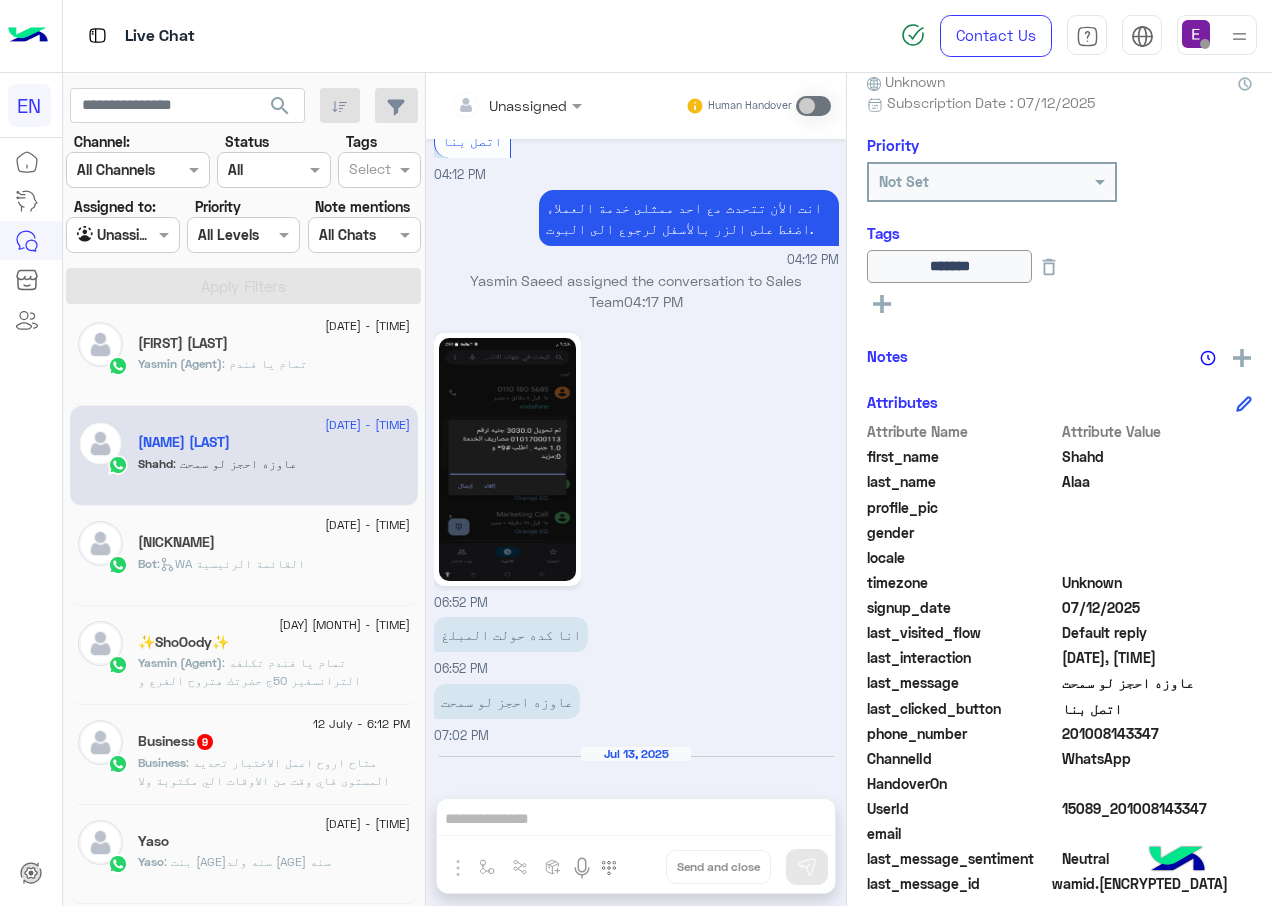 click on "Notes" 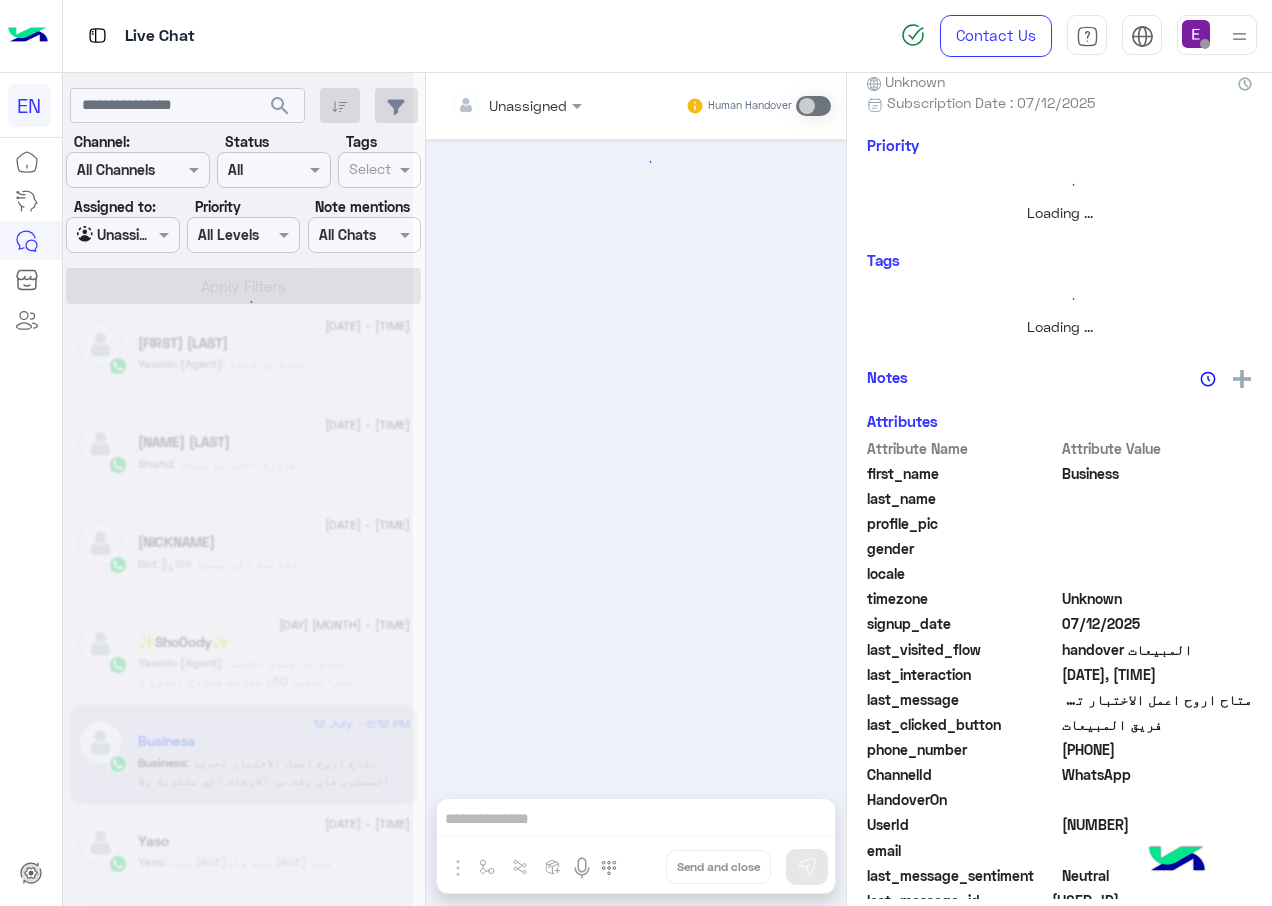 scroll, scrollTop: 0, scrollLeft: 0, axis: both 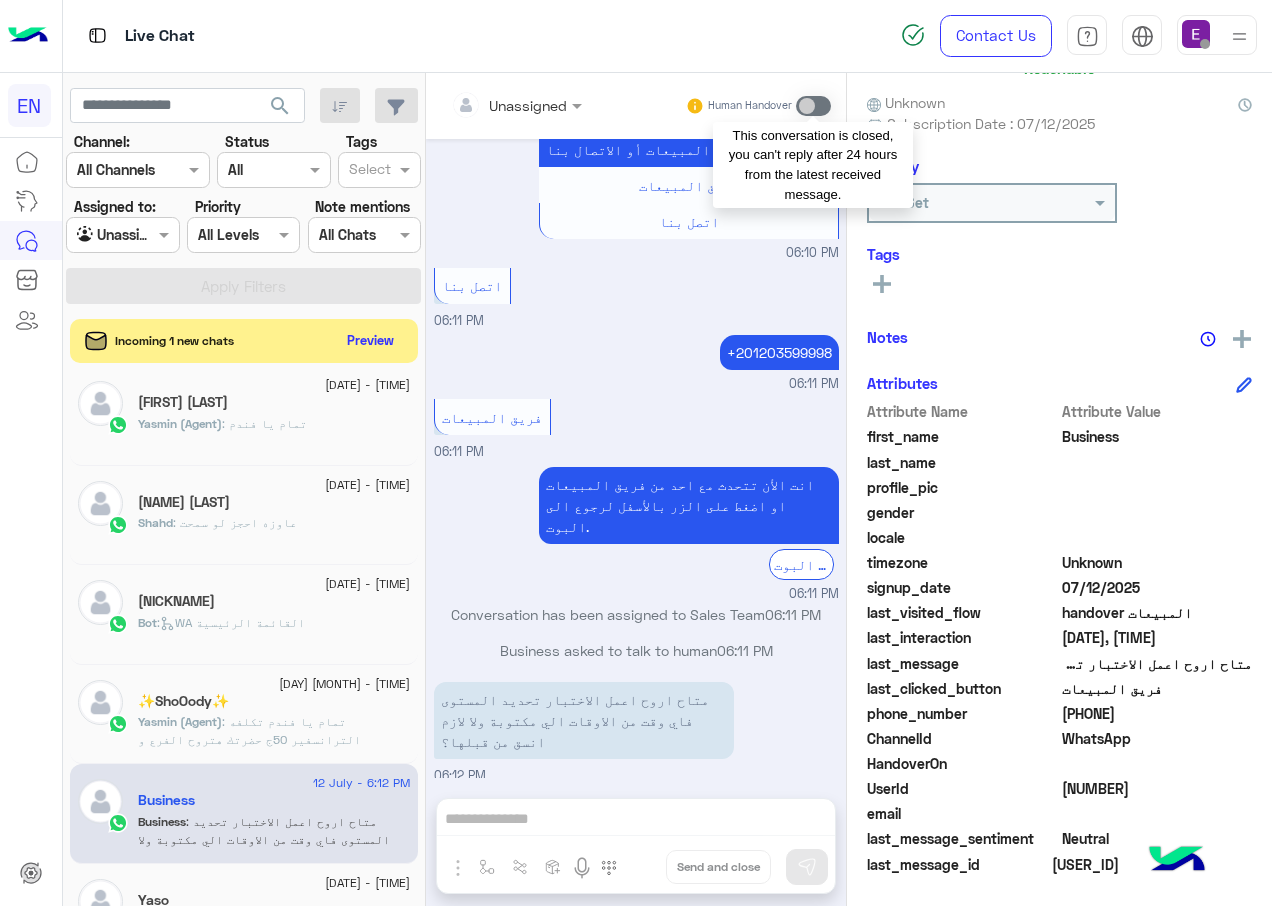 click at bounding box center (813, 106) 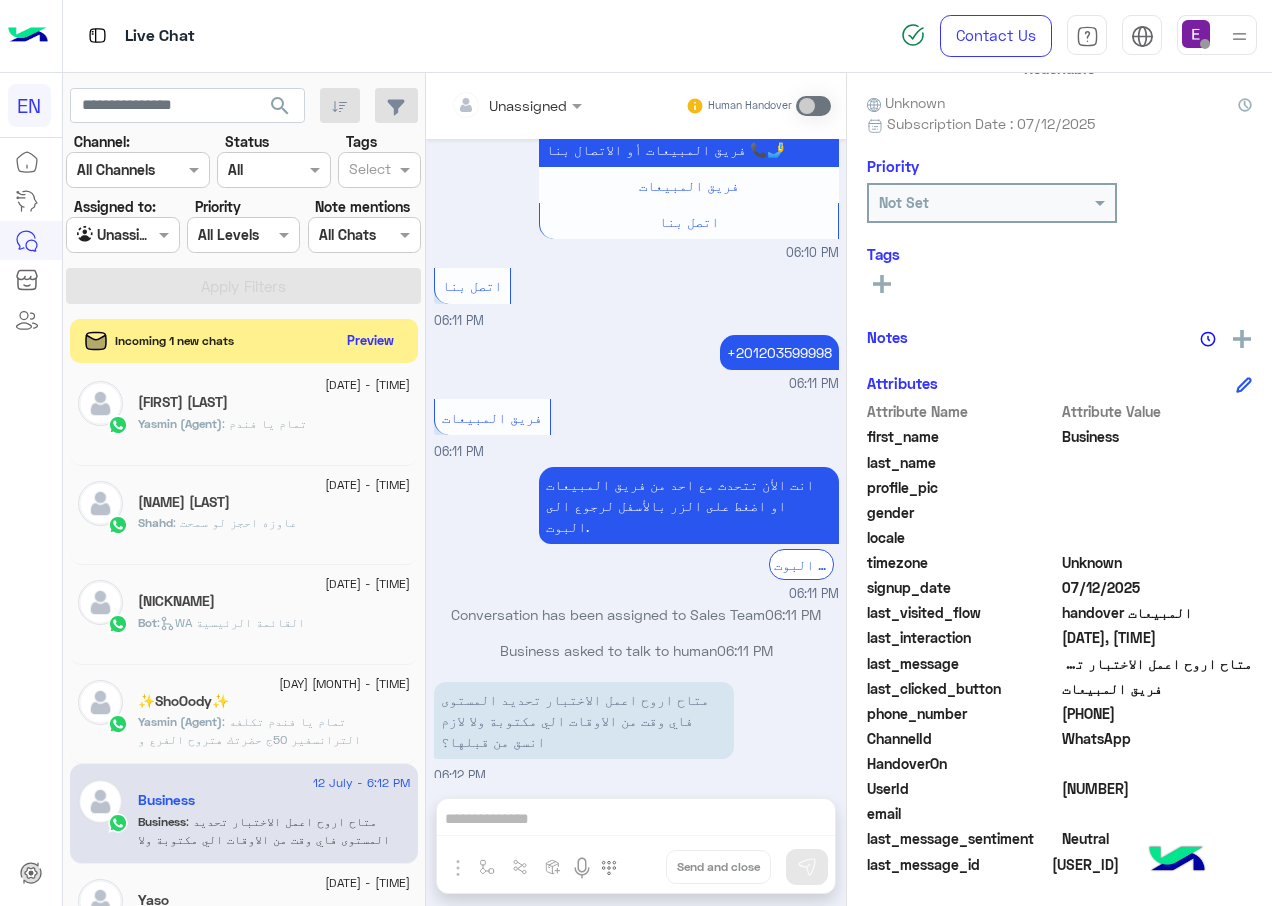drag, startPoint x: 1172, startPoint y: 713, endPoint x: 1066, endPoint y: 722, distance: 106.381386 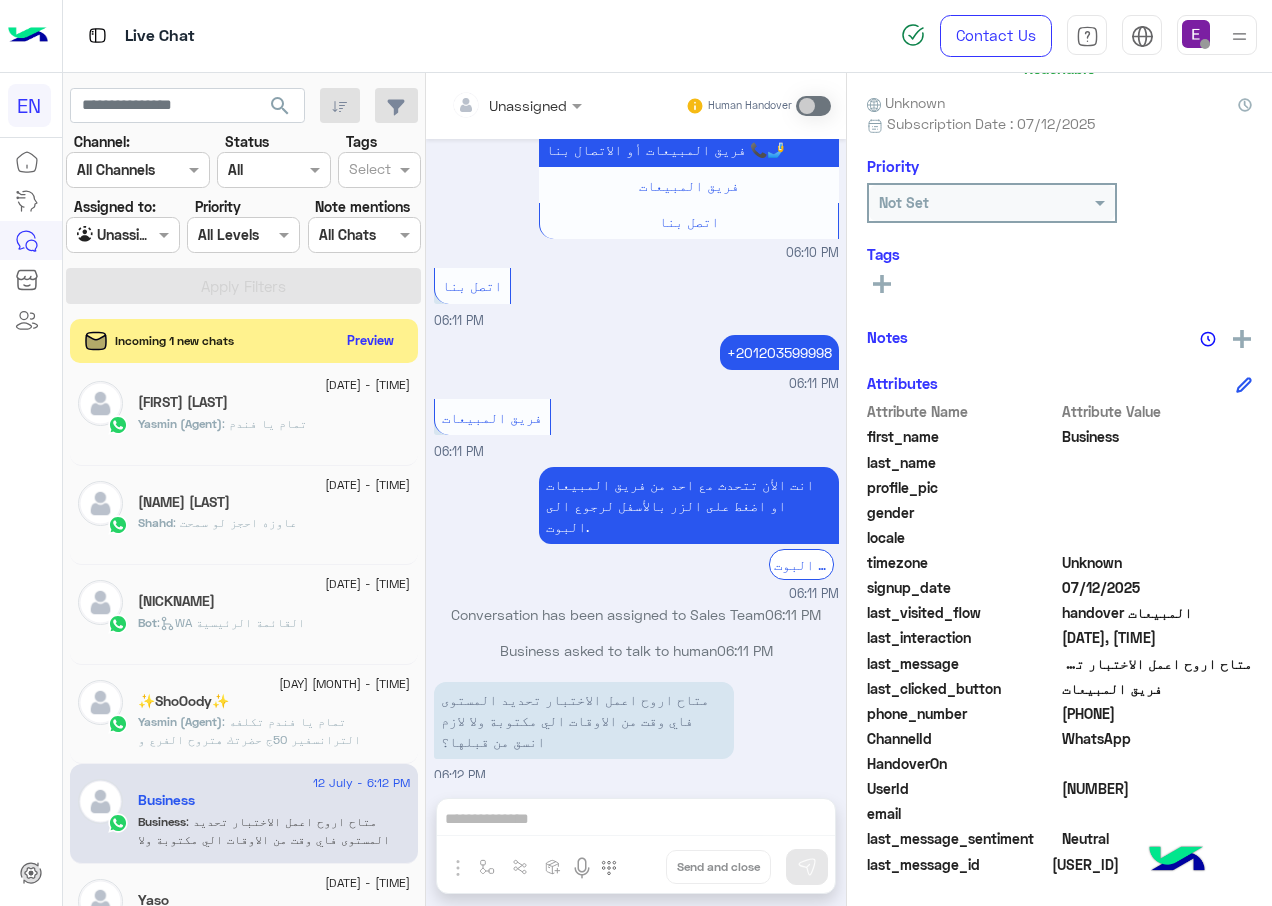 copy on "[PHONE]" 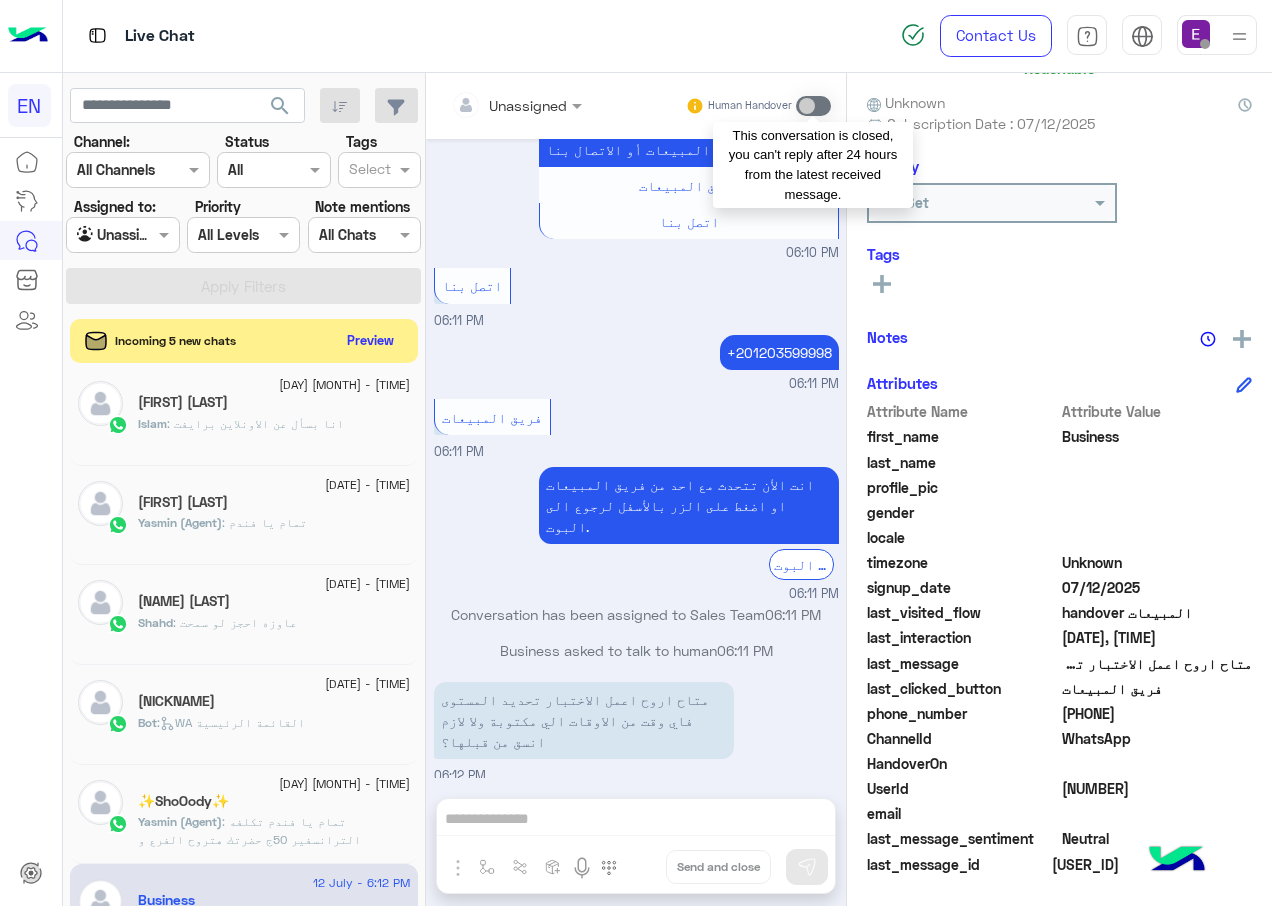 click at bounding box center (813, 106) 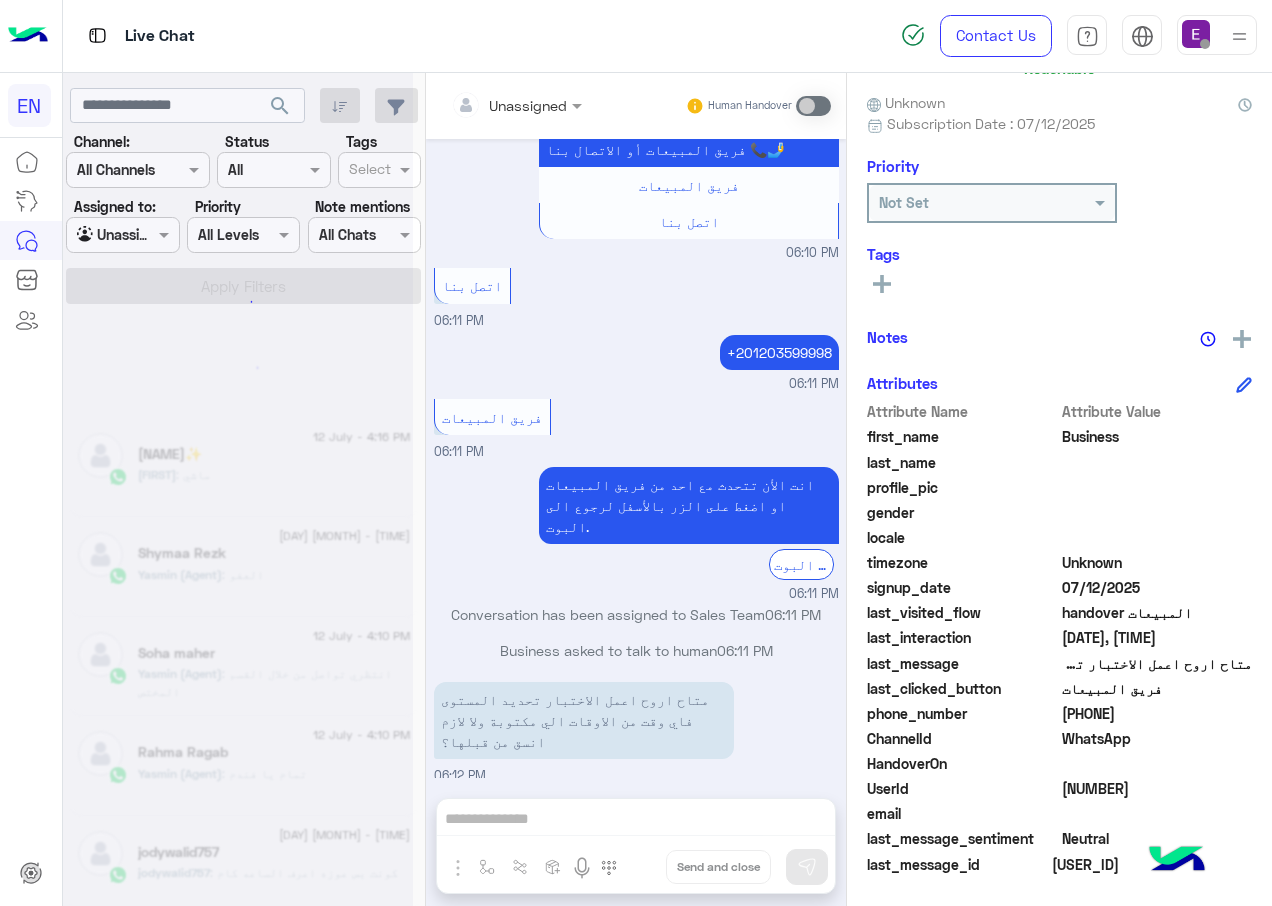 scroll, scrollTop: 0, scrollLeft: 0, axis: both 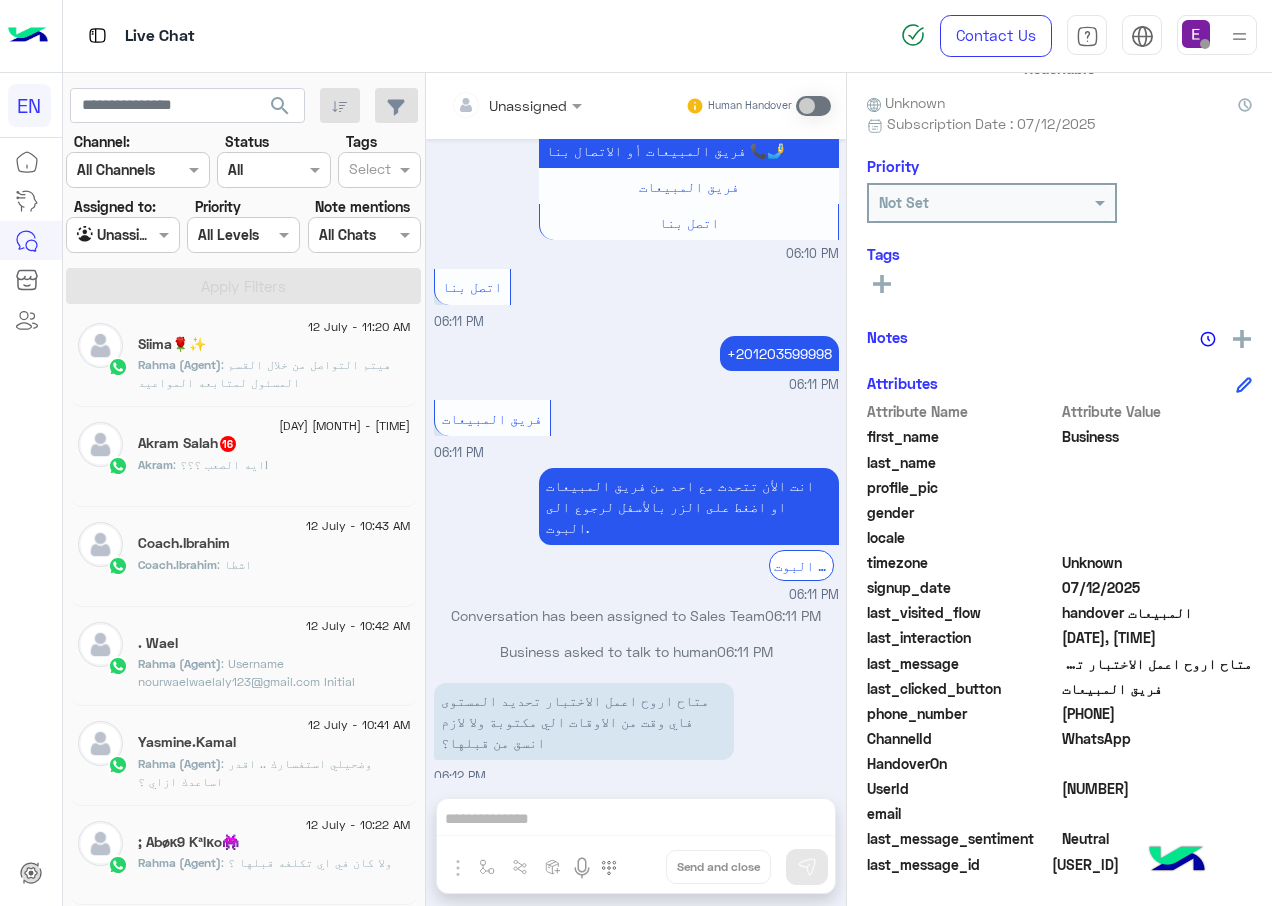 click on ": ايه الصعب ؟؟؟!" 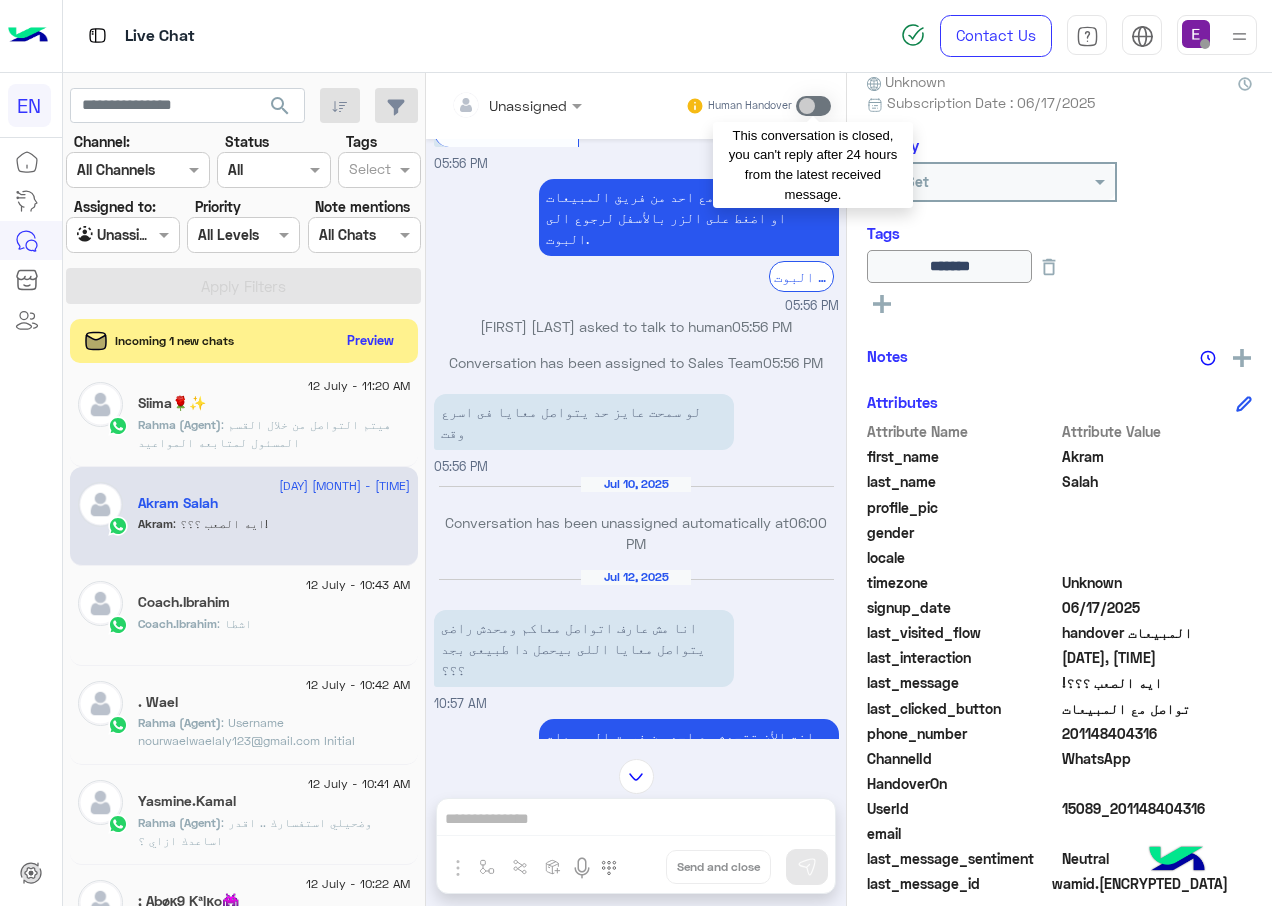 click at bounding box center [813, 106] 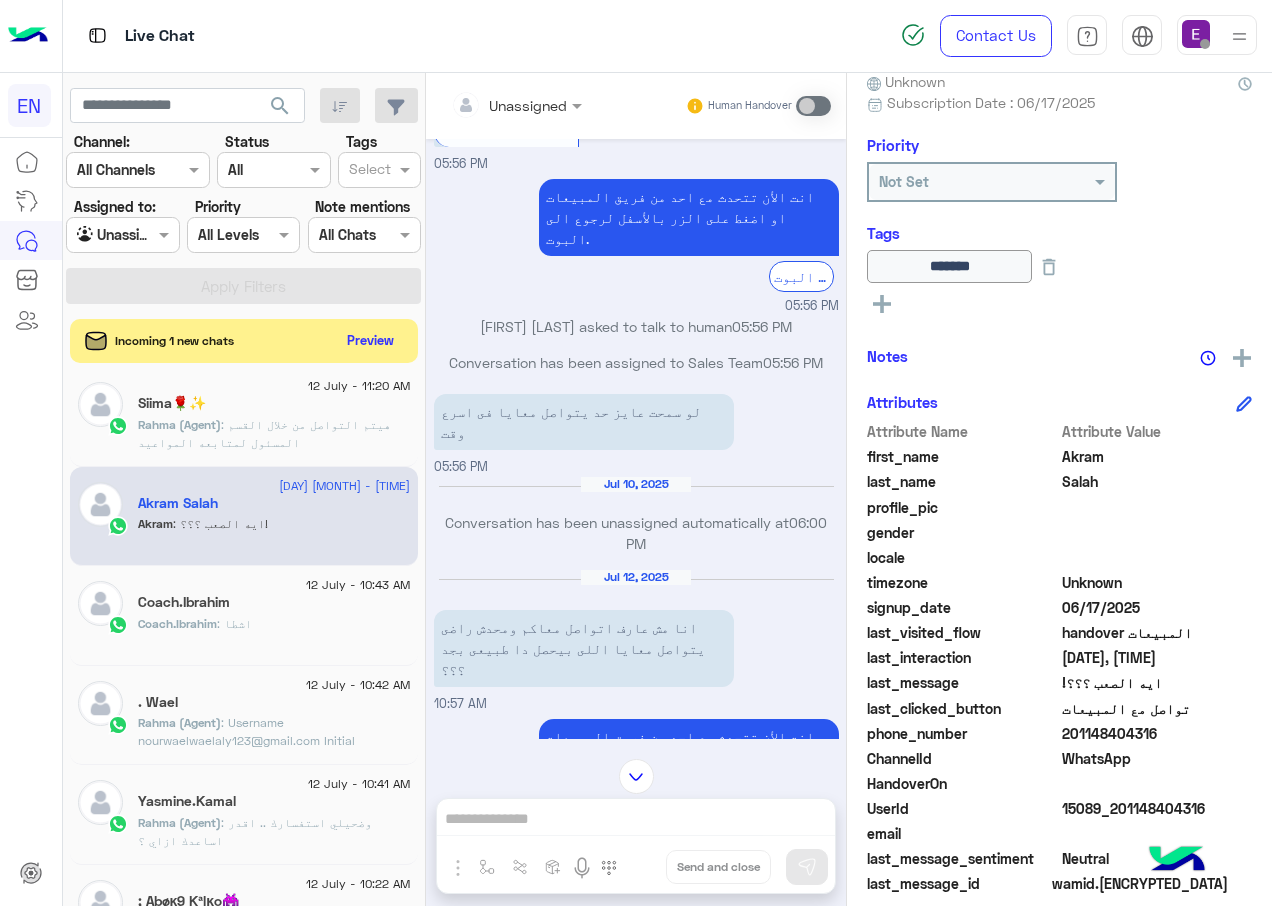drag, startPoint x: 1169, startPoint y: 730, endPoint x: 1069, endPoint y: 739, distance: 100.40418 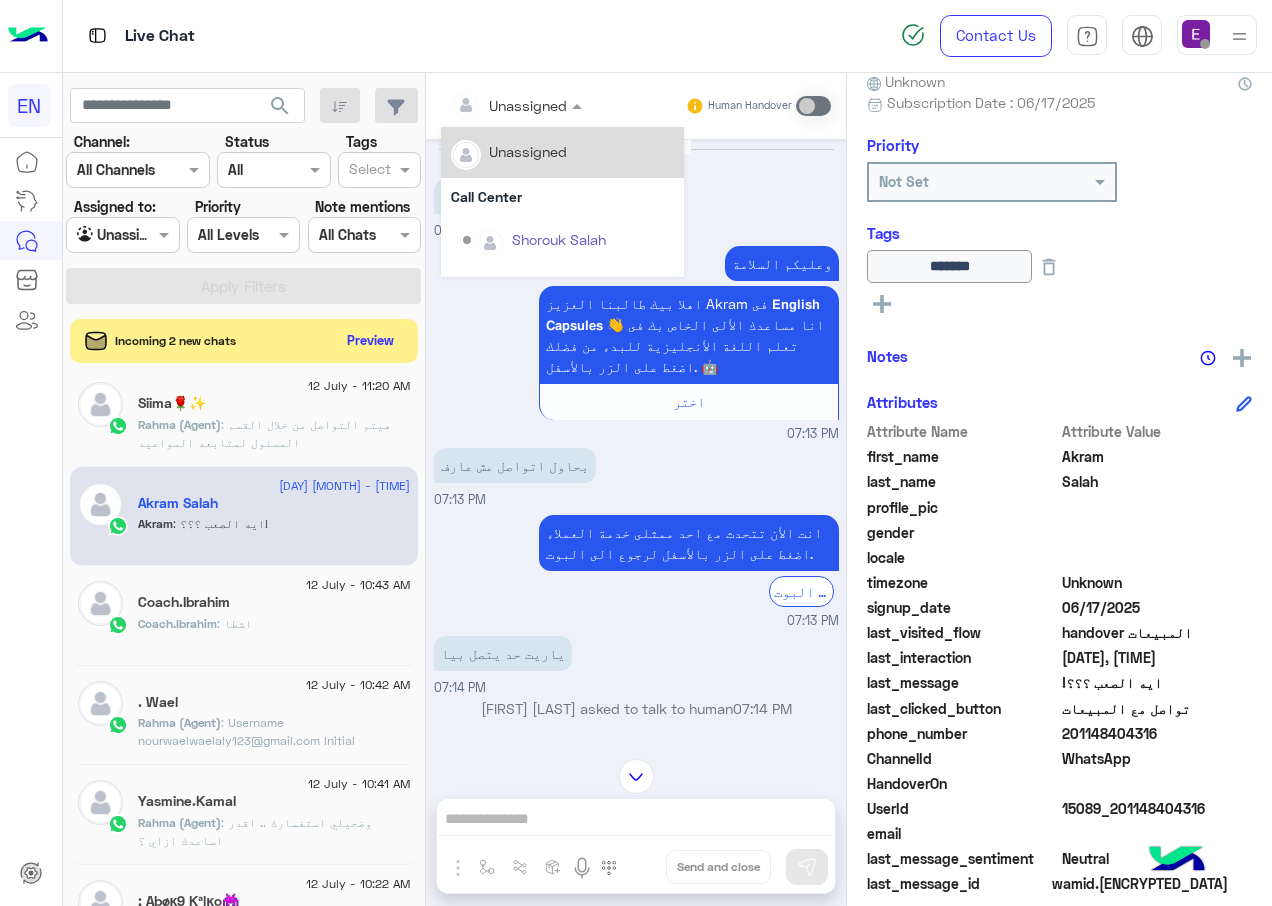 click at bounding box center (516, 104) 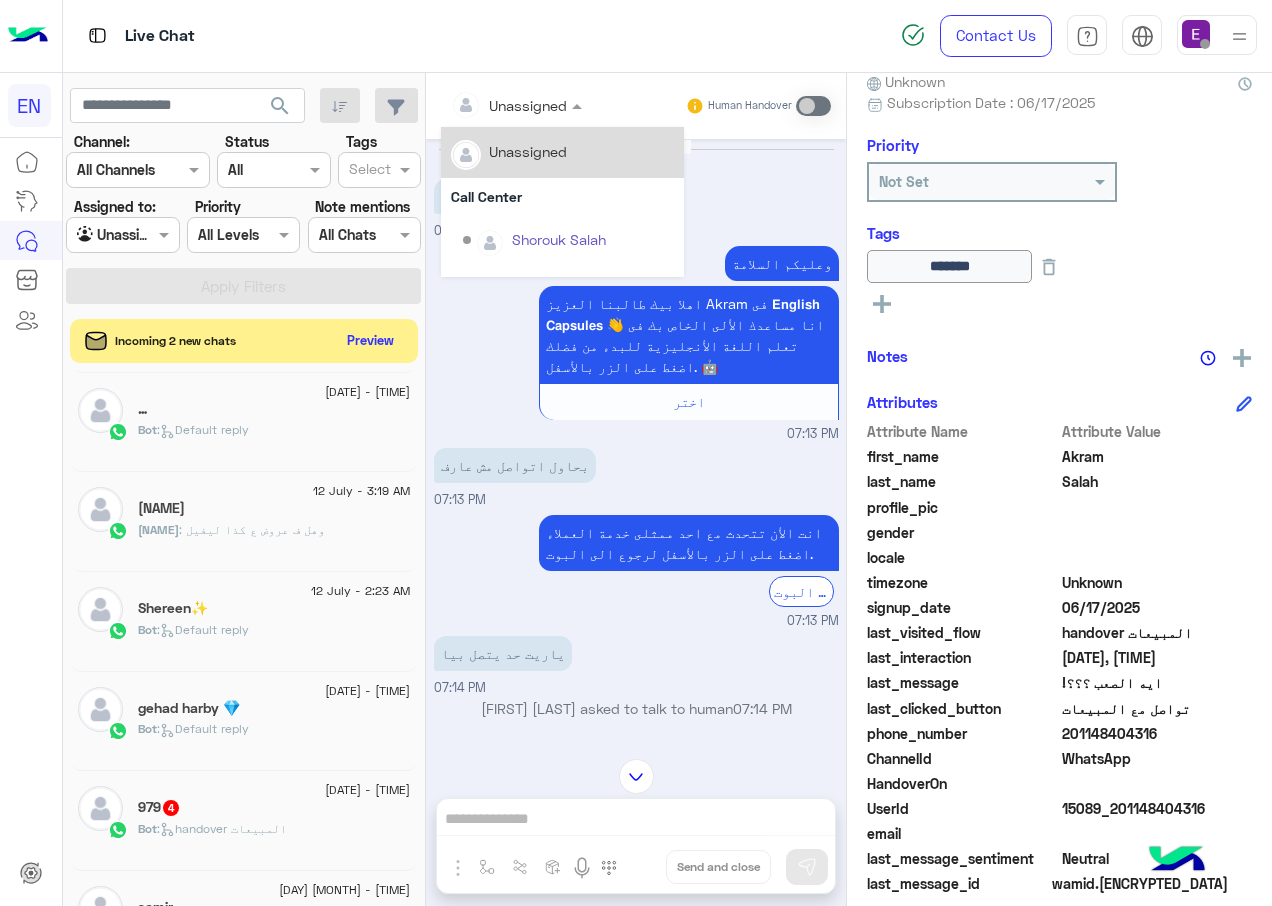 scroll, scrollTop: 910, scrollLeft: 0, axis: vertical 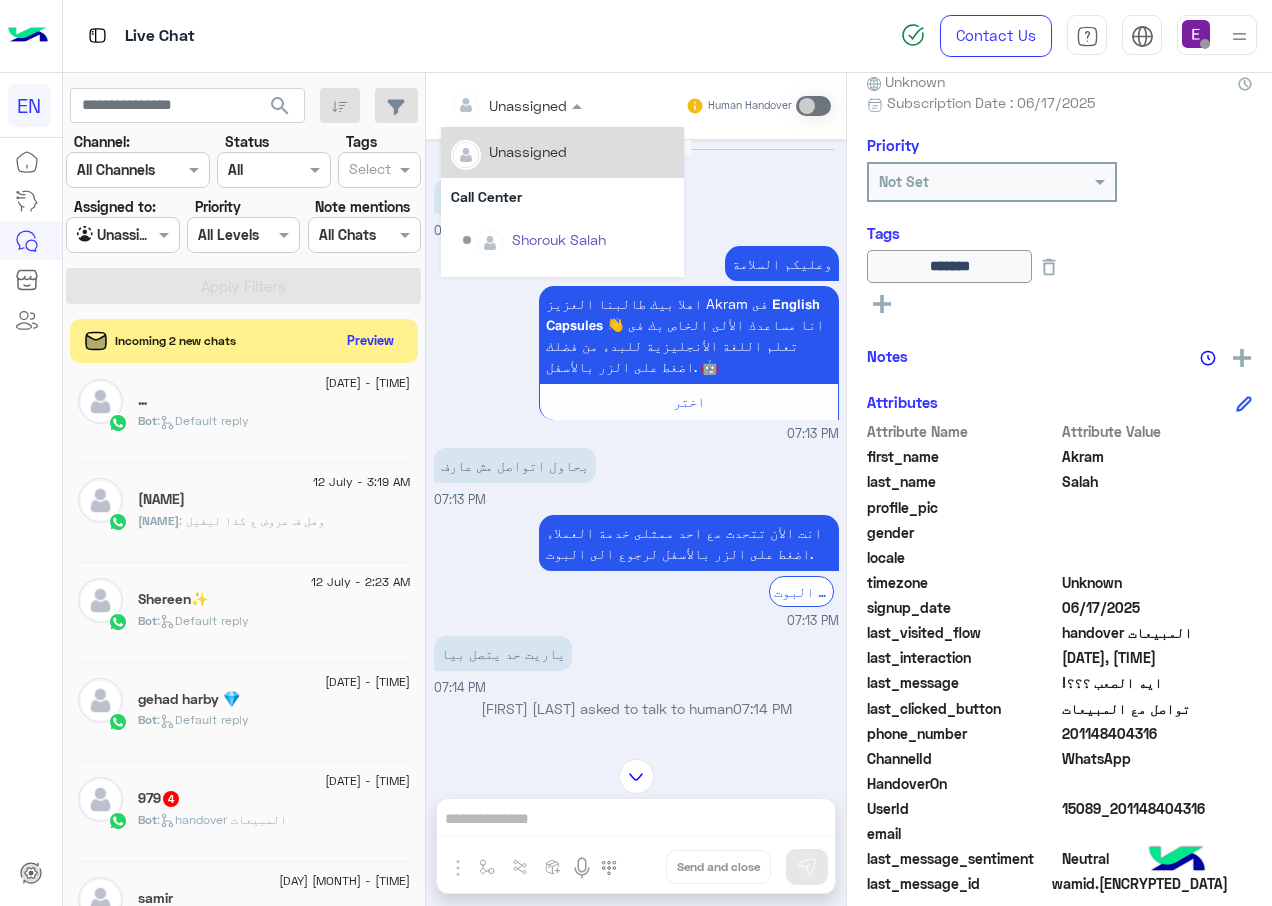 click on "Bot :   handover المبيعات" 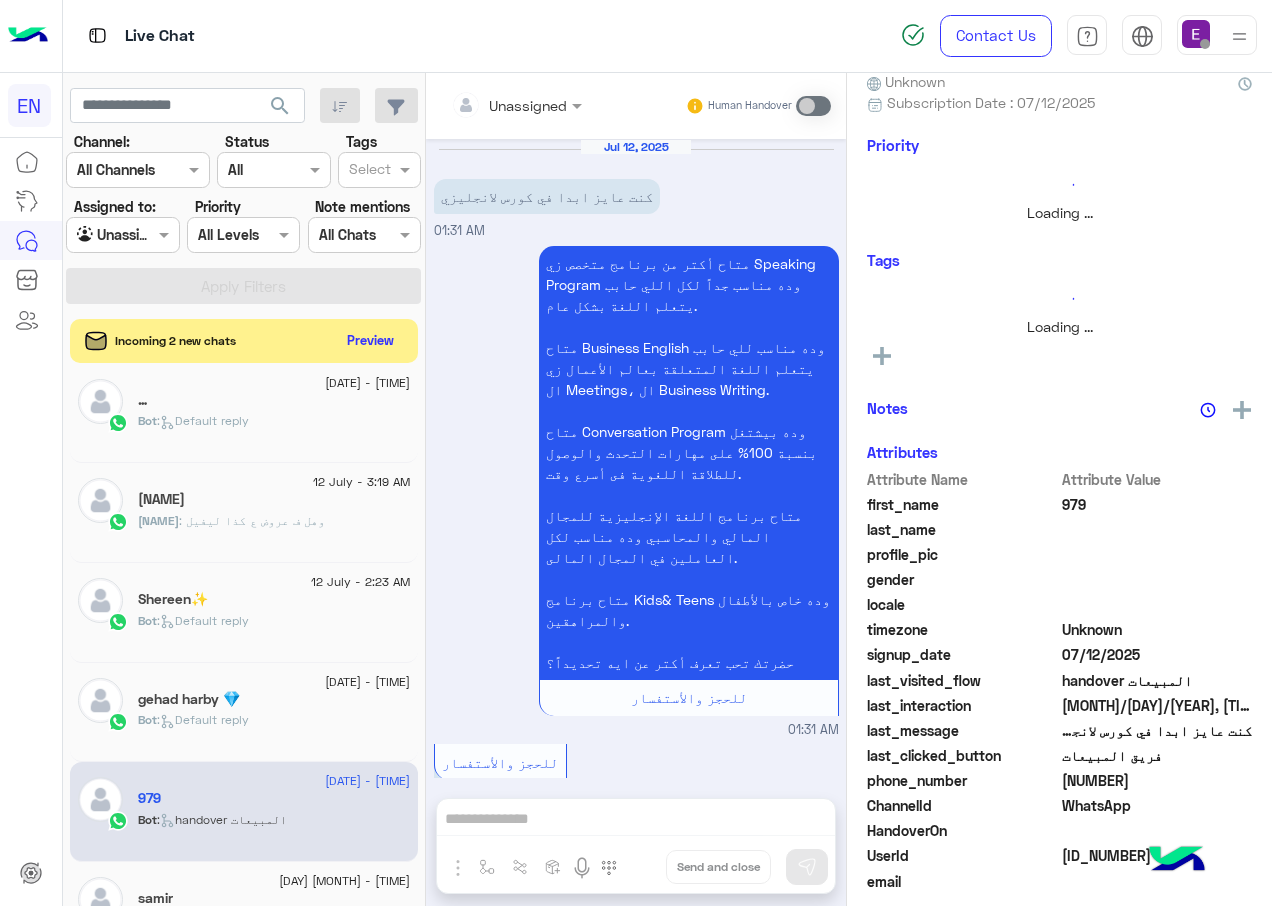 scroll, scrollTop: 1489, scrollLeft: 0, axis: vertical 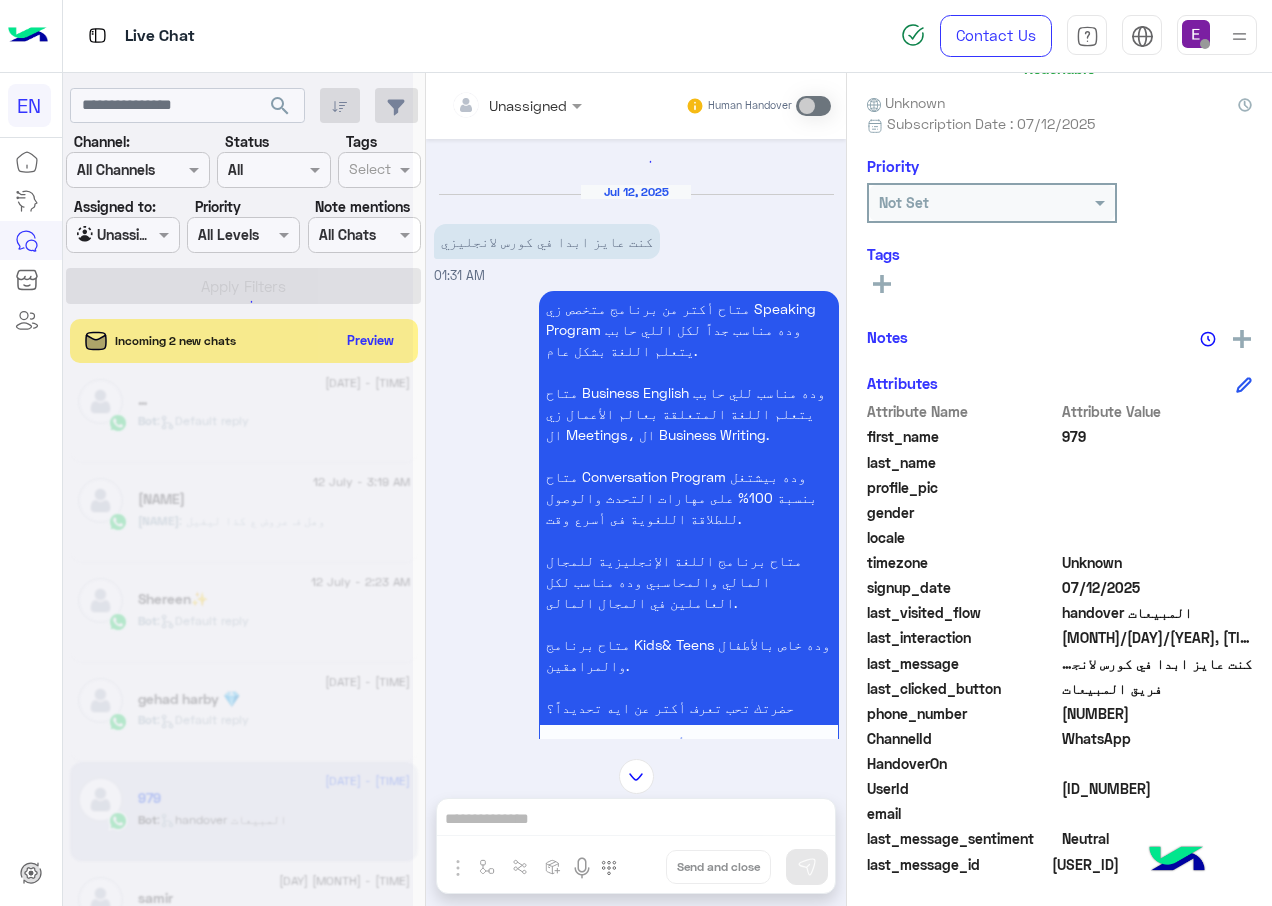 click at bounding box center (491, 105) 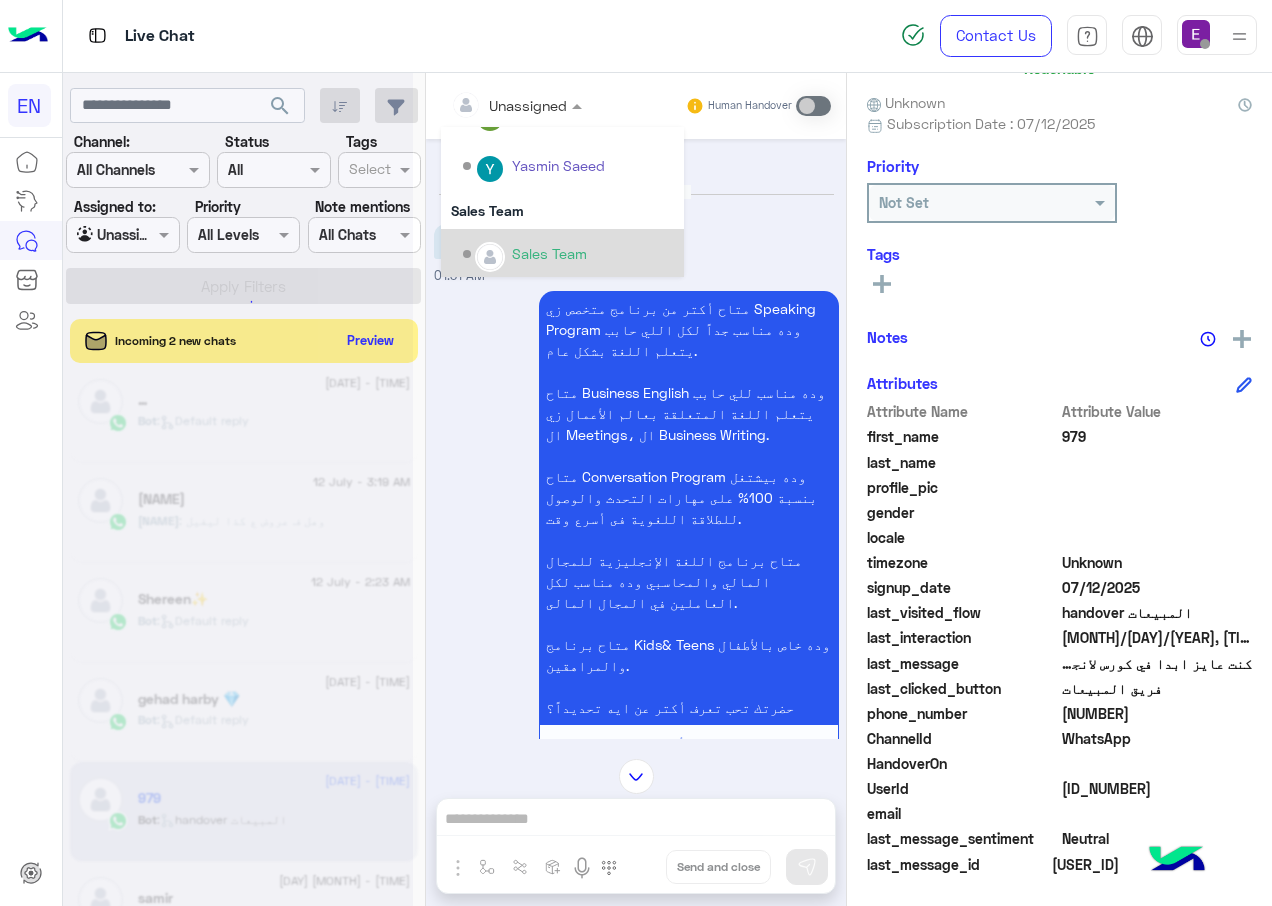 scroll, scrollTop: 332, scrollLeft: 0, axis: vertical 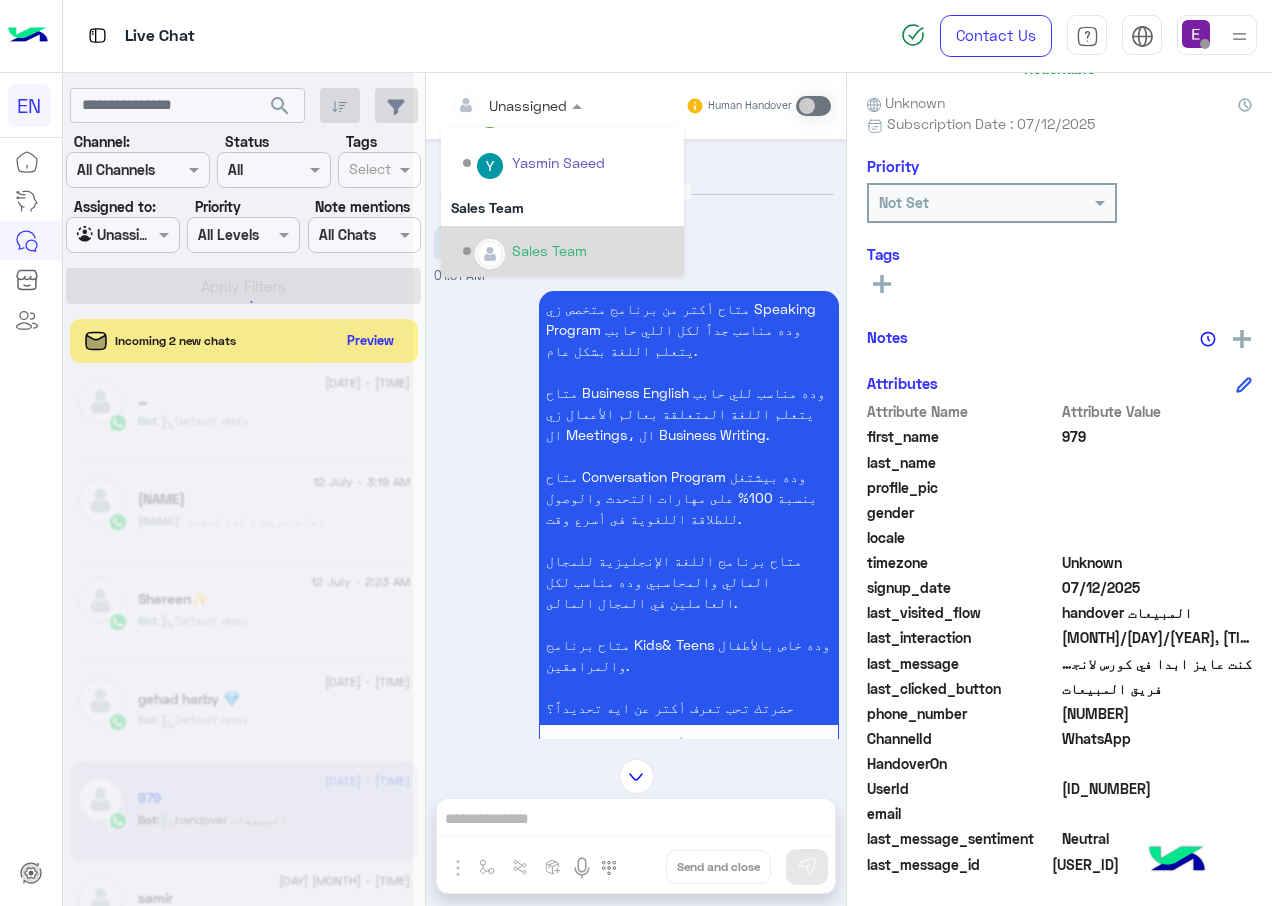 click on "Sales Team" at bounding box center (549, 250) 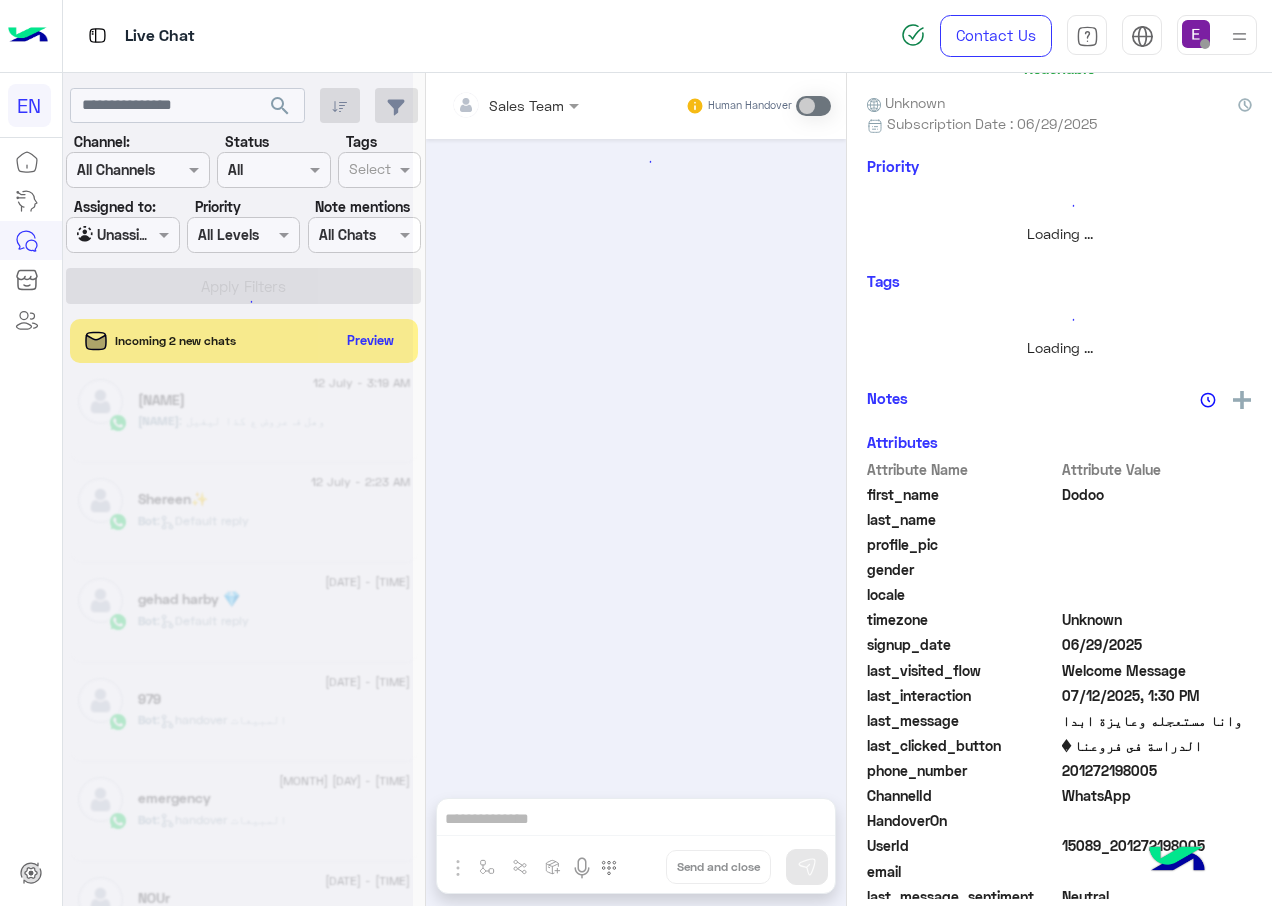 scroll, scrollTop: 192, scrollLeft: 0, axis: vertical 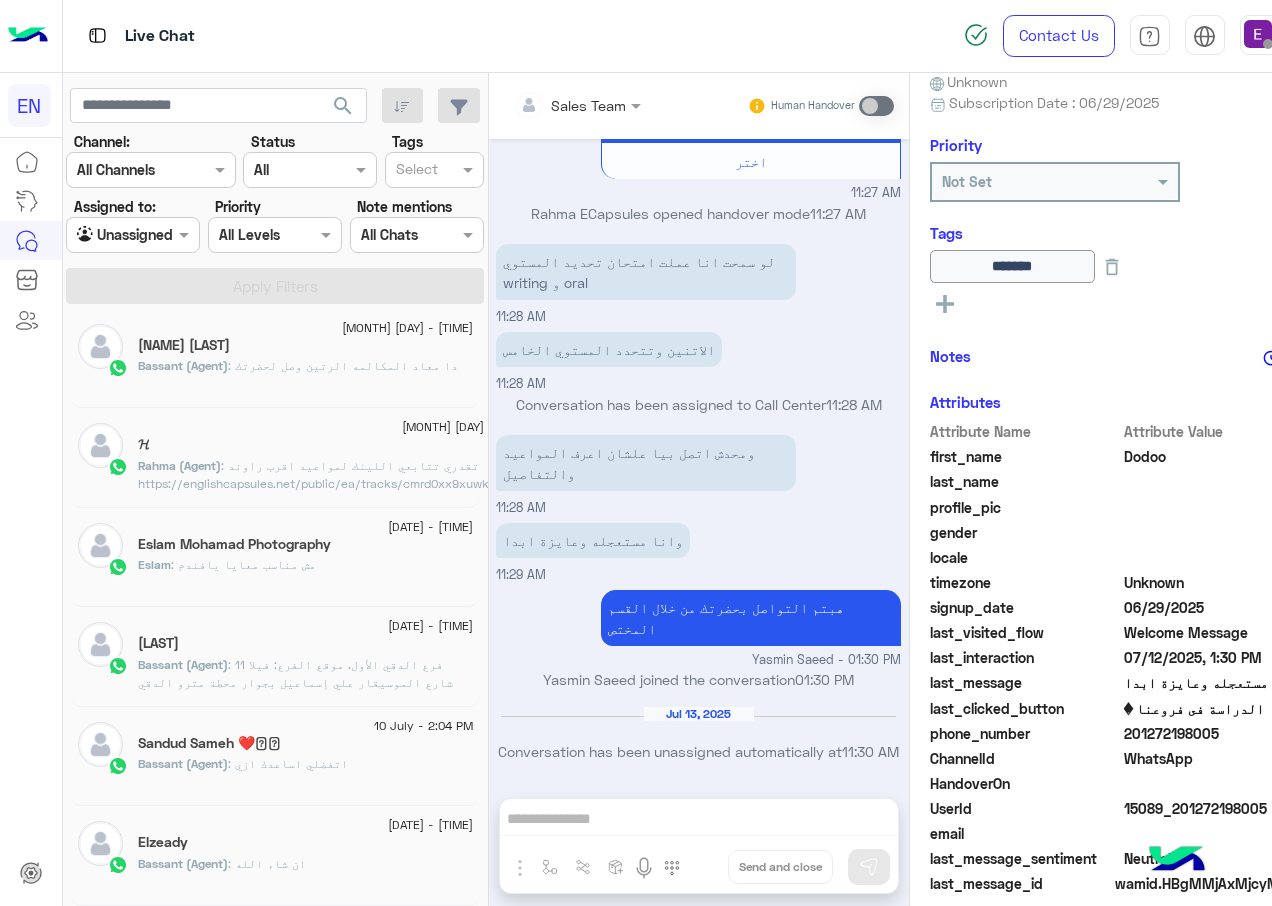 click on "[NAME] [LAST]" 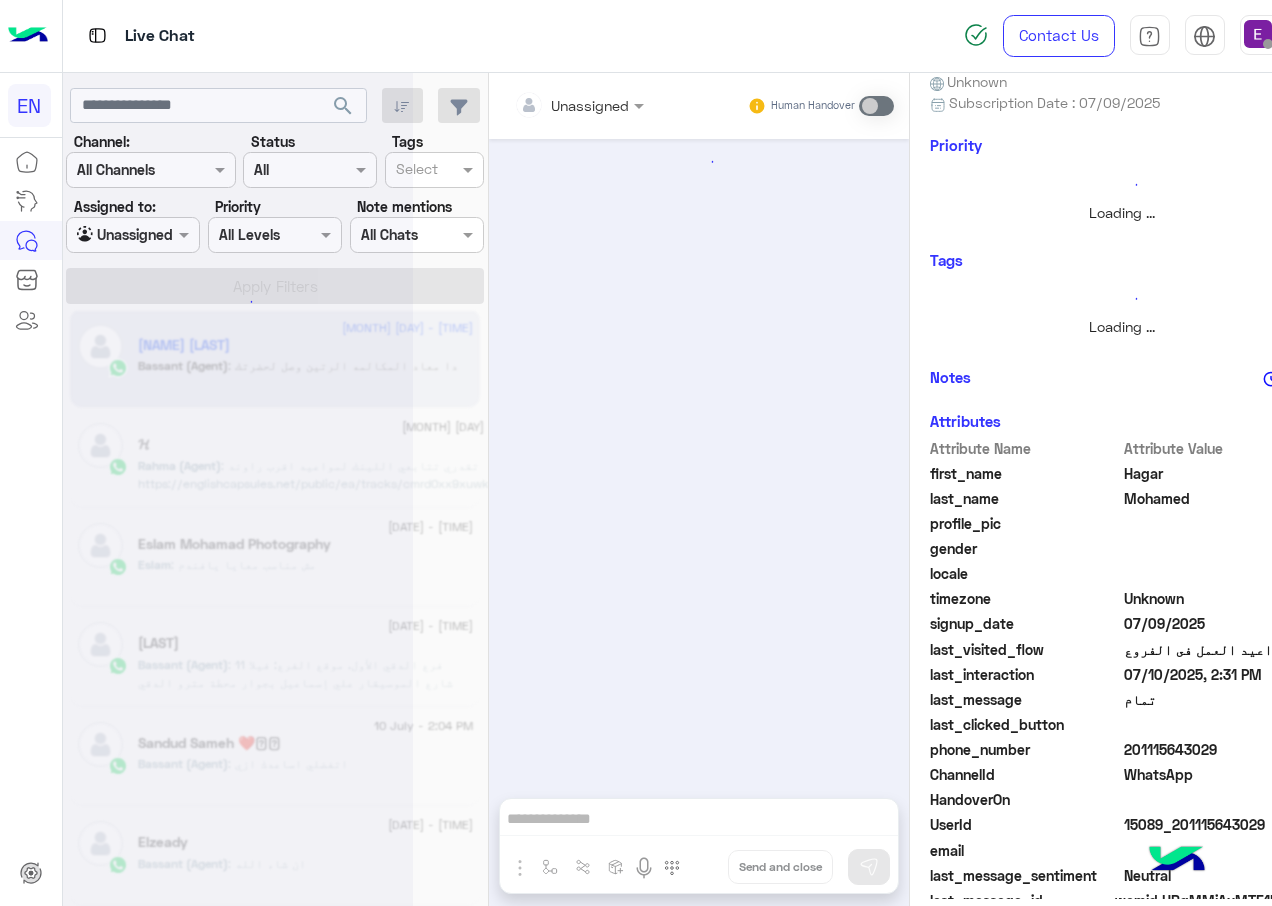 scroll, scrollTop: 0, scrollLeft: 0, axis: both 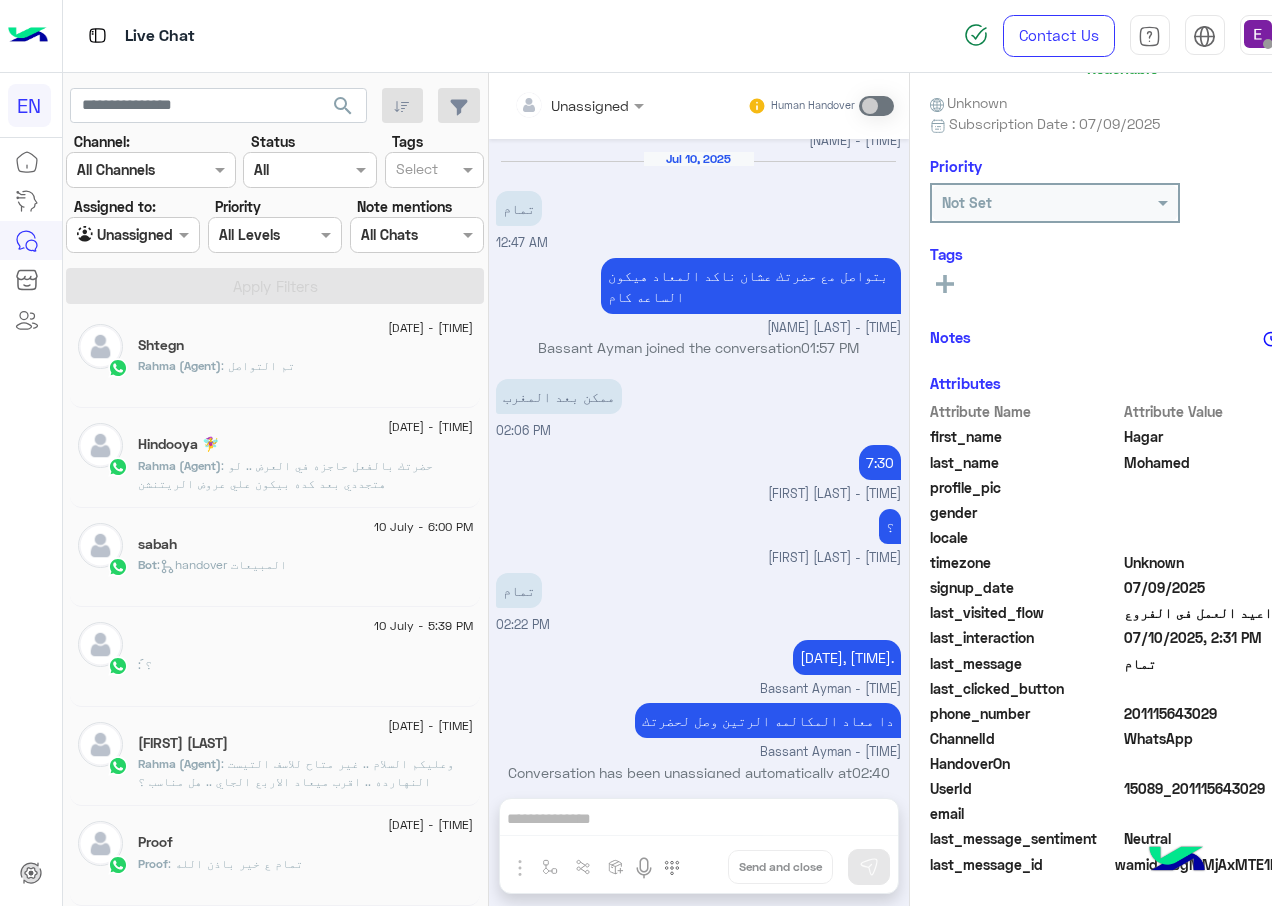 click at bounding box center [151, 169] 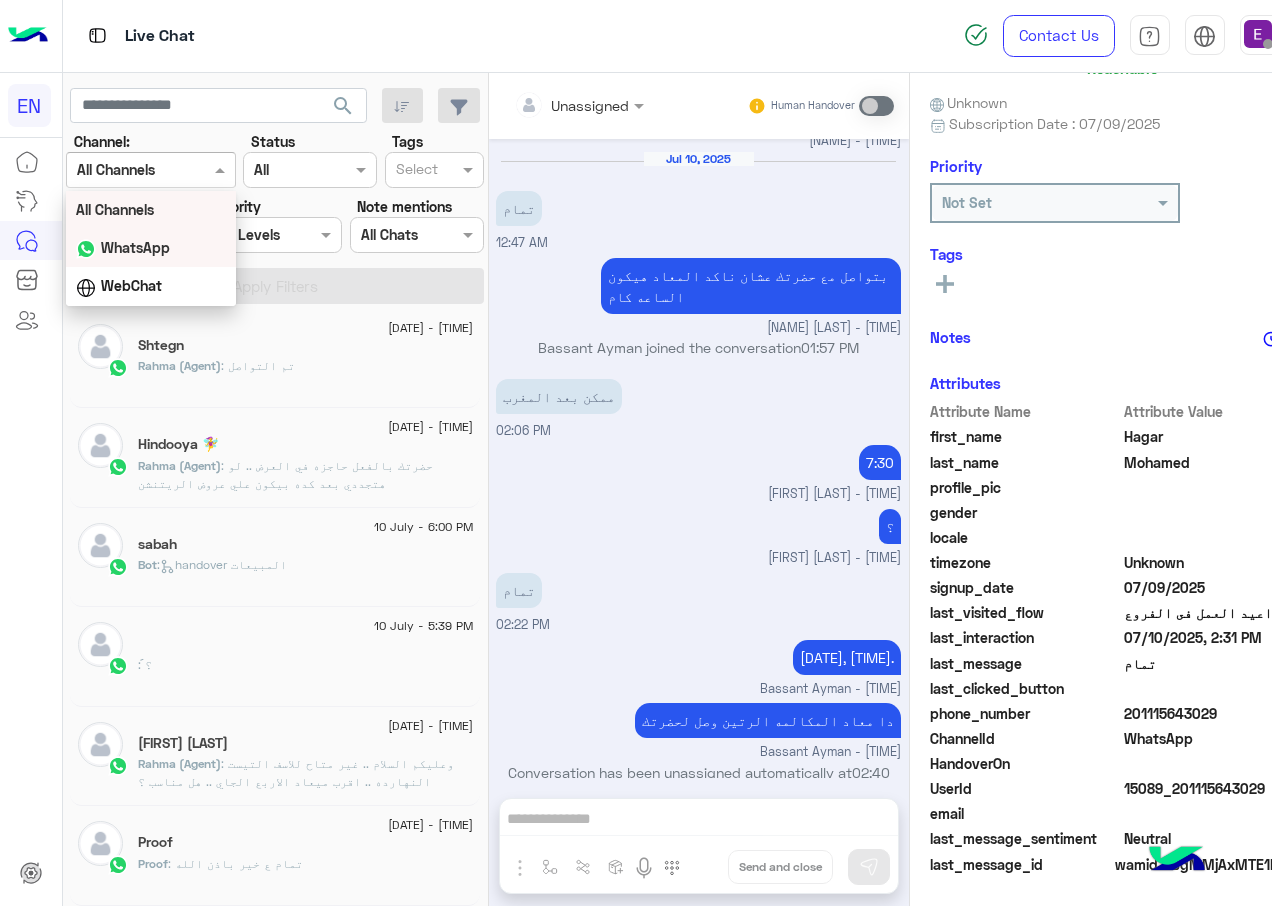 click on "WhatsApp" at bounding box center (151, 248) 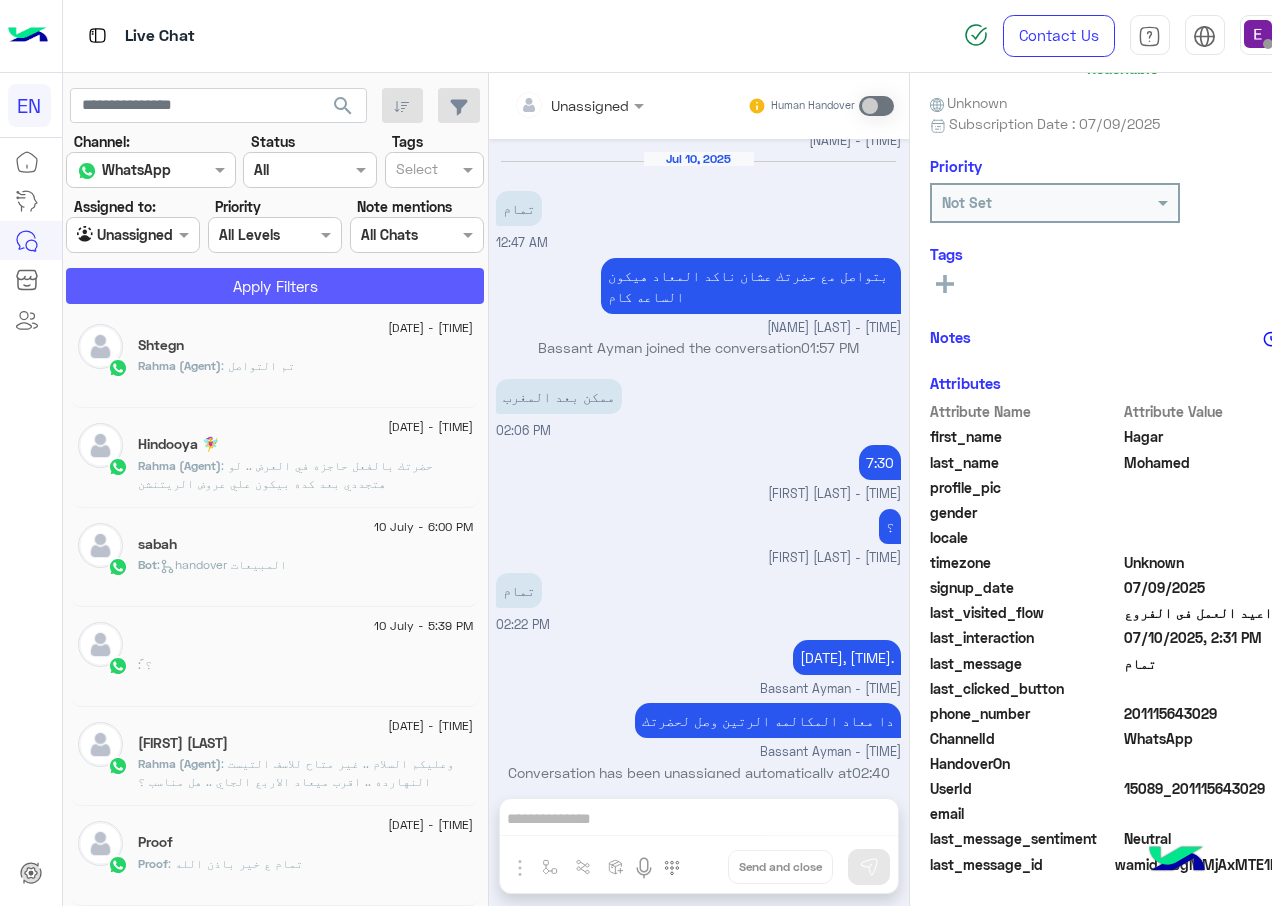 click on "Apply Filters" 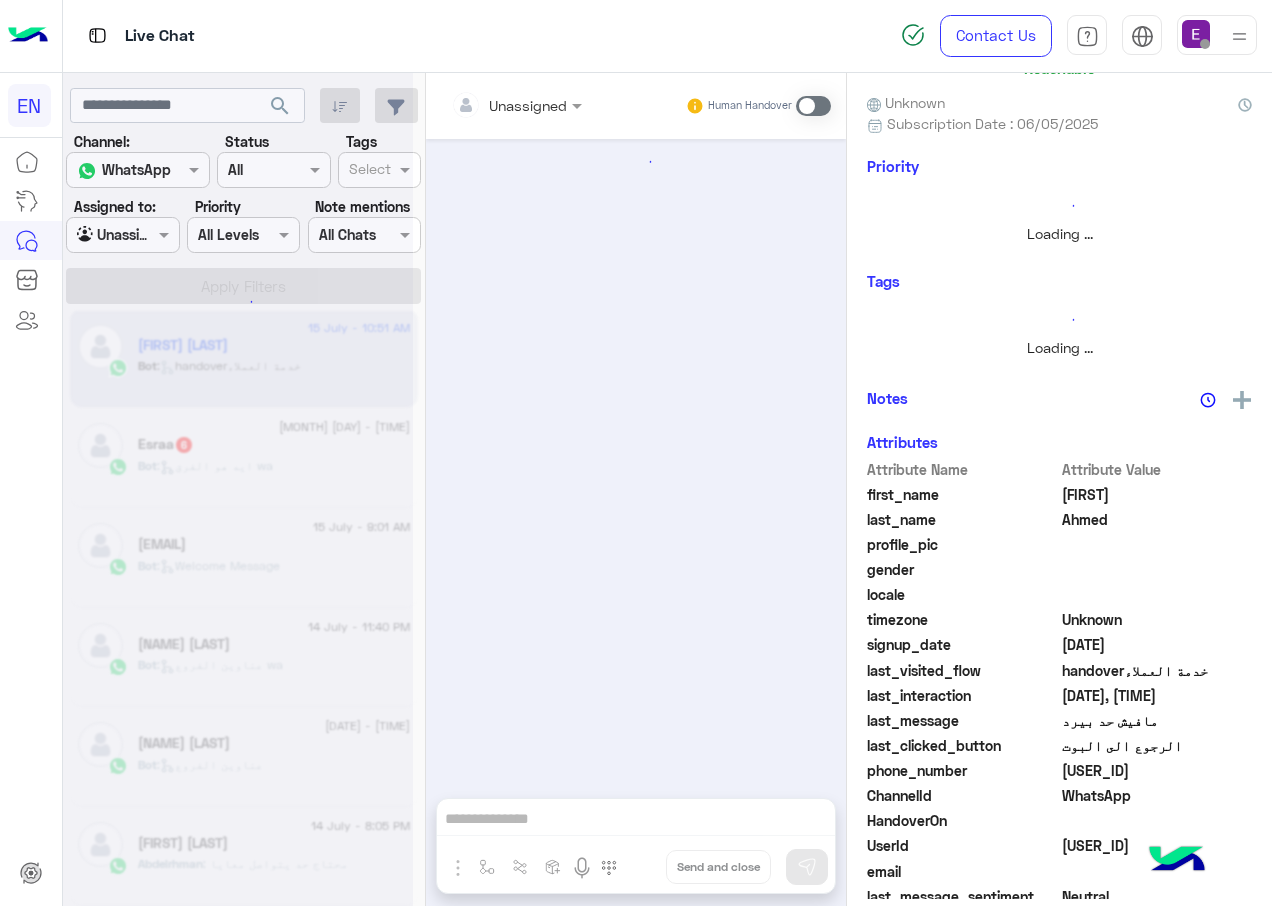 scroll, scrollTop: 192, scrollLeft: 0, axis: vertical 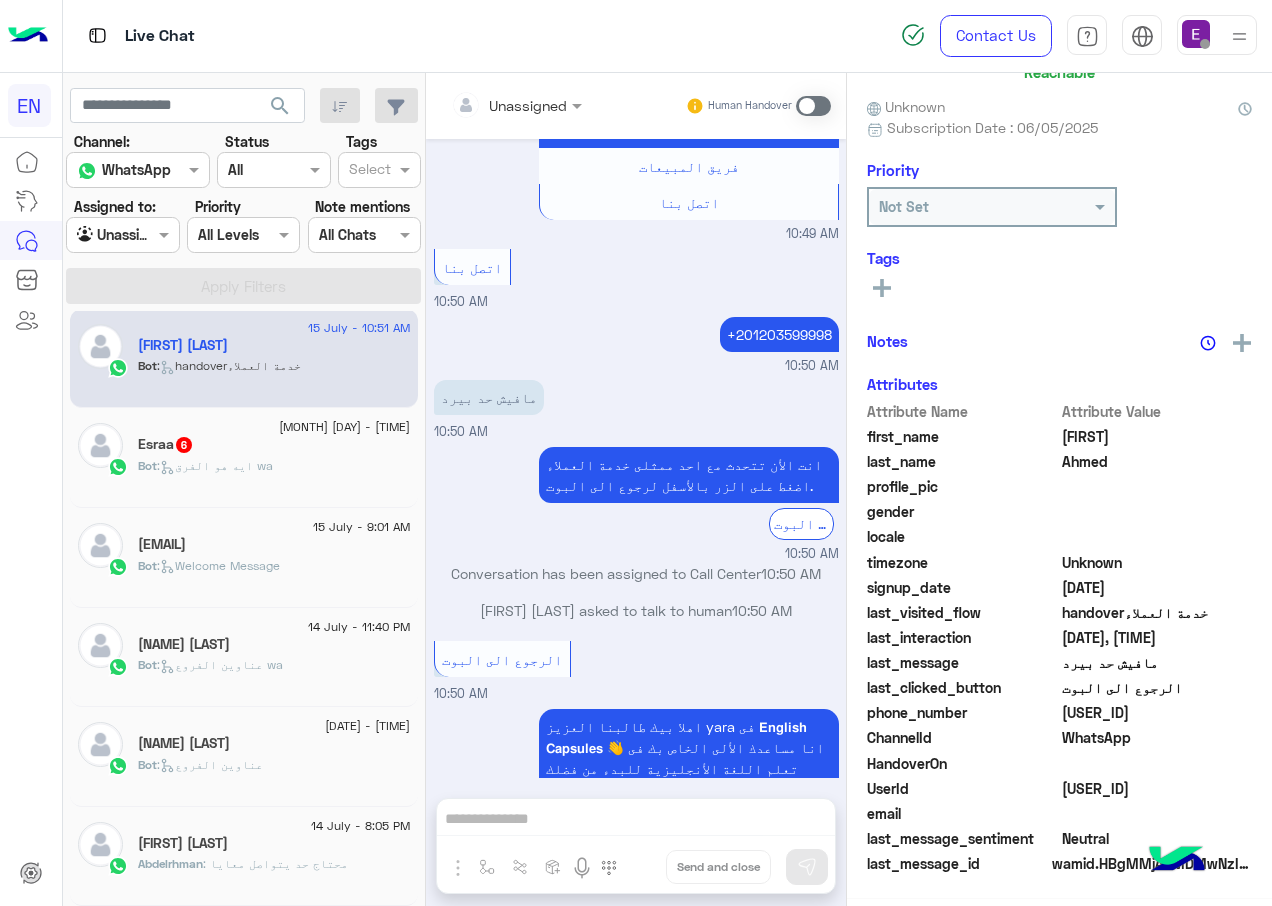 click on ":   ايه هو الفرق wa" 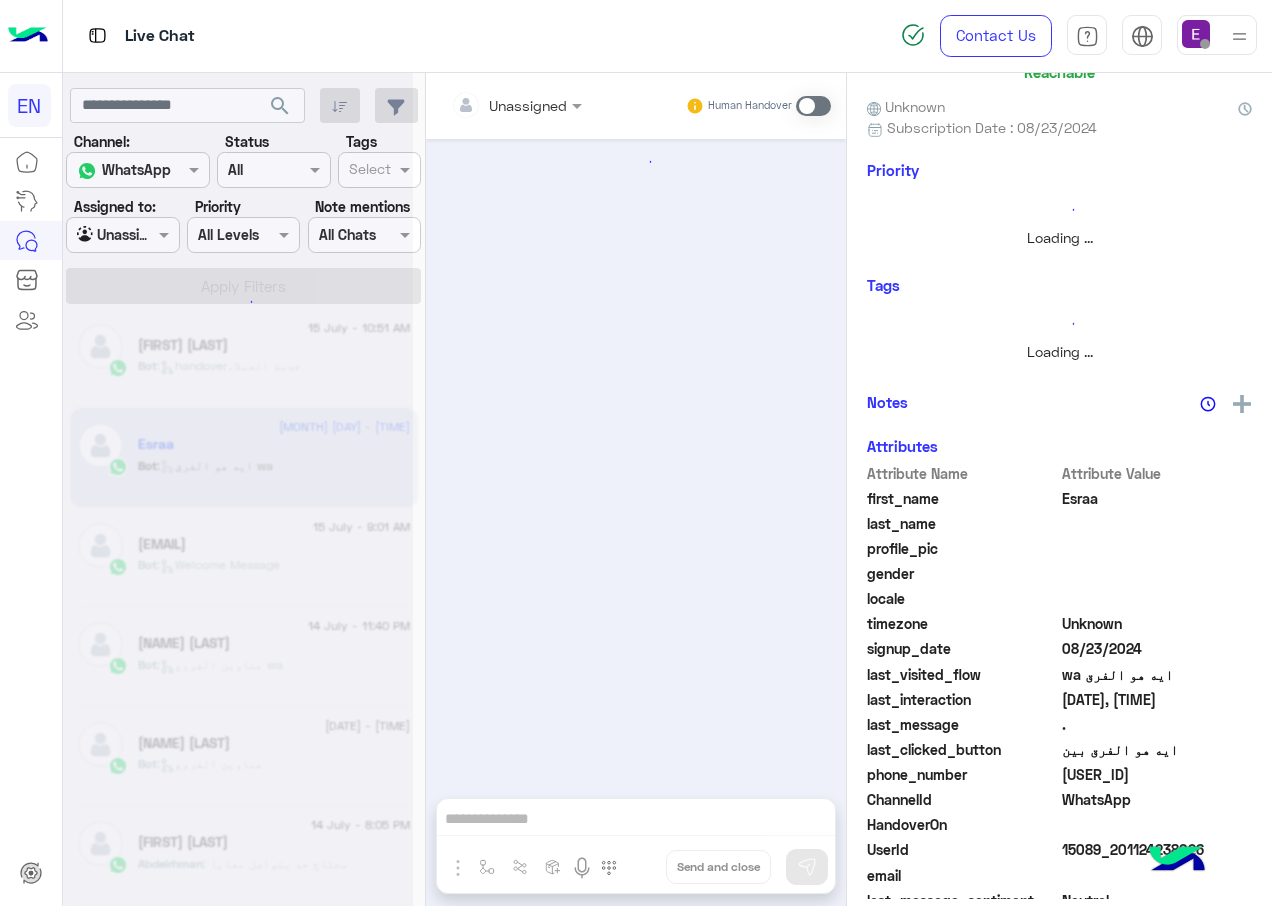 scroll, scrollTop: 192, scrollLeft: 0, axis: vertical 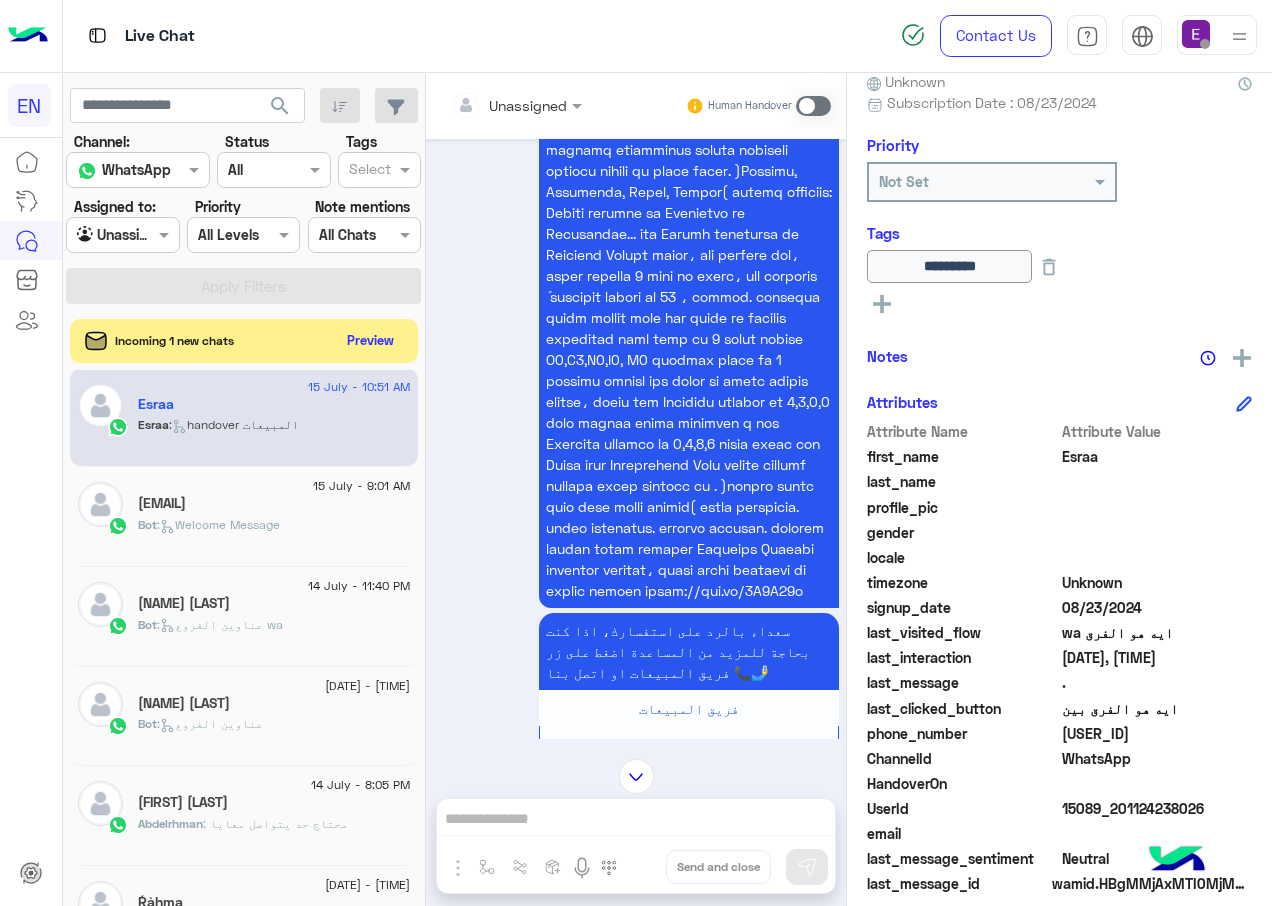 click on "Unassigned" at bounding box center [528, 105] 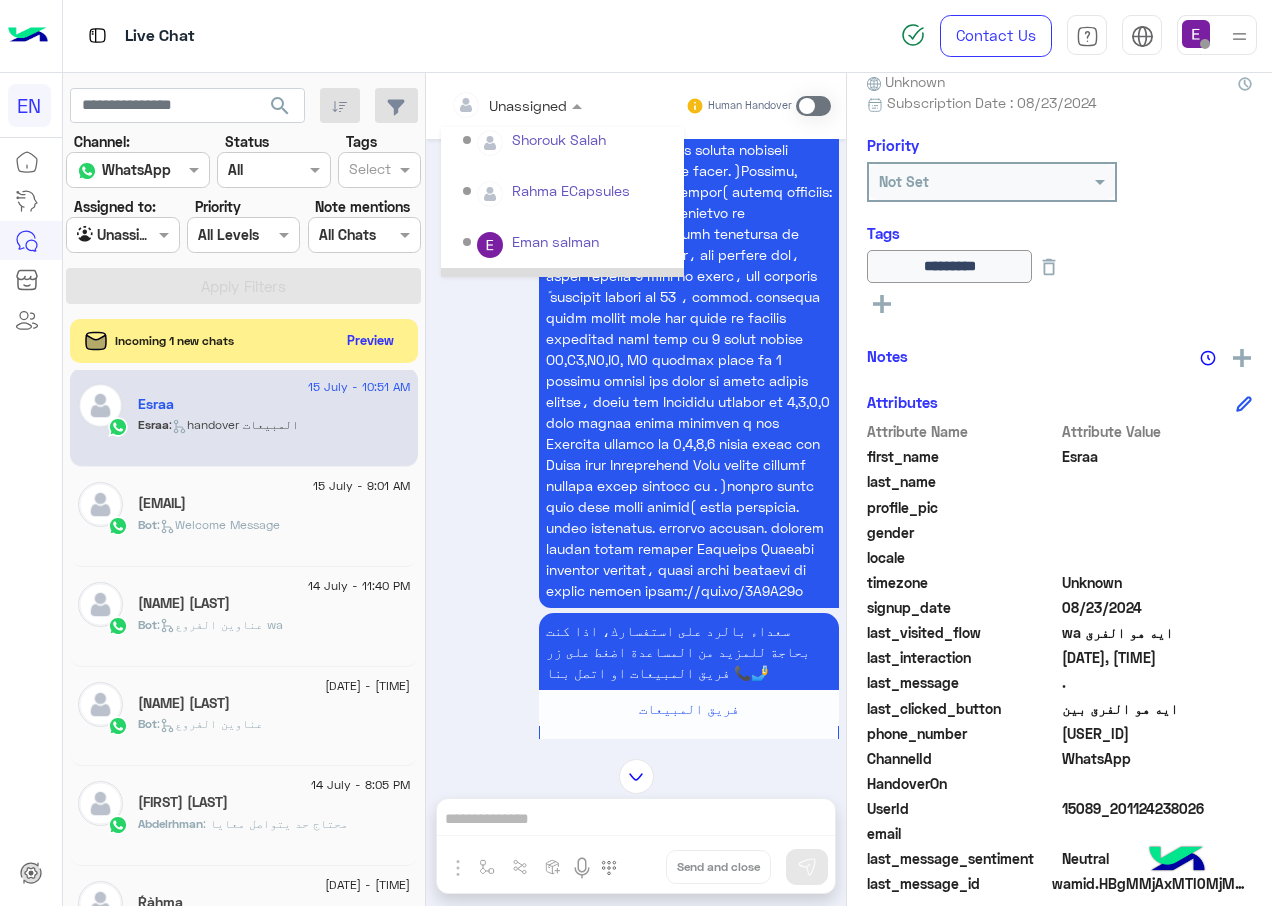 scroll, scrollTop: 200, scrollLeft: 0, axis: vertical 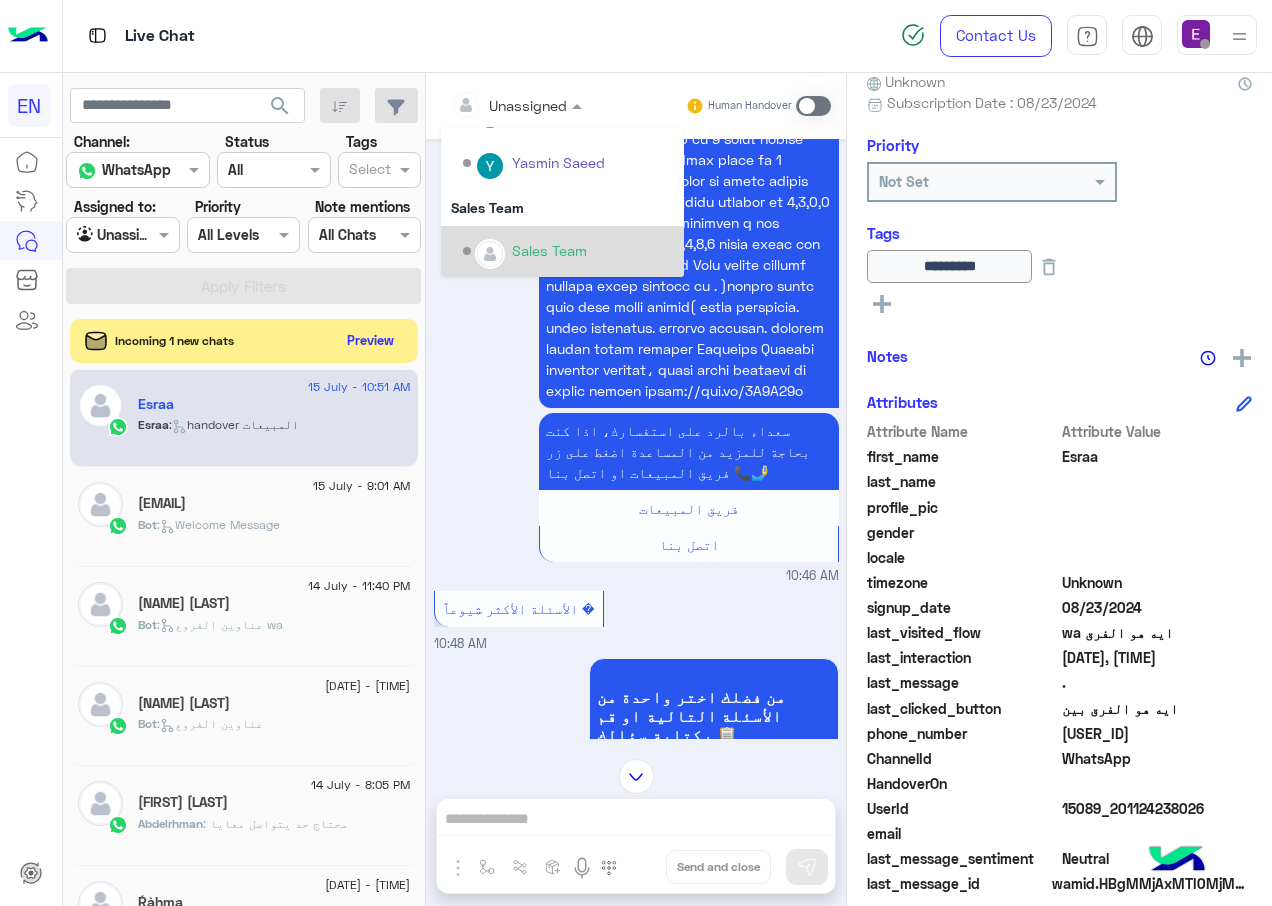 click on "Sales Team" at bounding box center [568, 251] 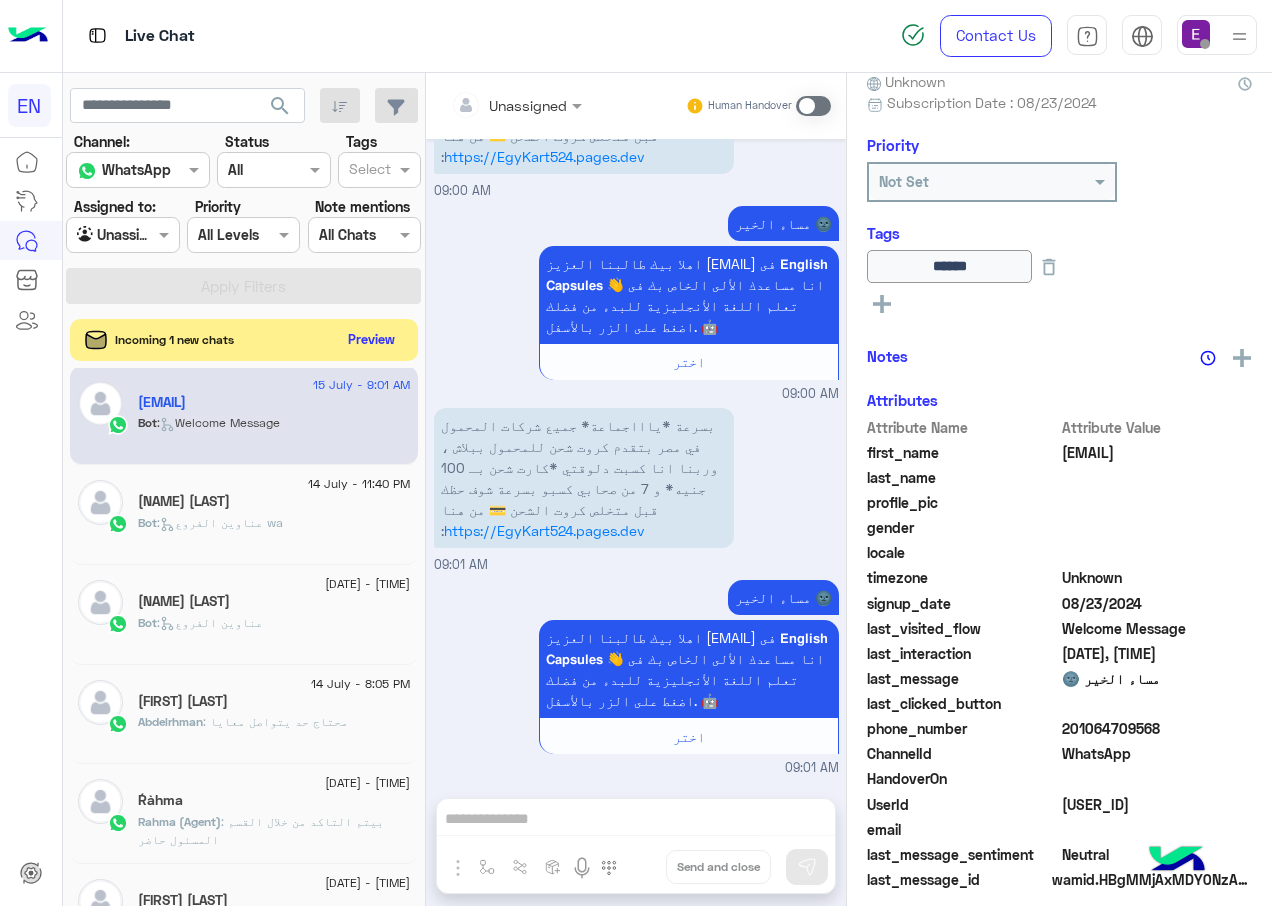 click on "Preview" 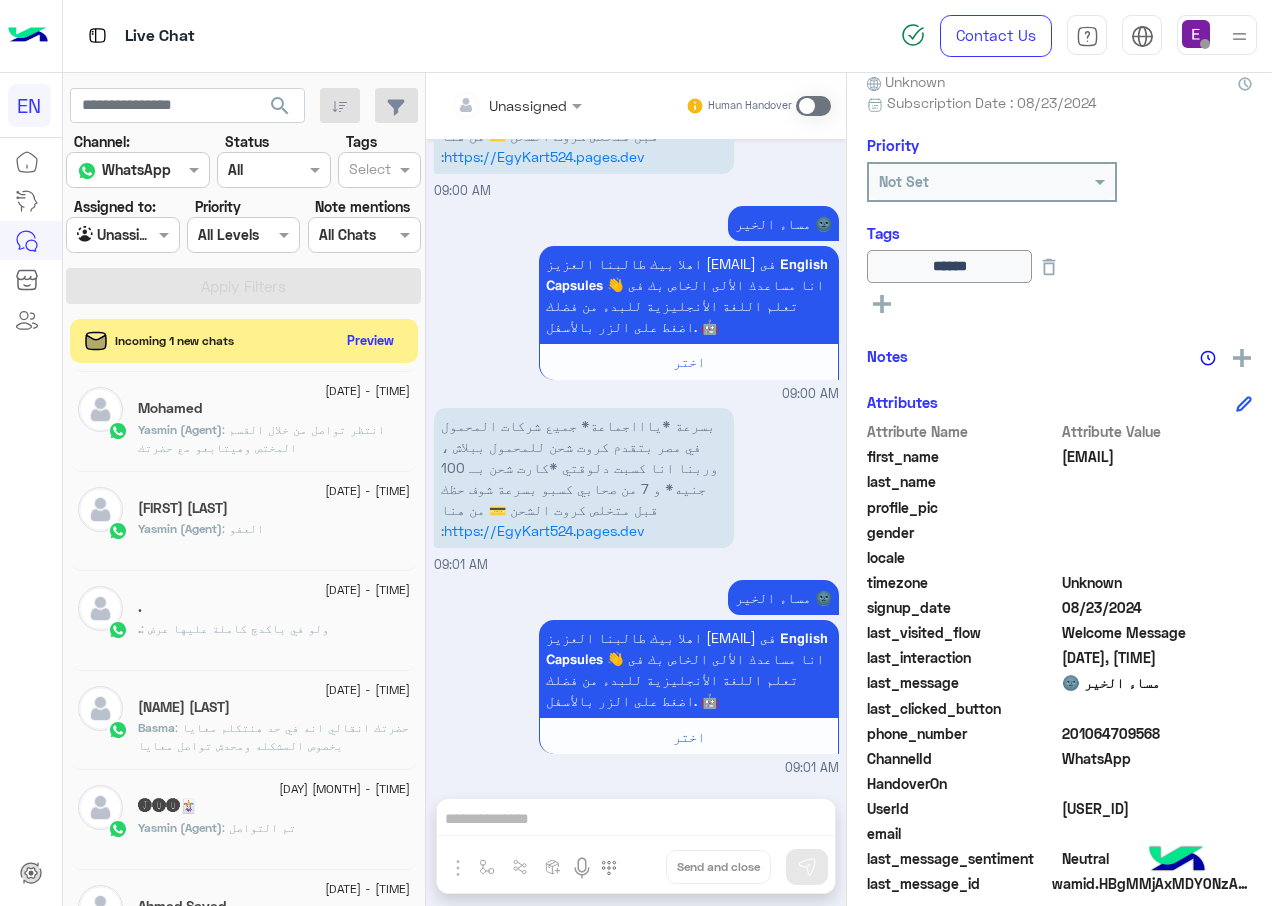 click on "." 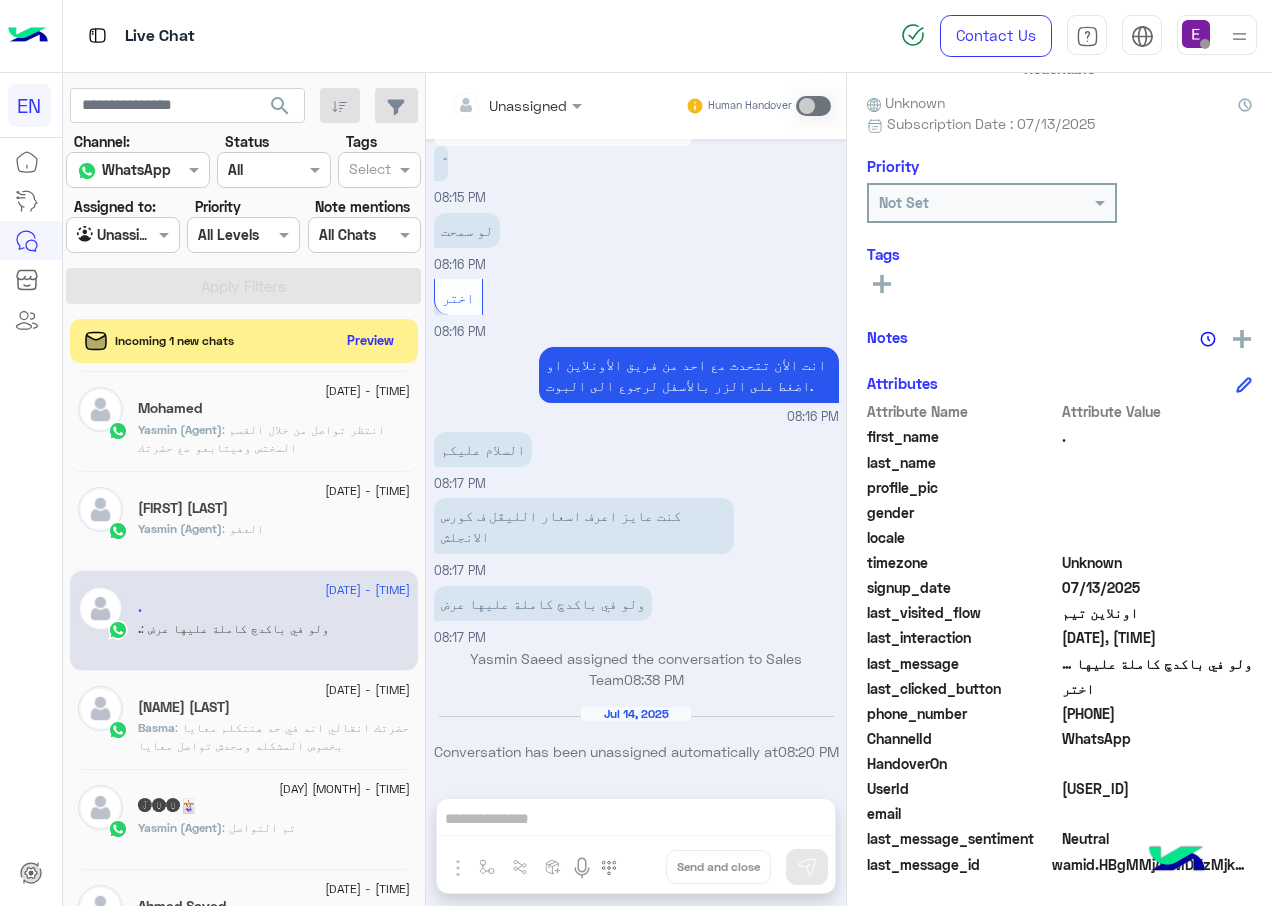 click at bounding box center [516, 104] 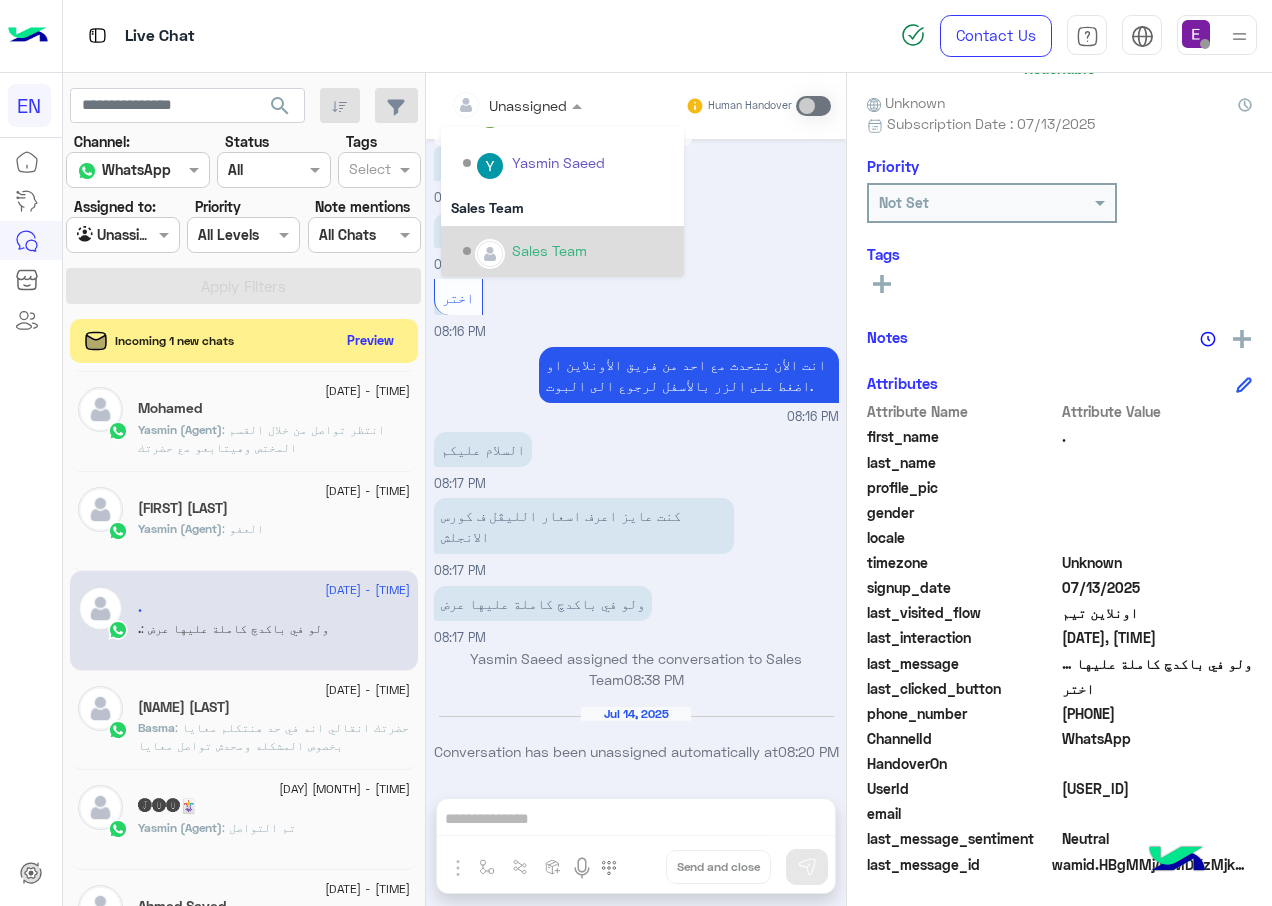 click on "Sales Team" at bounding box center (568, 251) 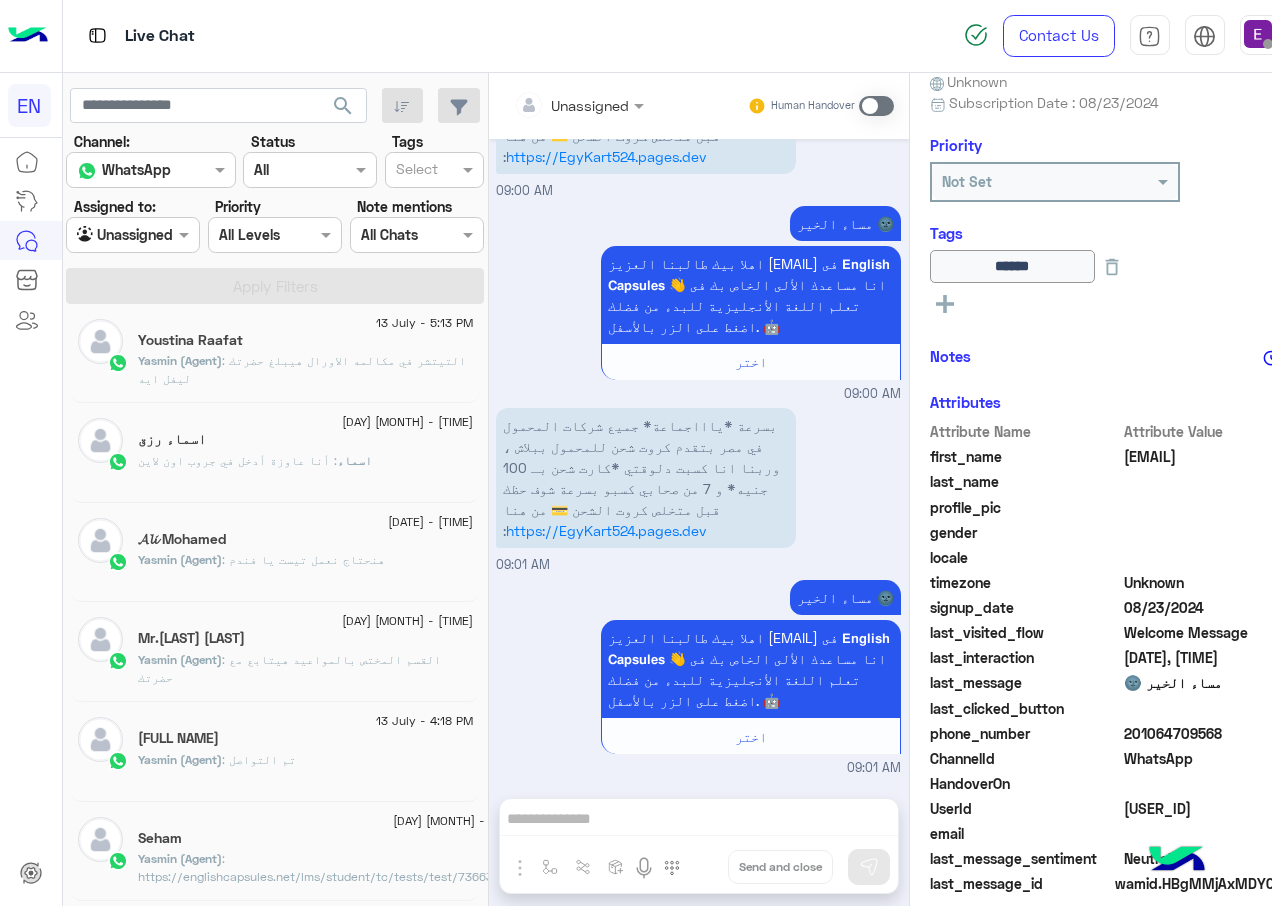 click on ": أنا عاوزة أدخل في جروب اون لاين" 